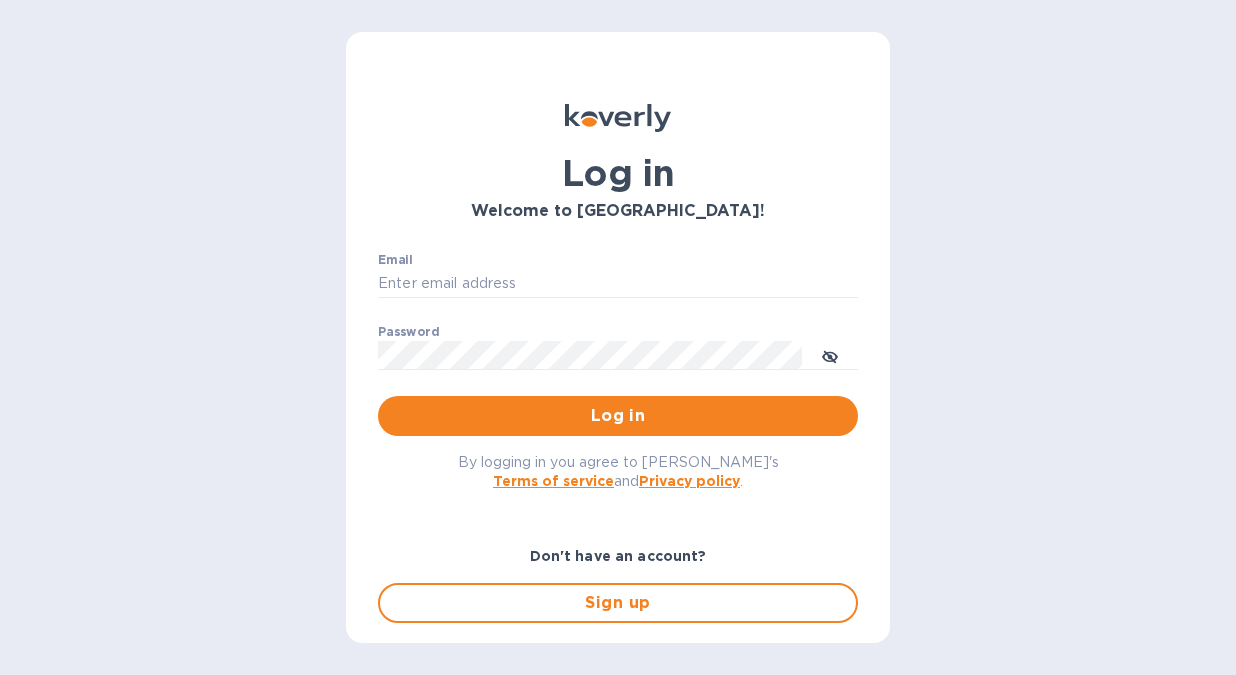 scroll, scrollTop: 0, scrollLeft: 0, axis: both 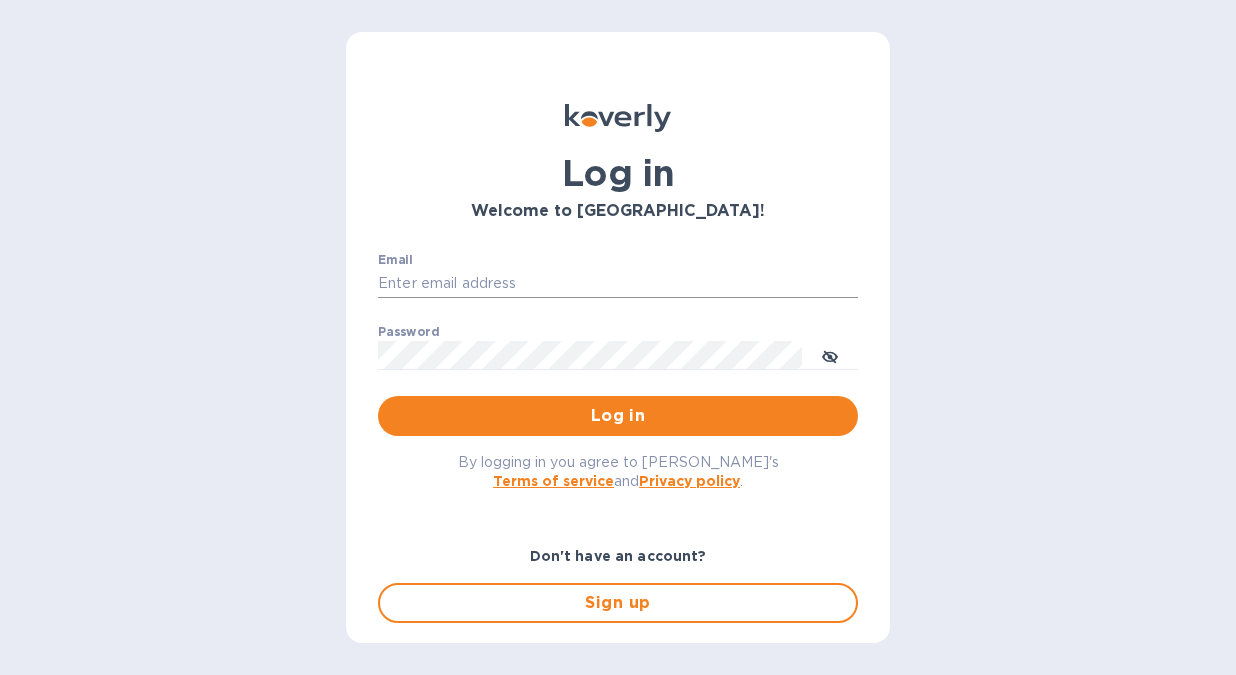 click on "Email" at bounding box center [618, 284] 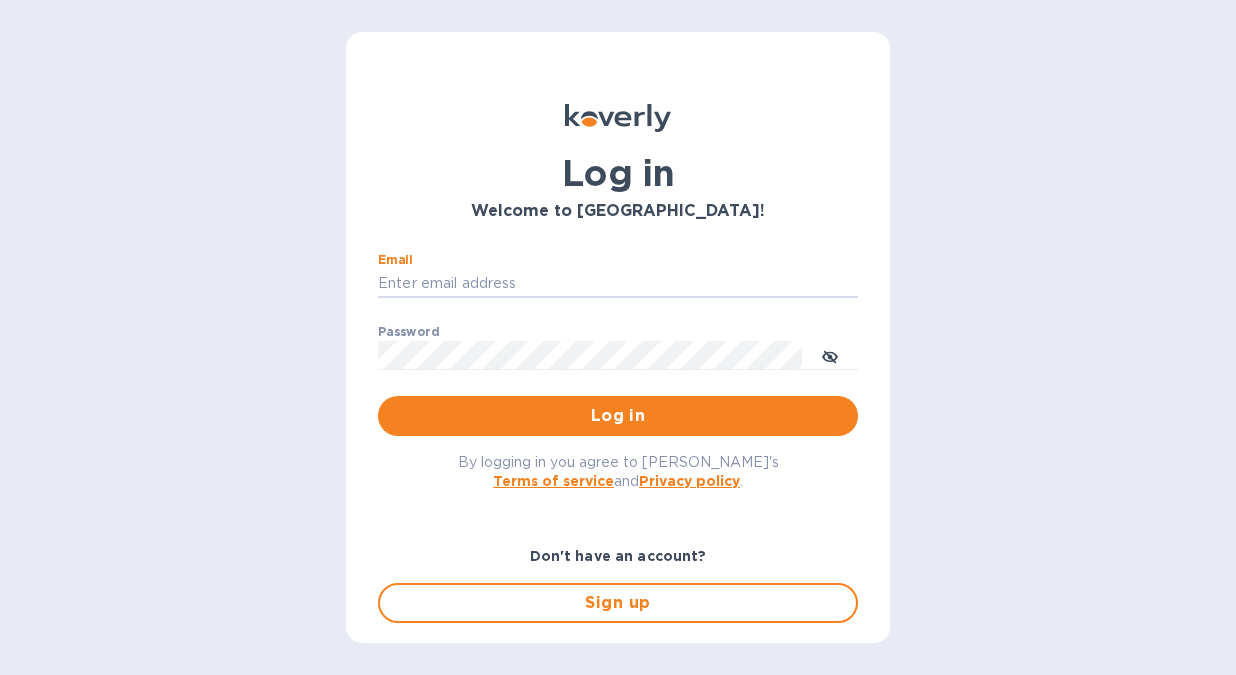 type on "[EMAIL_ADDRESS][DOMAIN_NAME]" 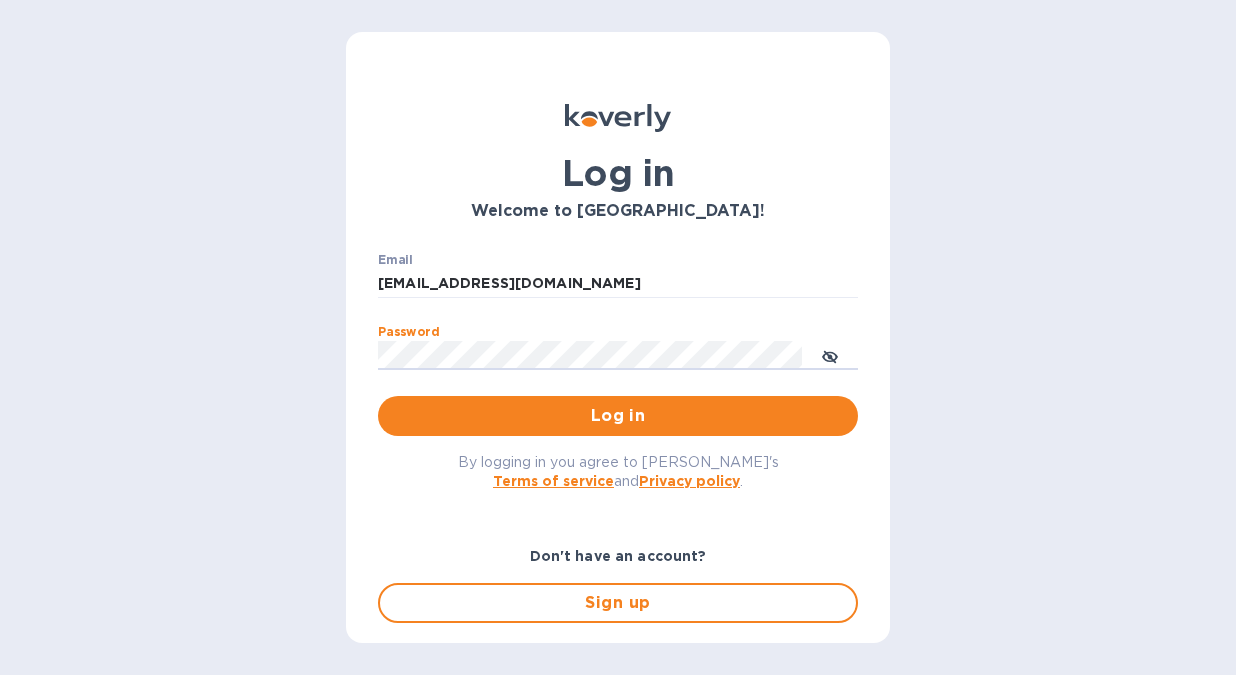 click on "Password ​" at bounding box center [618, 361] 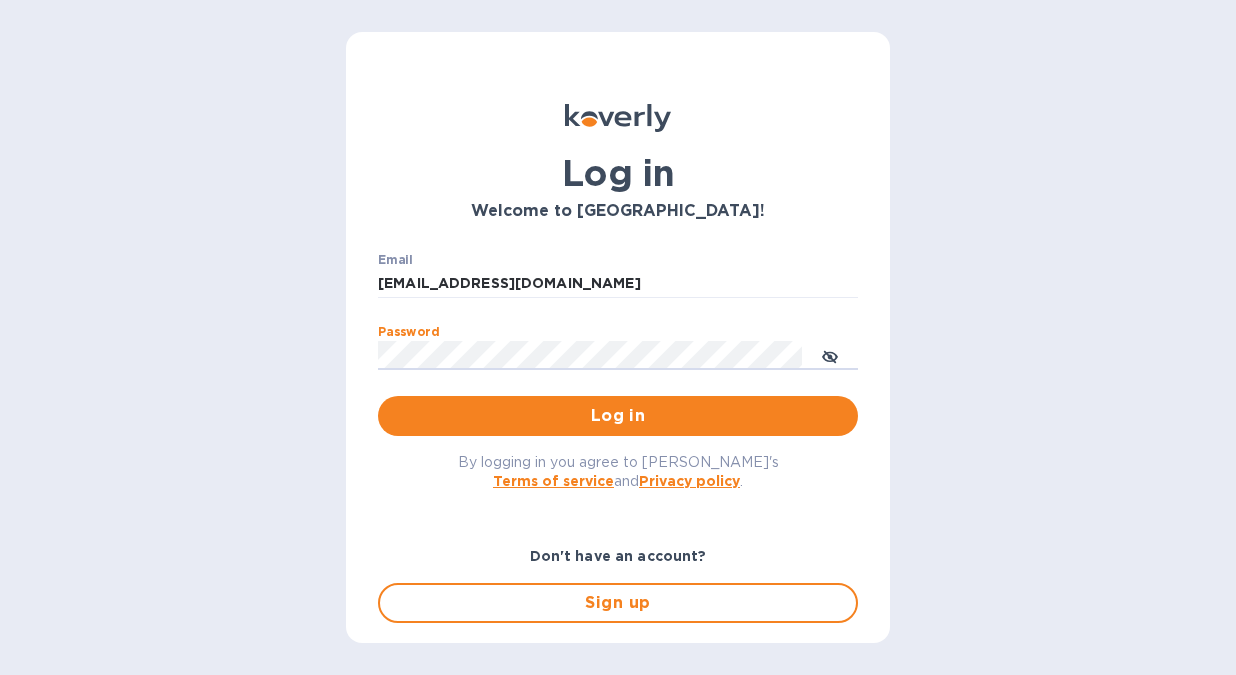 drag, startPoint x: 428, startPoint y: 371, endPoint x: 330, endPoint y: 350, distance: 100.22475 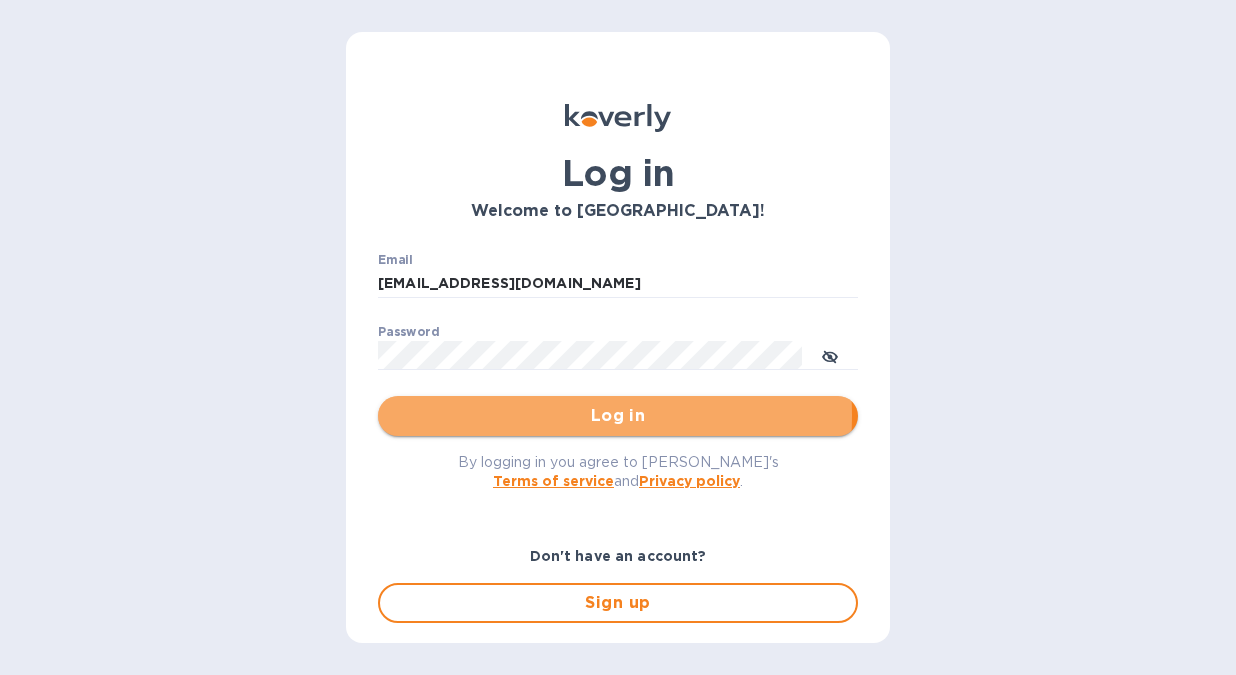 click on "Log in" at bounding box center [618, 416] 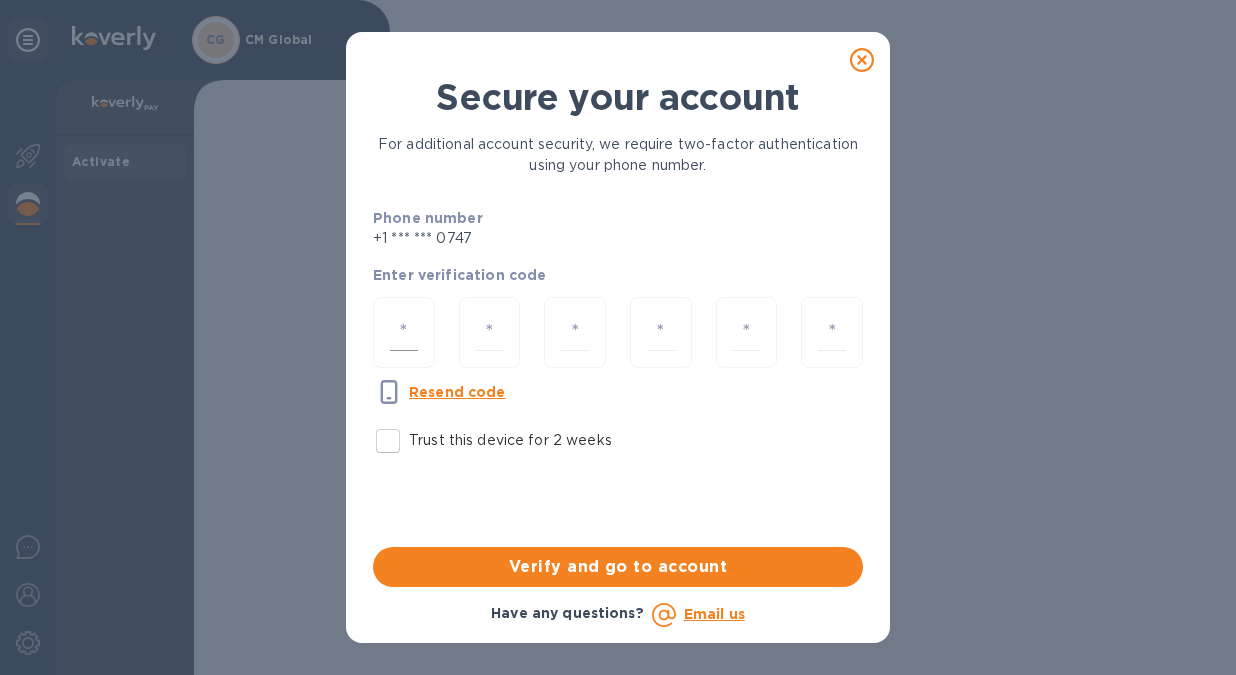 click at bounding box center [404, 332] 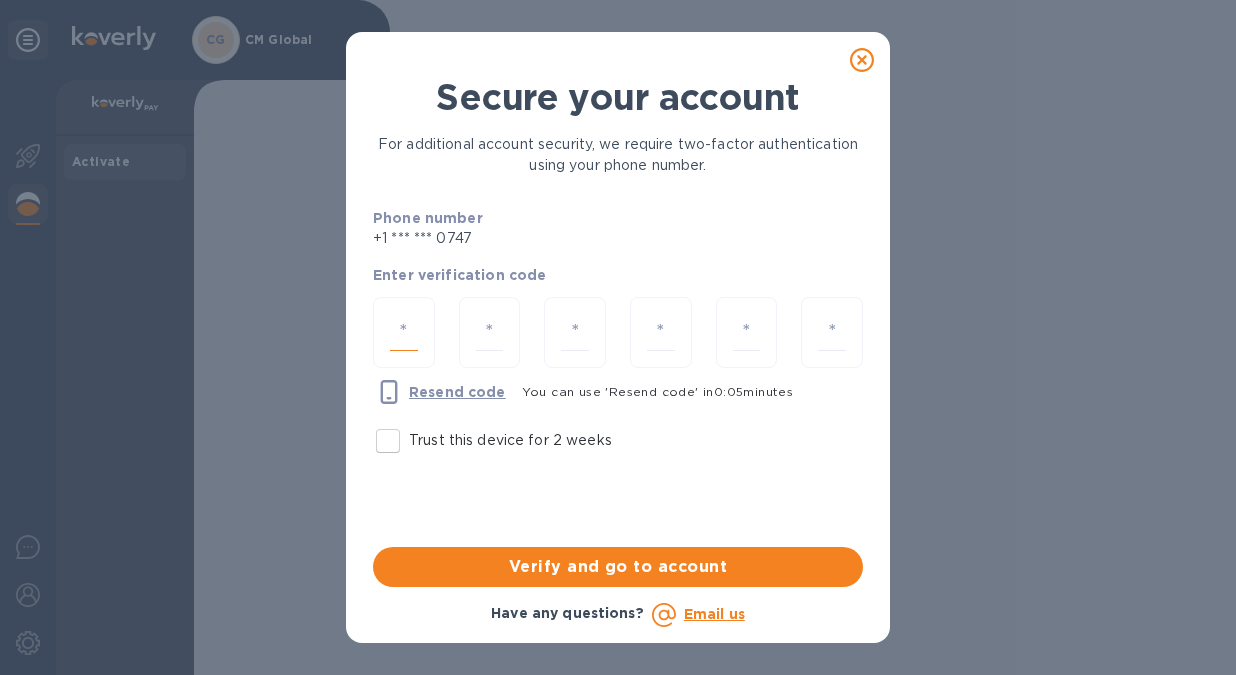 type on "4" 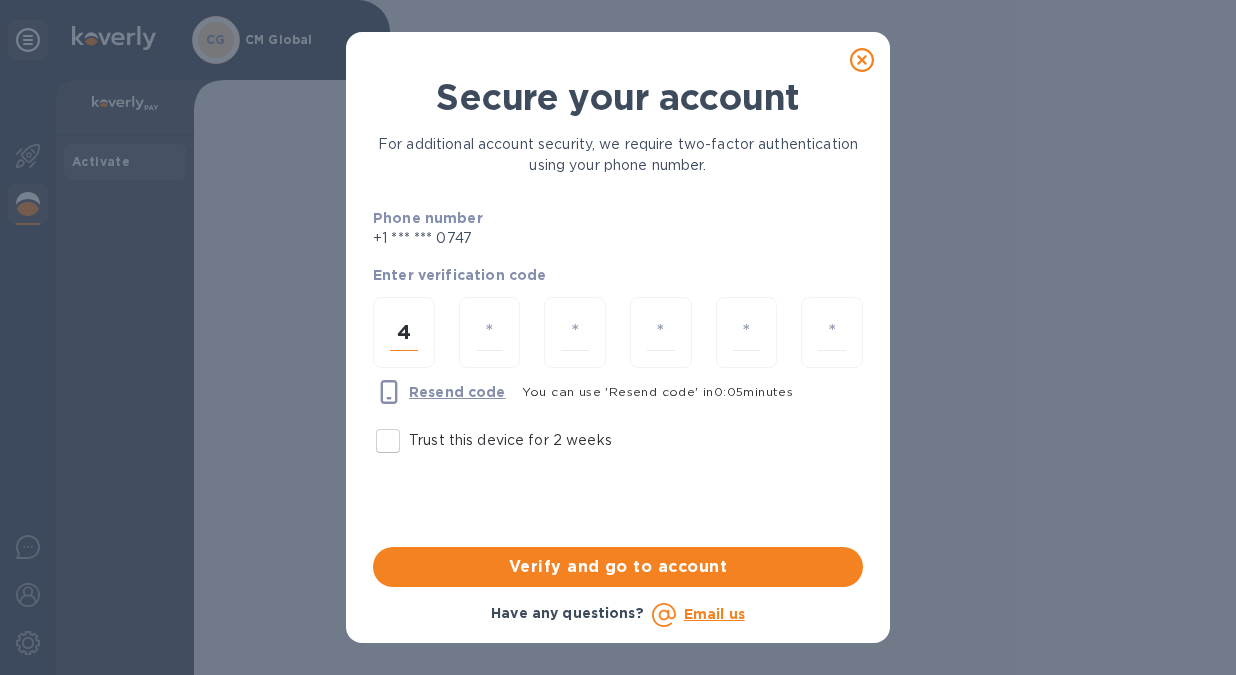 type on "3" 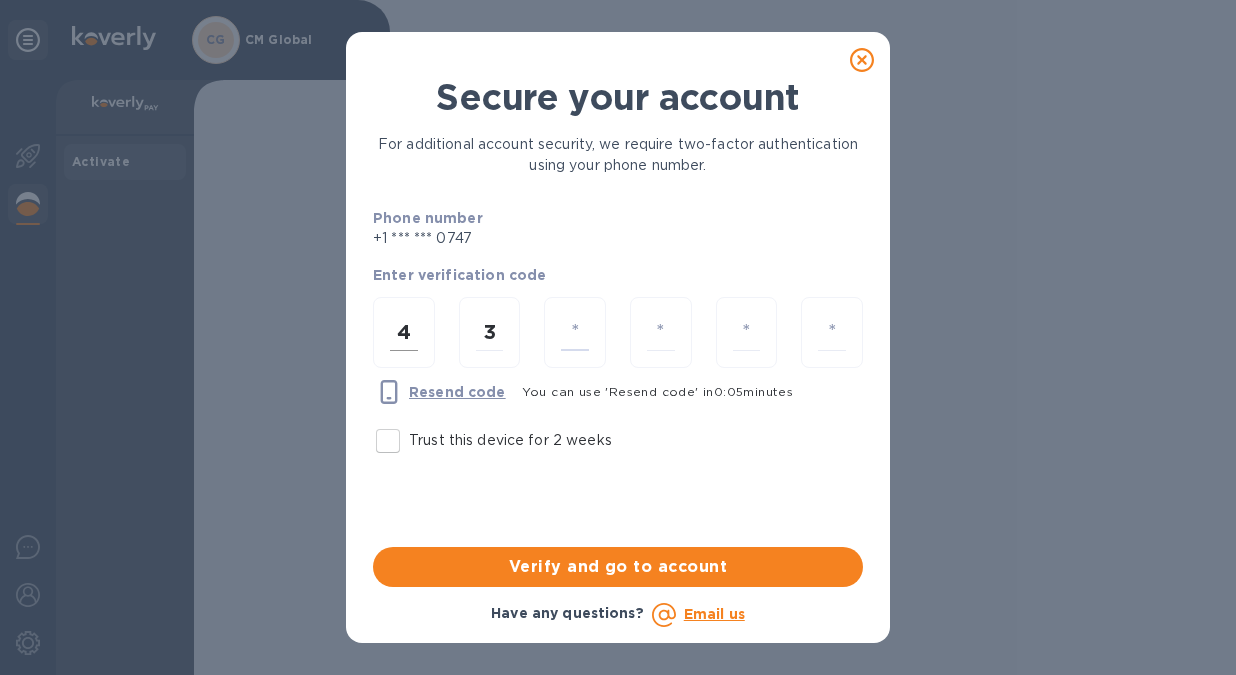 type on "0" 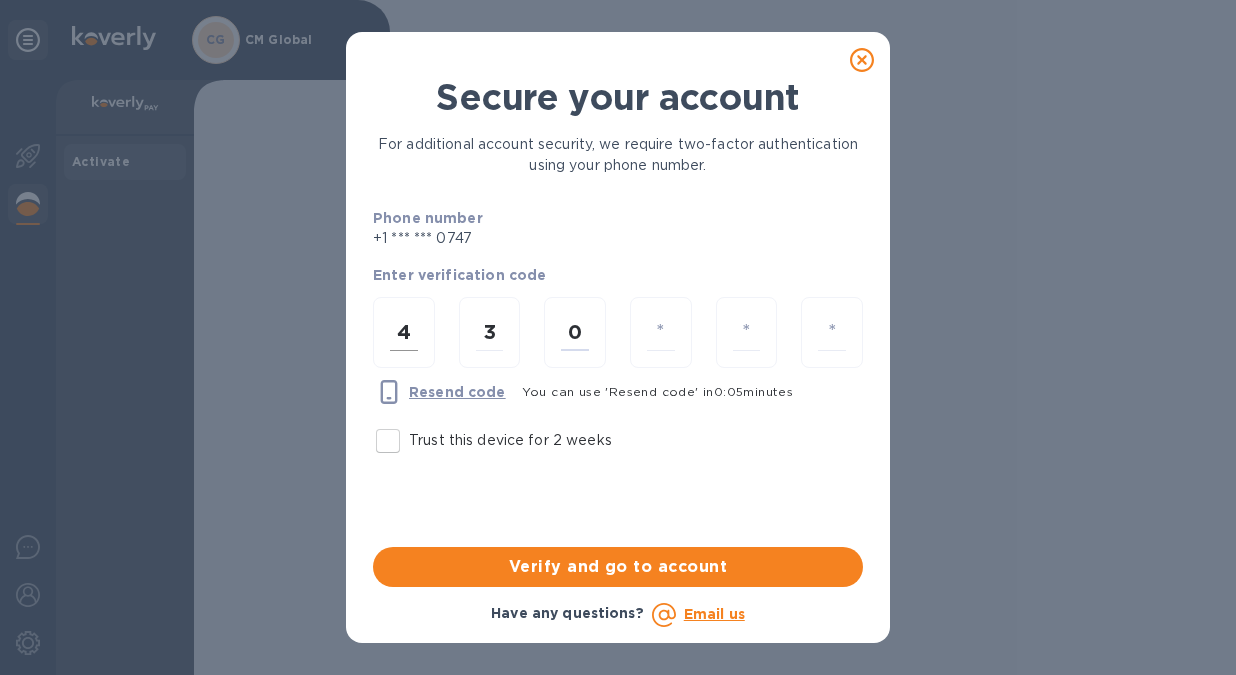 type on "9" 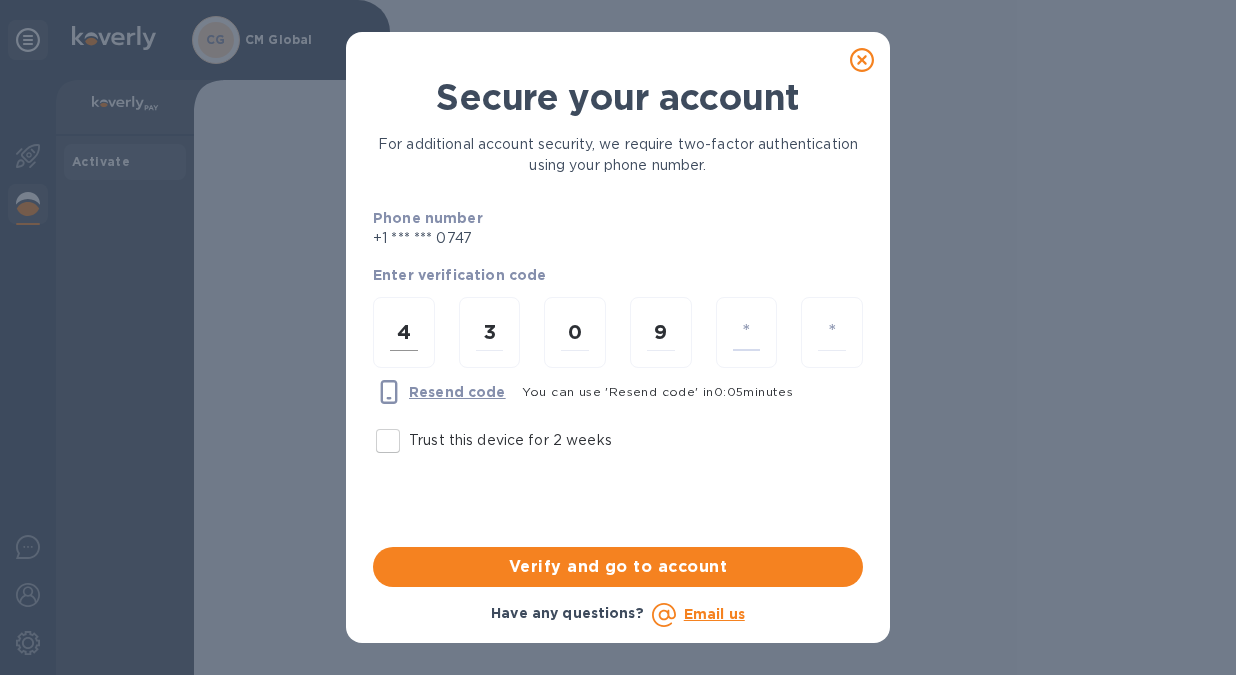 type on "9" 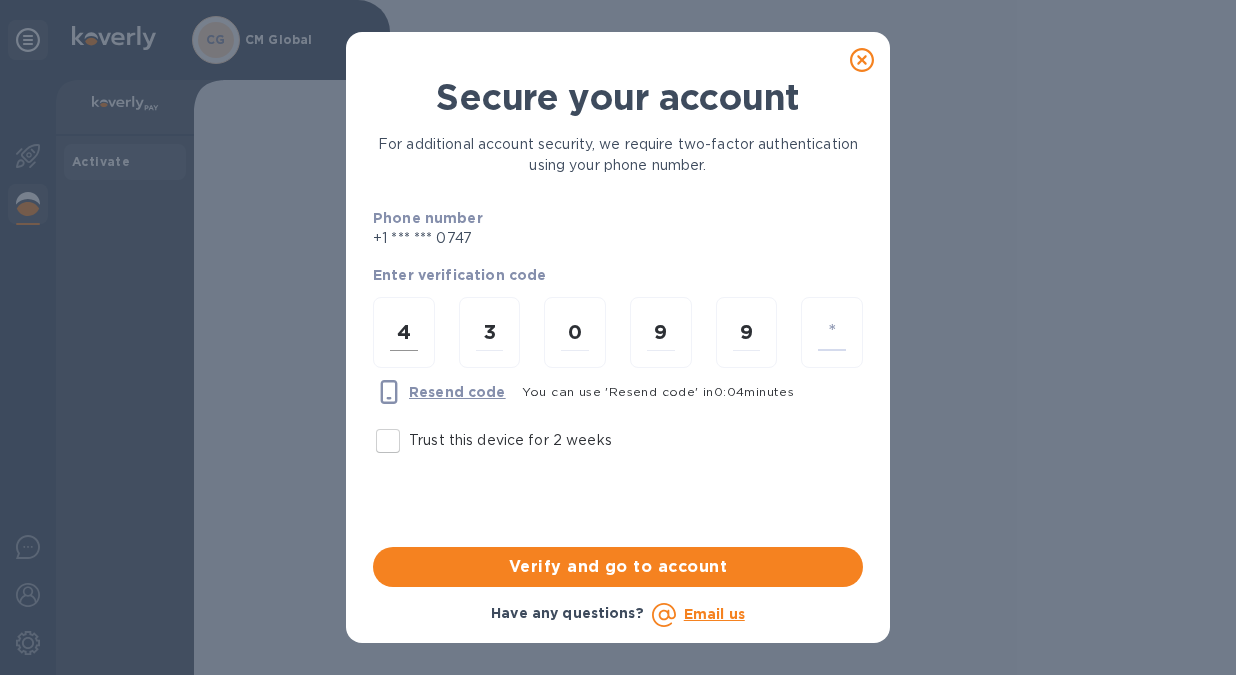 type on "5" 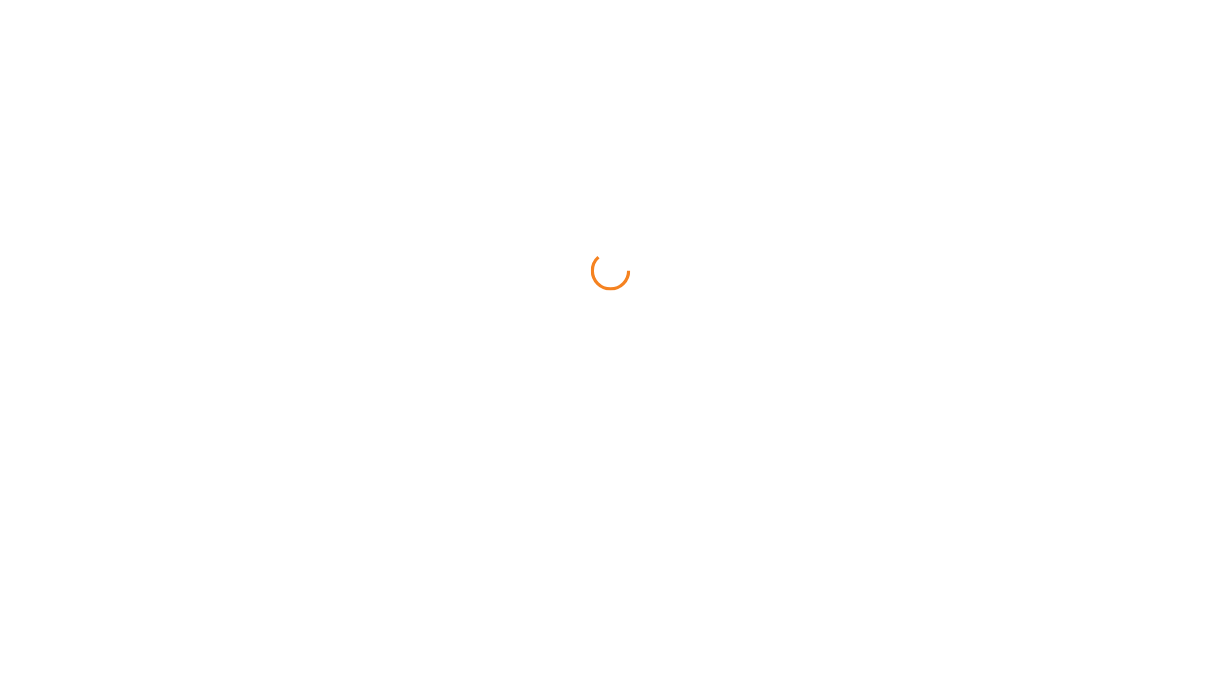 scroll, scrollTop: 0, scrollLeft: 0, axis: both 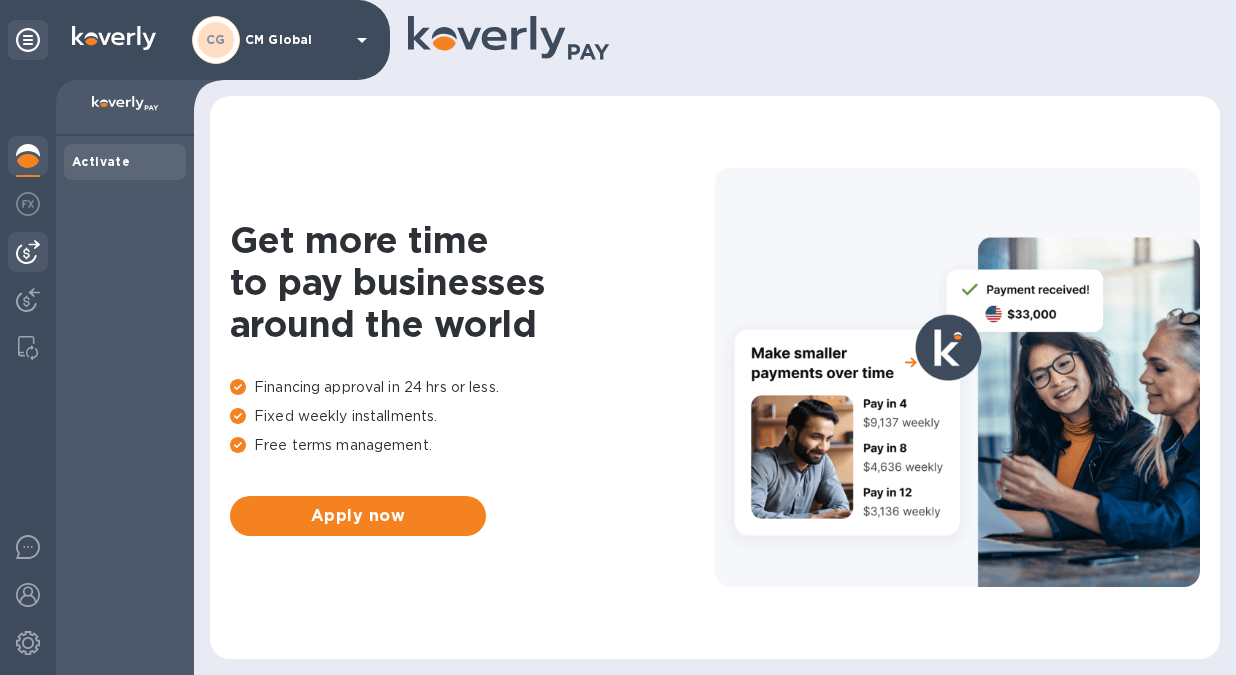 click at bounding box center [28, 252] 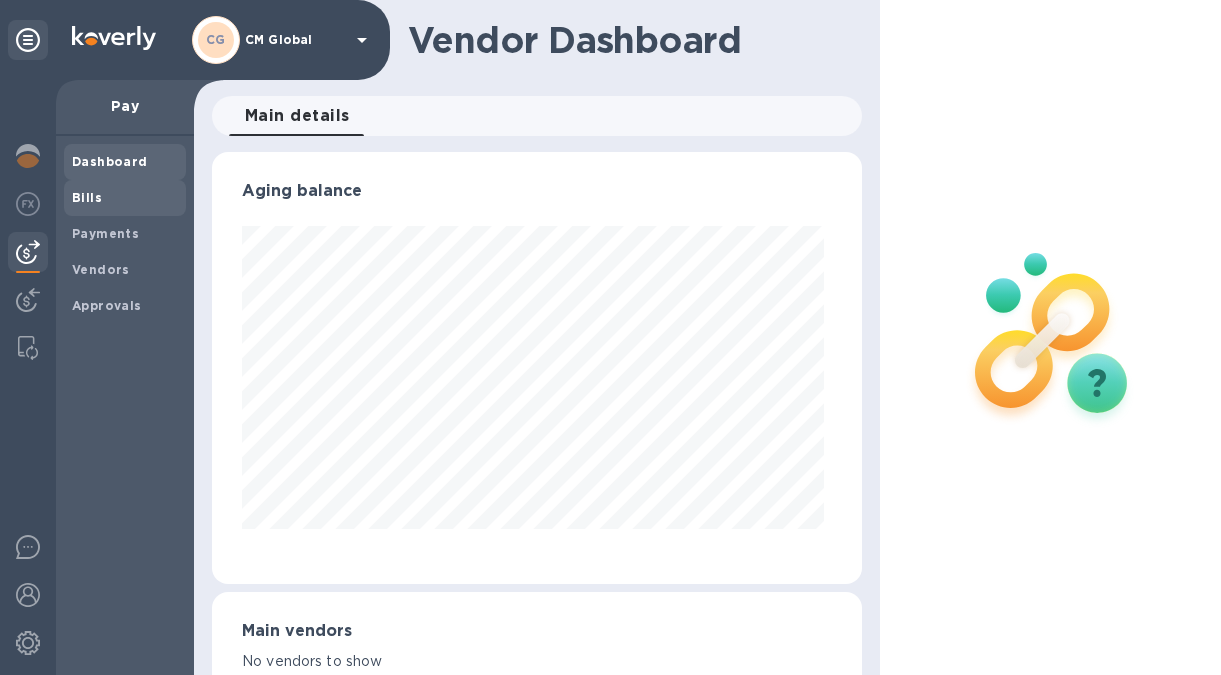 scroll, scrollTop: 999568, scrollLeft: 999358, axis: both 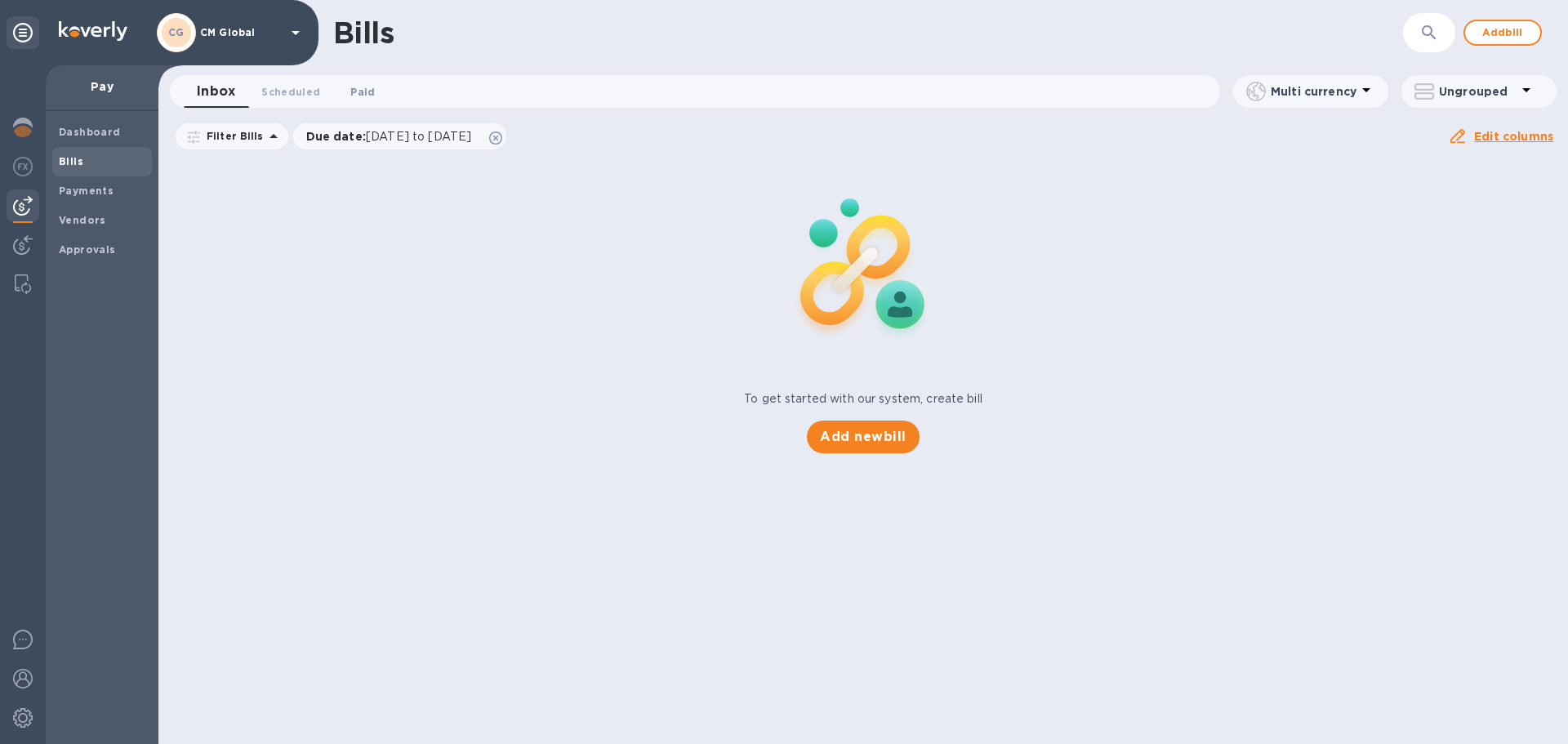 click on "Paid 0" at bounding box center [363, 91] 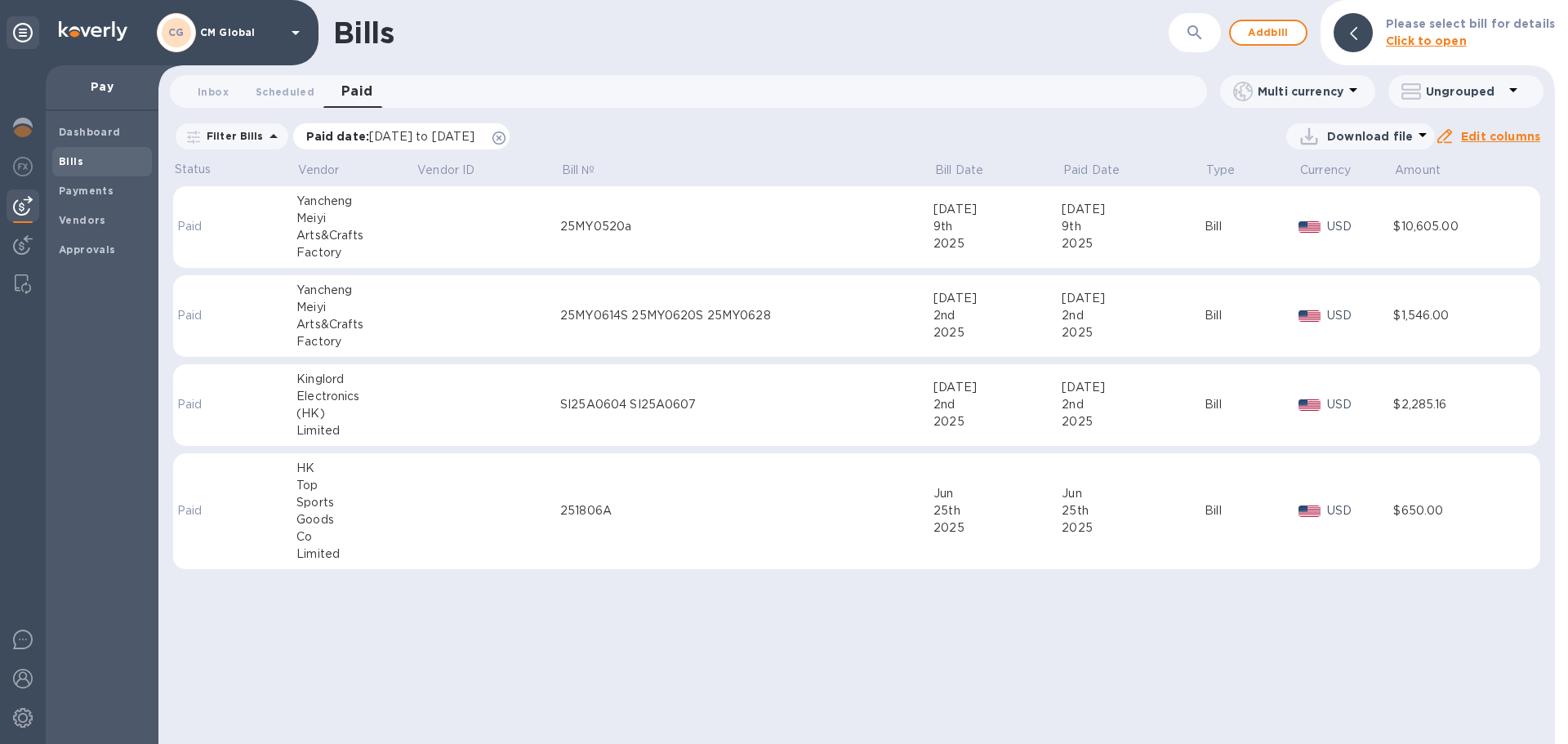 click 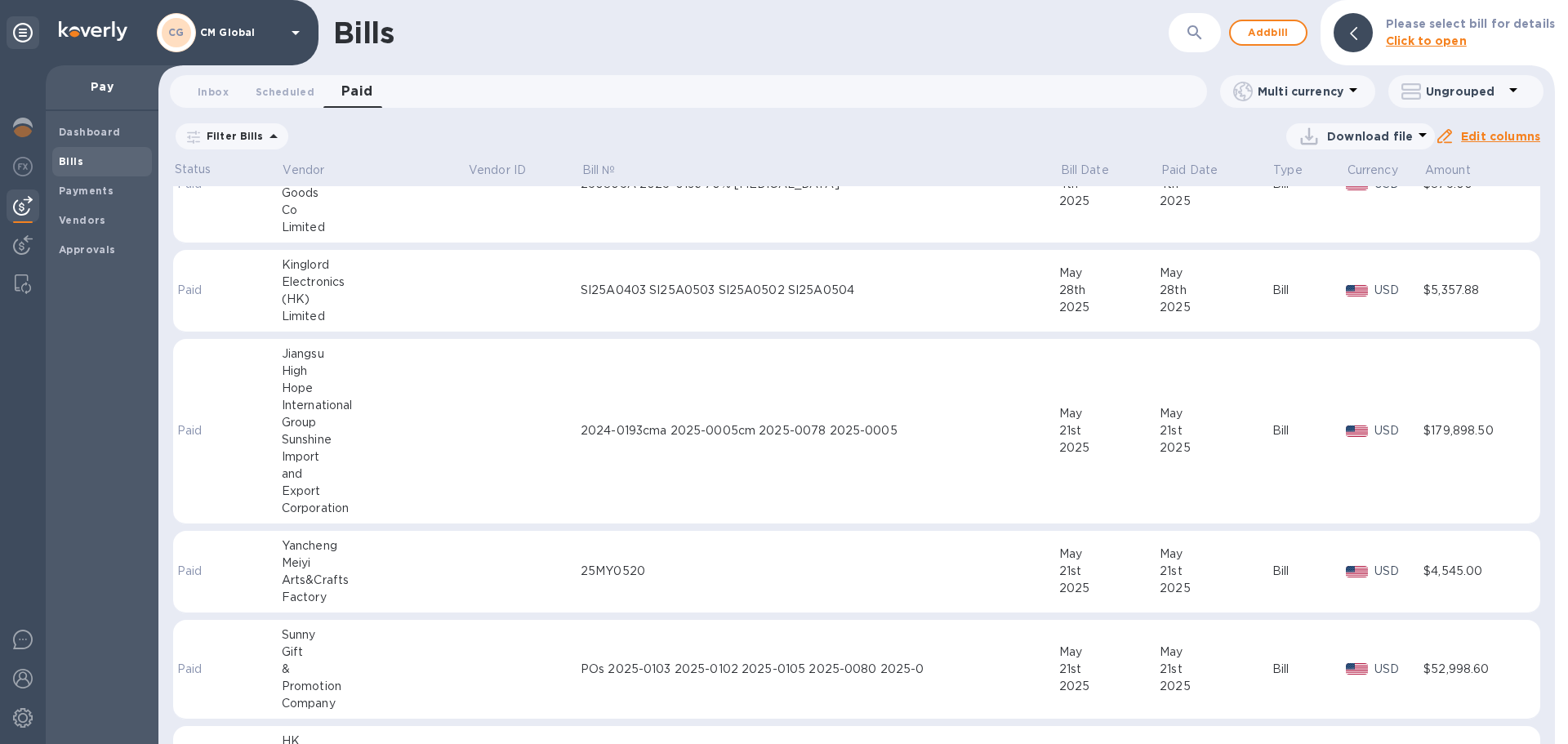 scroll, scrollTop: 735, scrollLeft: 0, axis: vertical 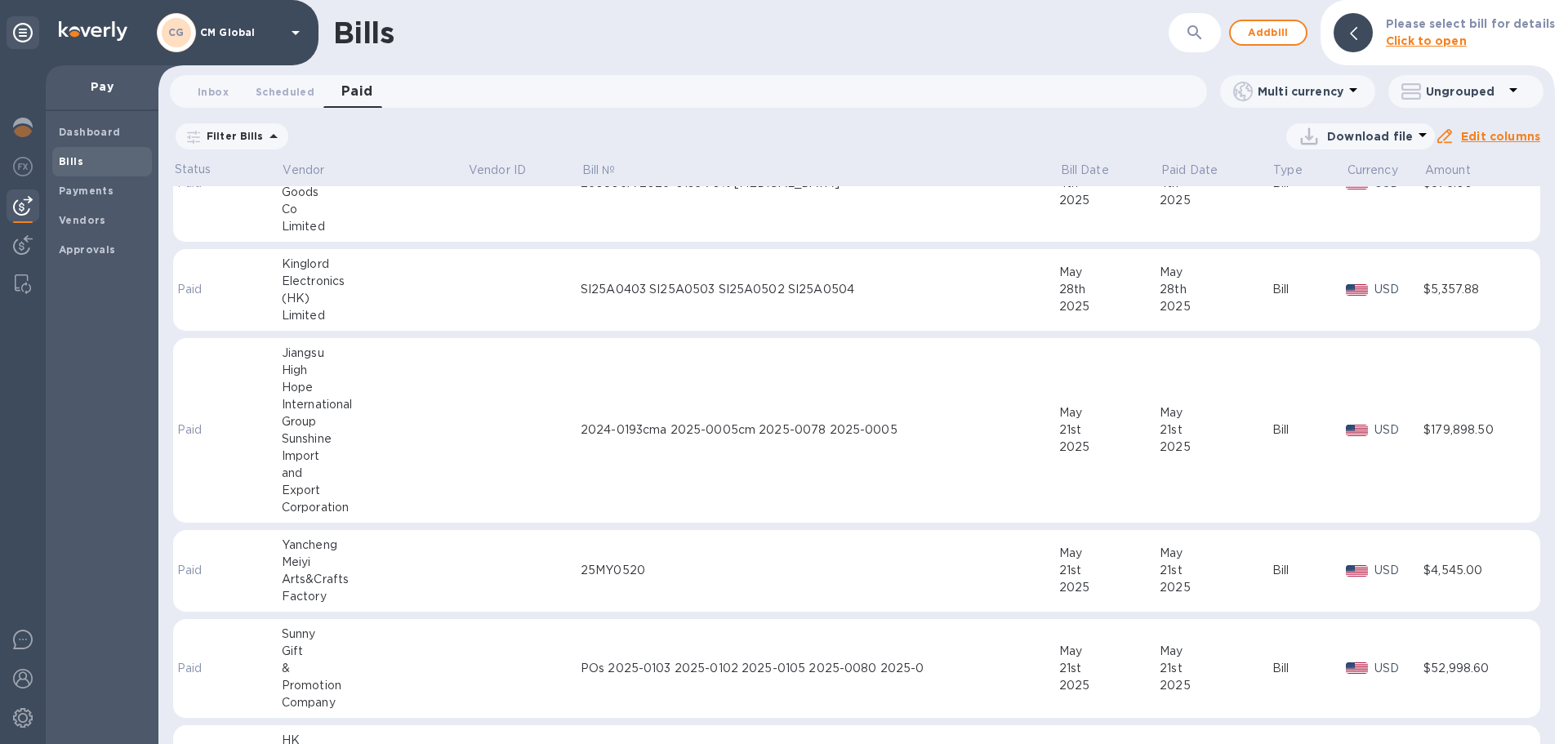 click at bounding box center (523, 430) 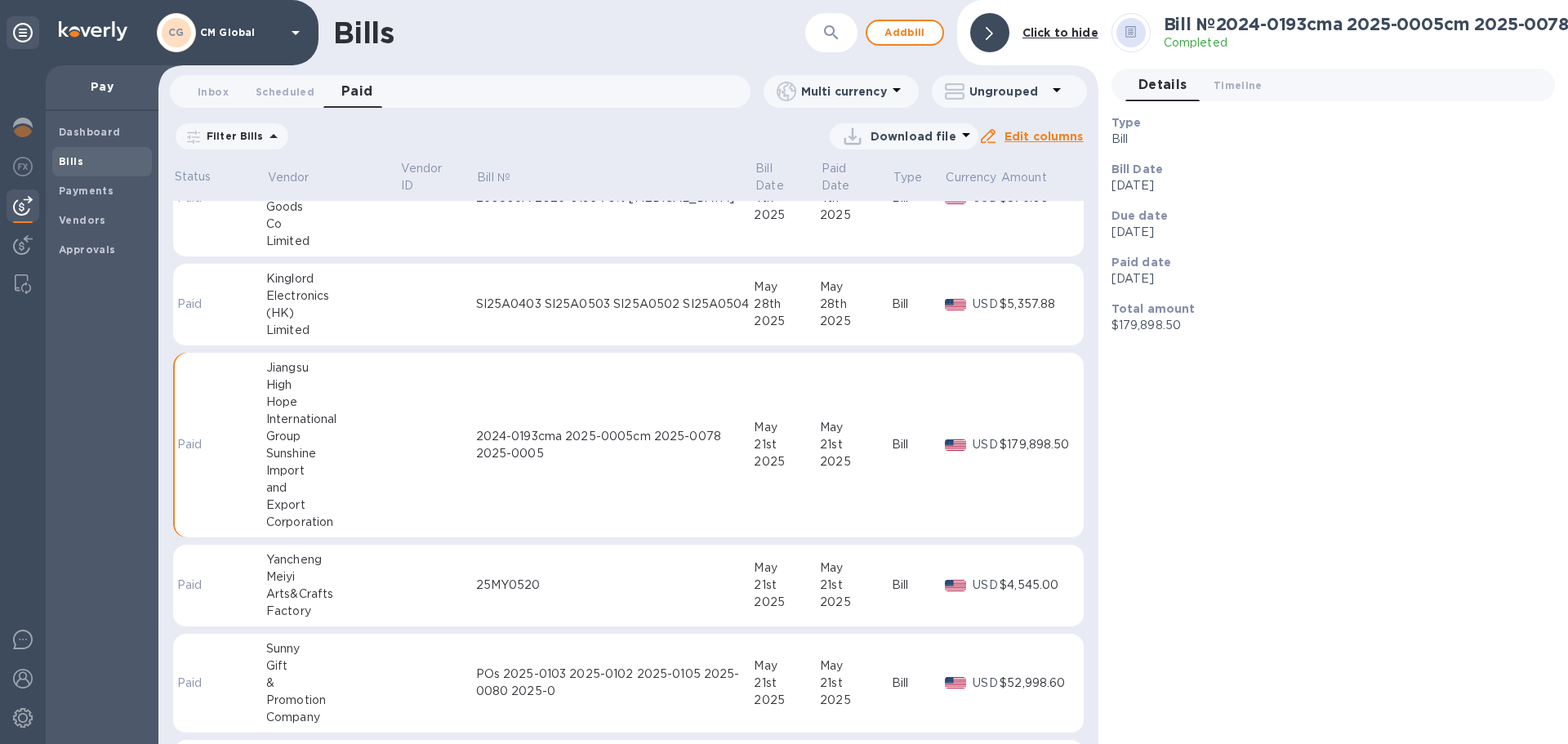 scroll, scrollTop: 750, scrollLeft: 0, axis: vertical 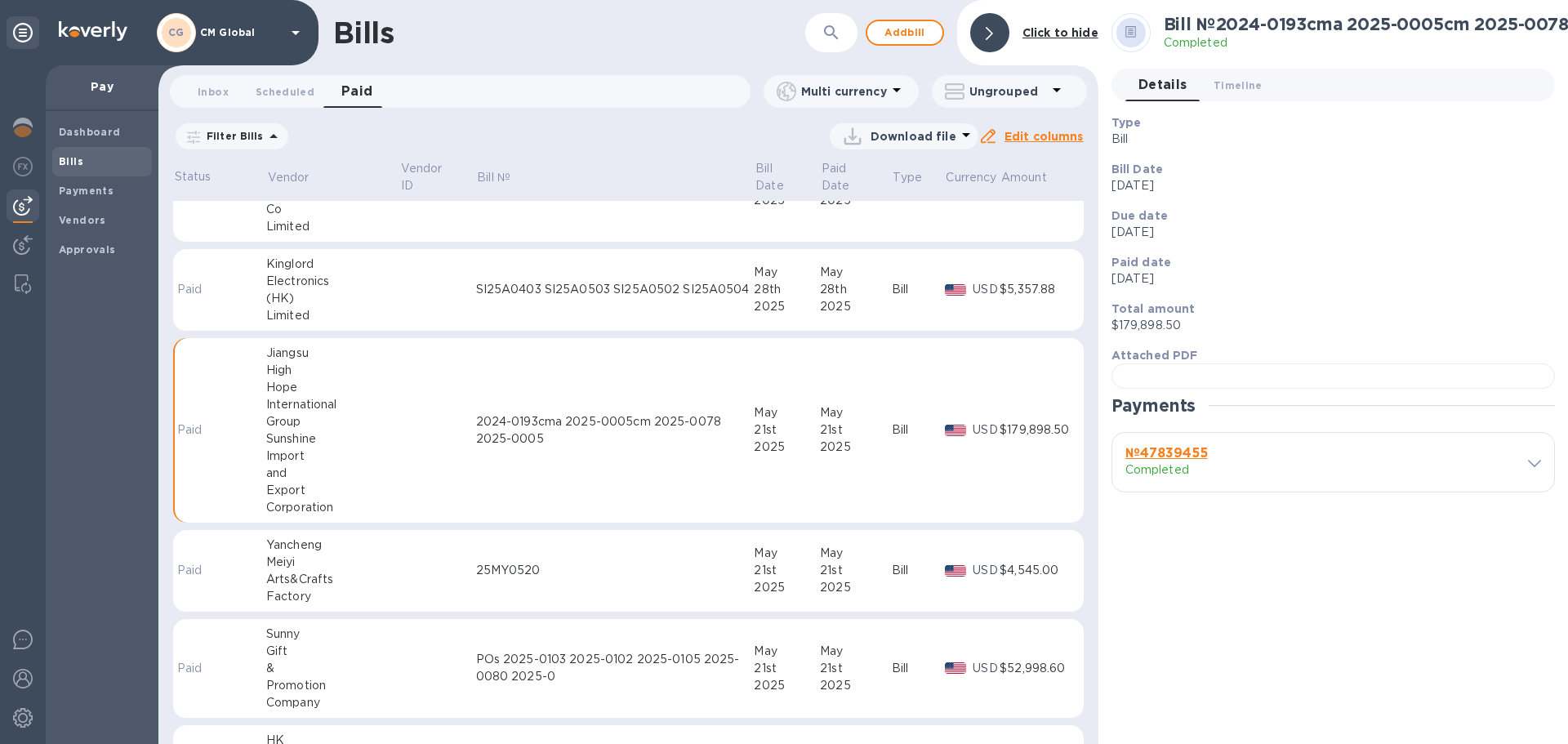 click 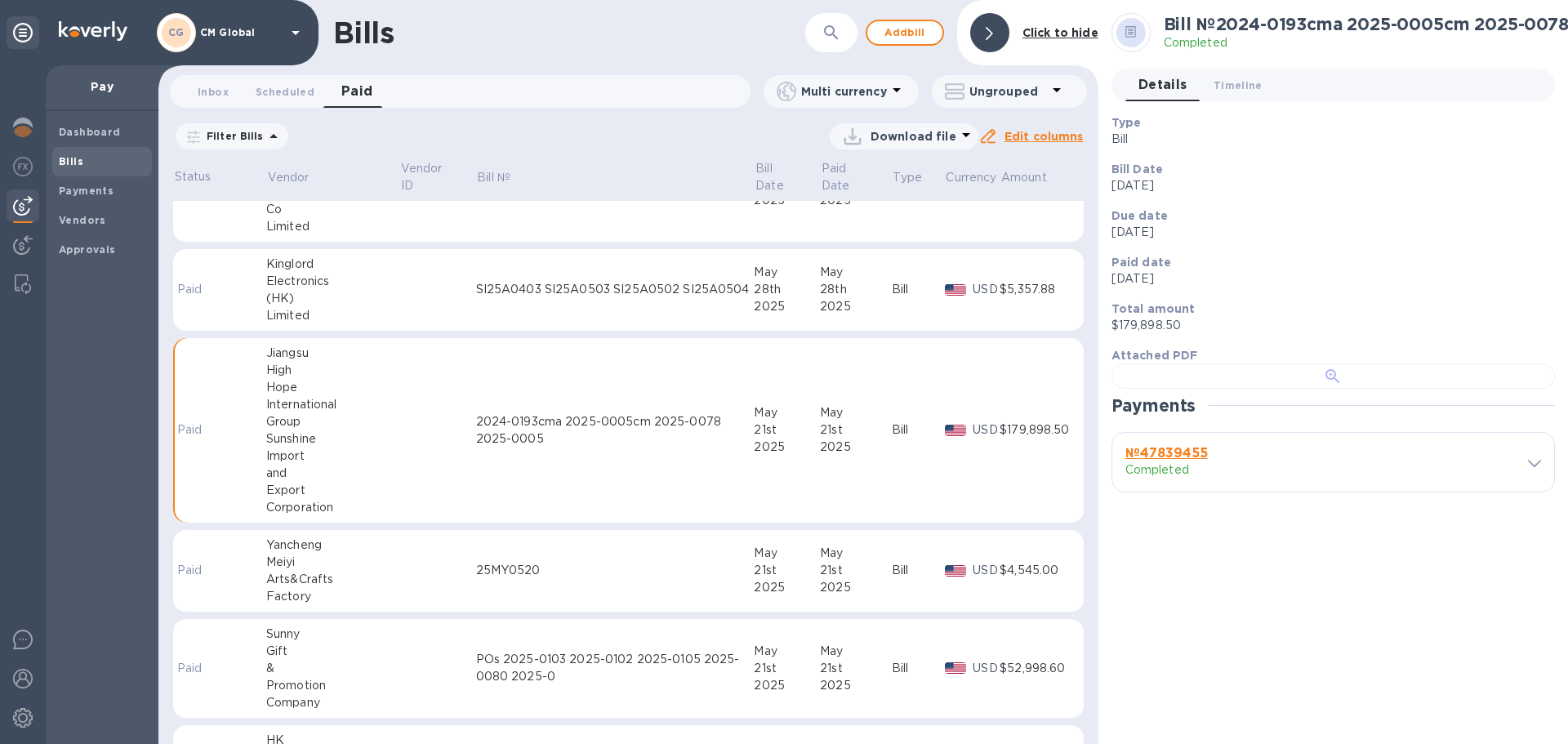 scroll, scrollTop: 0, scrollLeft: 0, axis: both 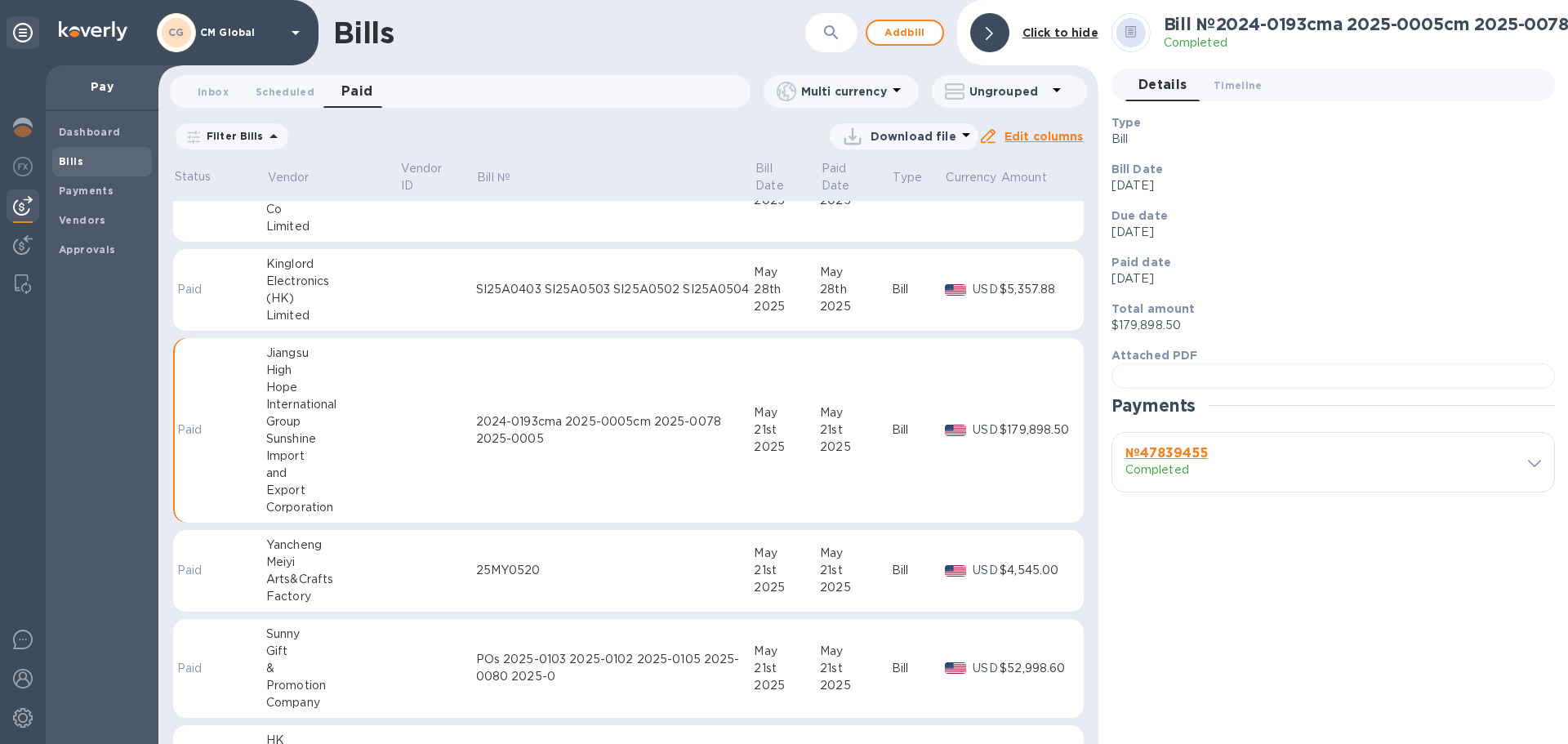 click on "Bills" at bounding box center [71, 161] 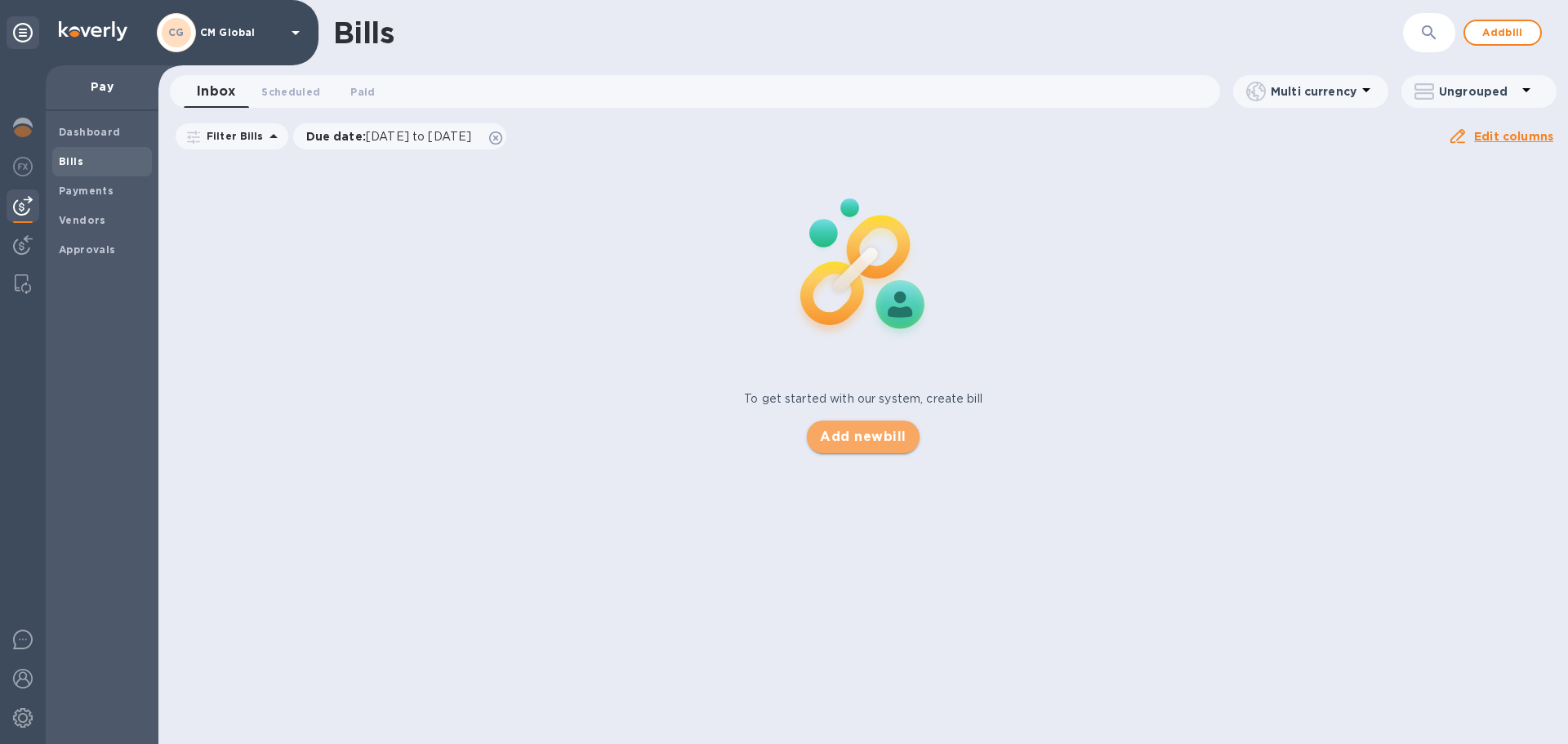 click on "Add new   bill" at bounding box center (862, 437) 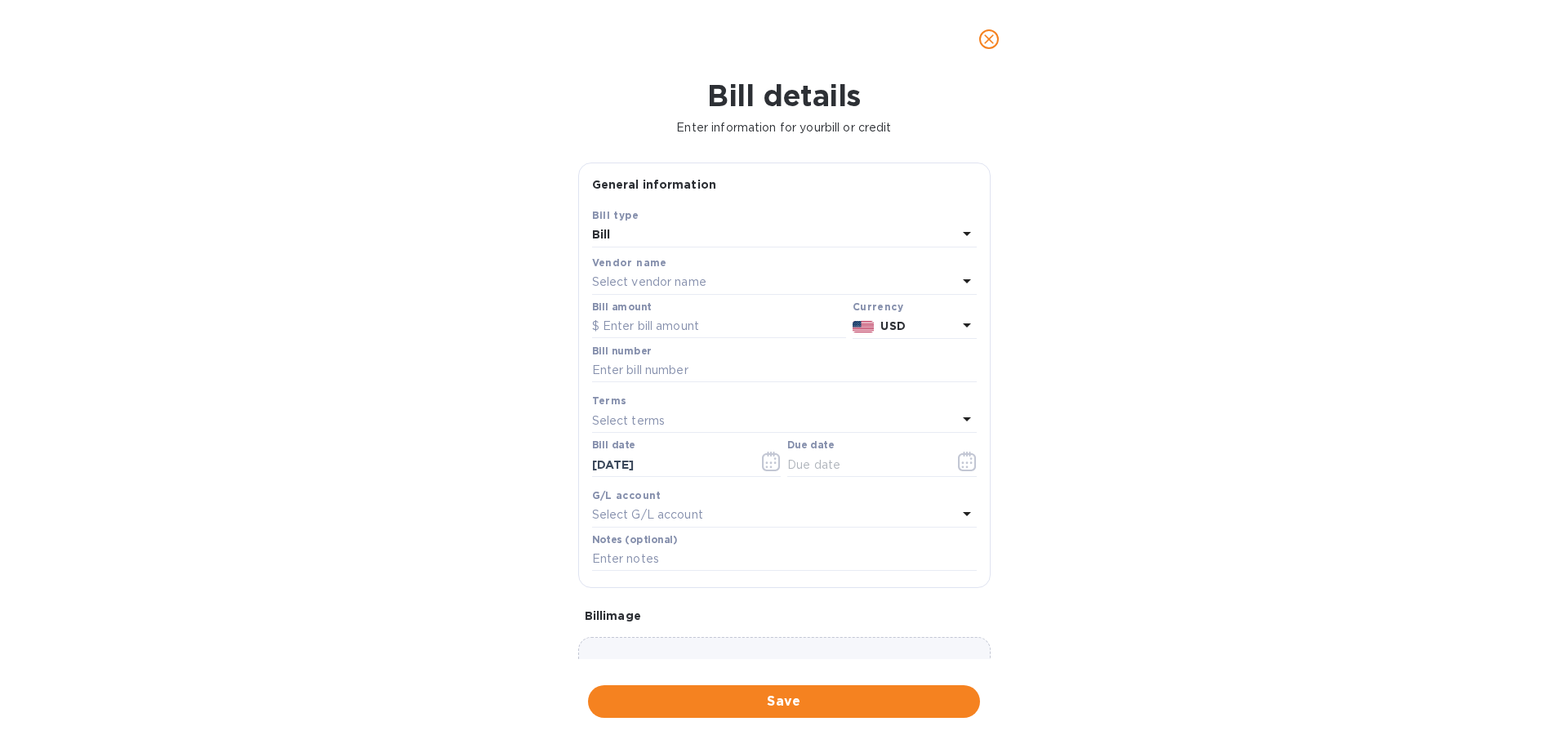 click on "Select vendor name" at bounding box center [649, 282] 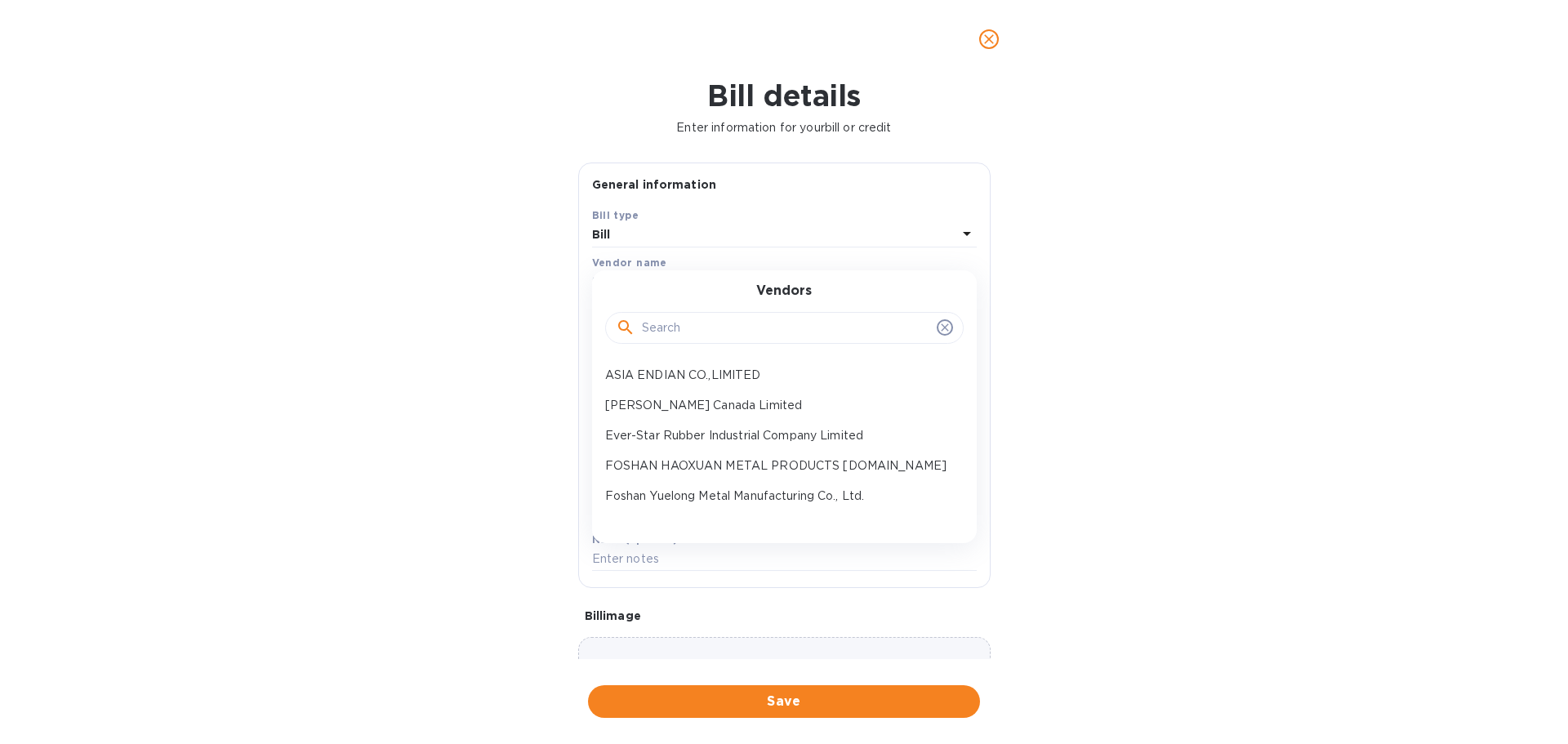 scroll, scrollTop: 115, scrollLeft: 0, axis: vertical 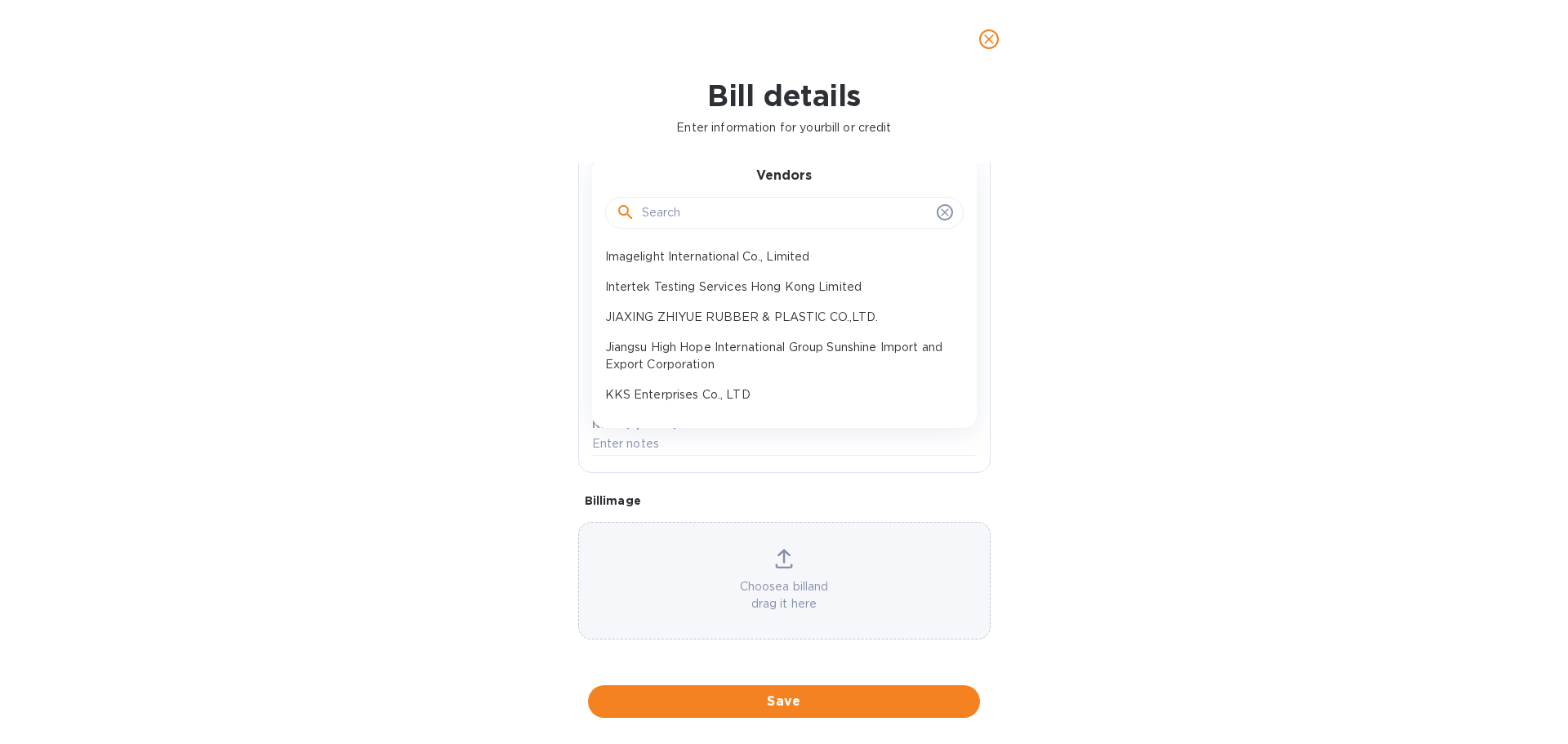 click on "Jiangsu High Hope International Group Sunshine Import and Export Corporation" at bounding box center [777, 356] 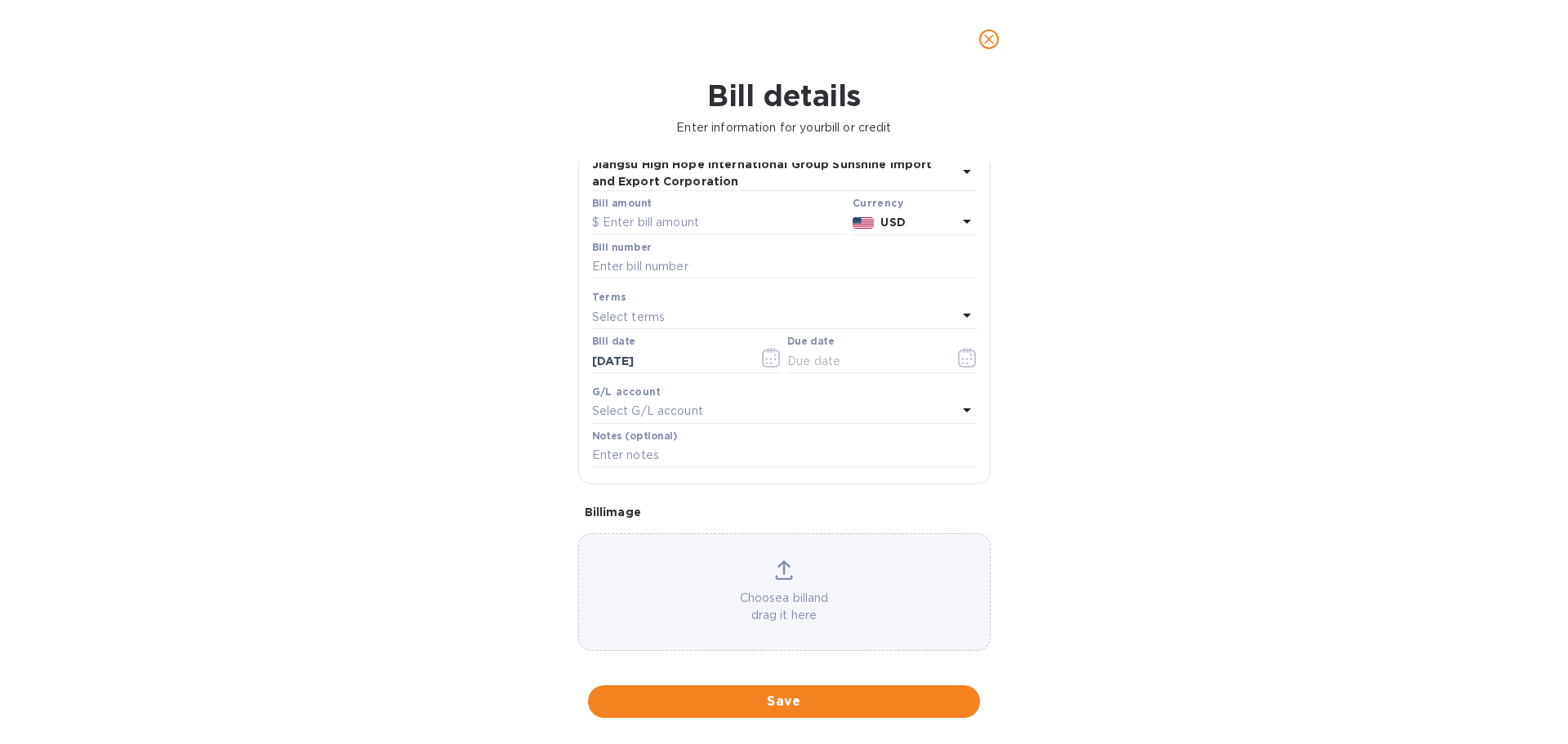 scroll, scrollTop: 0, scrollLeft: 0, axis: both 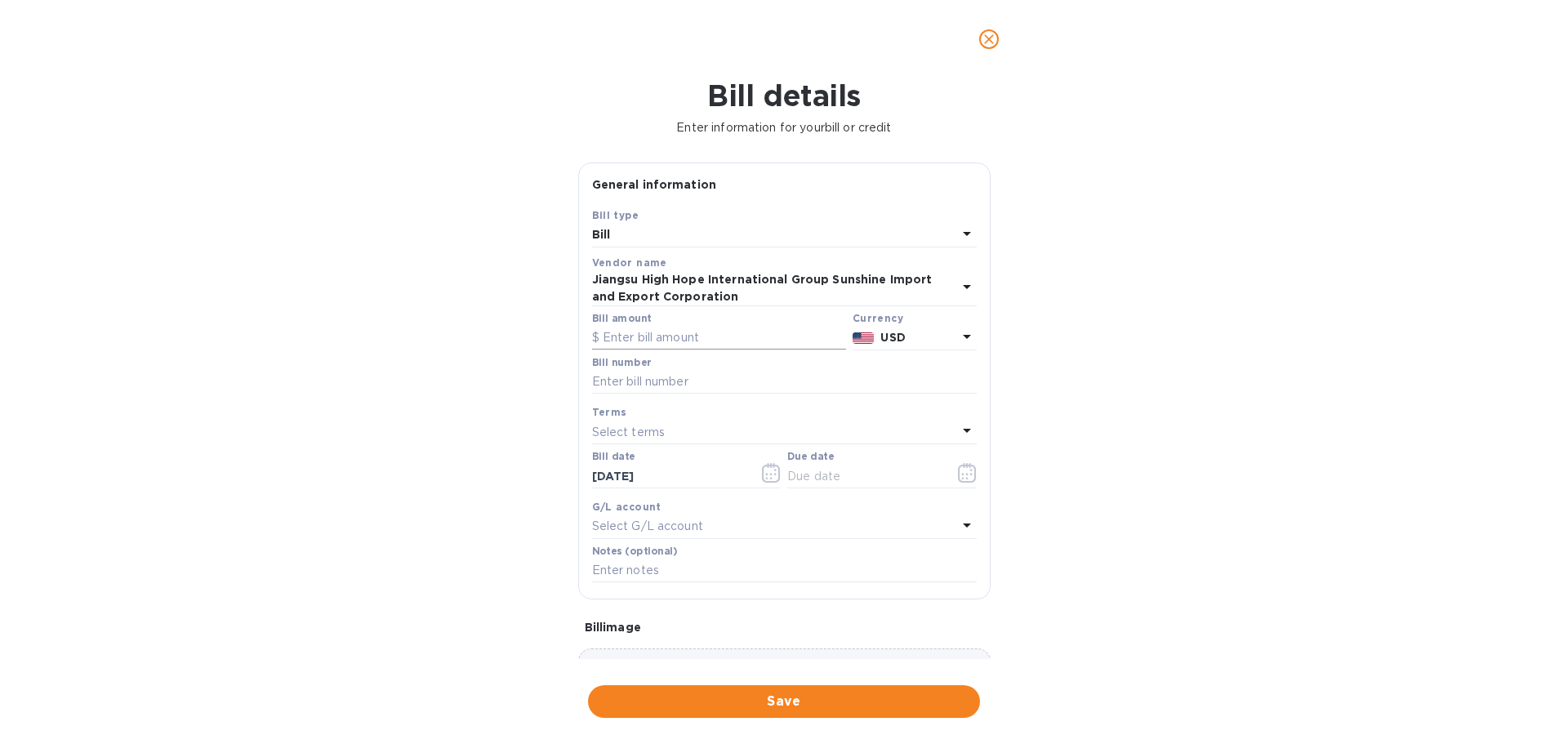 click at bounding box center (719, 338) 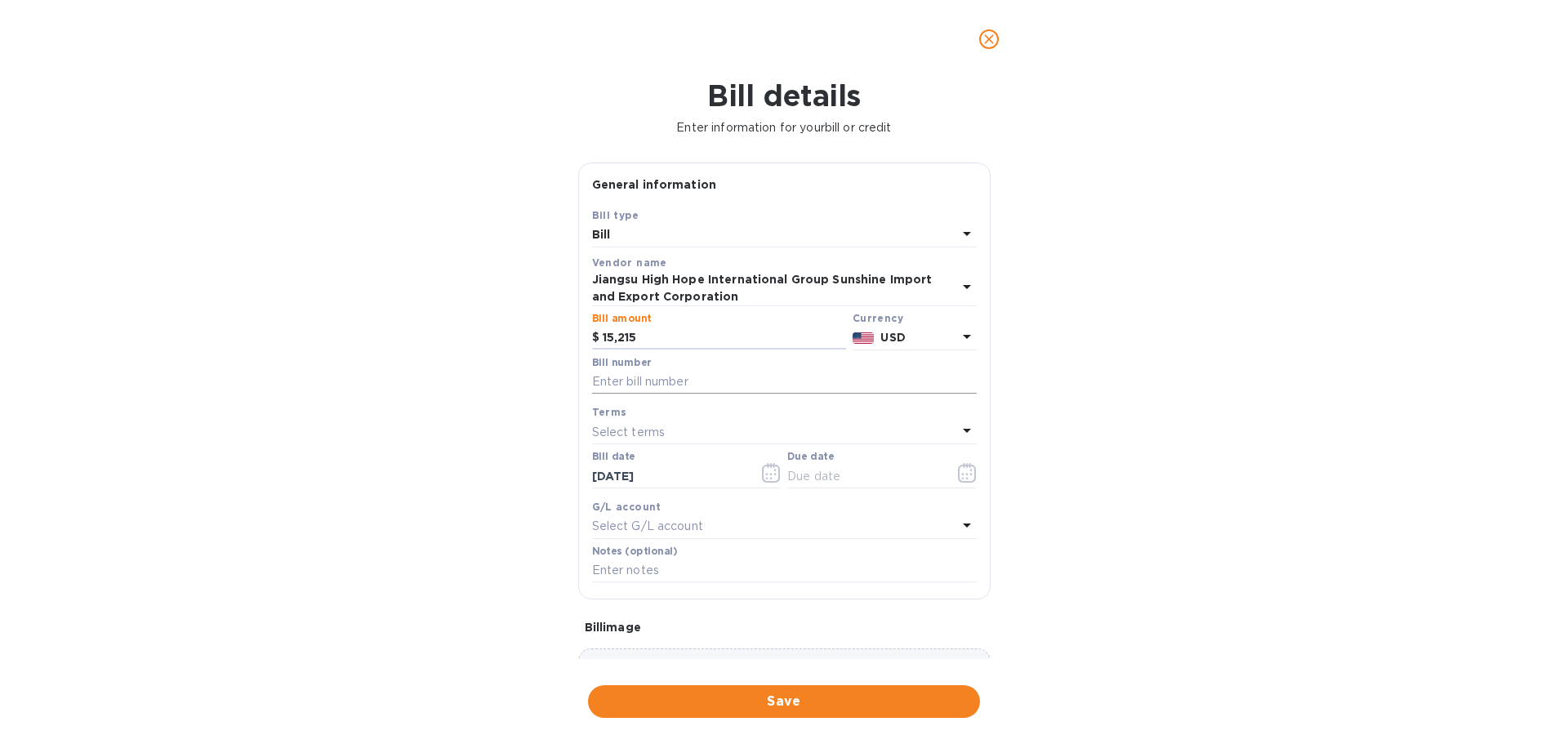 type on "15,215" 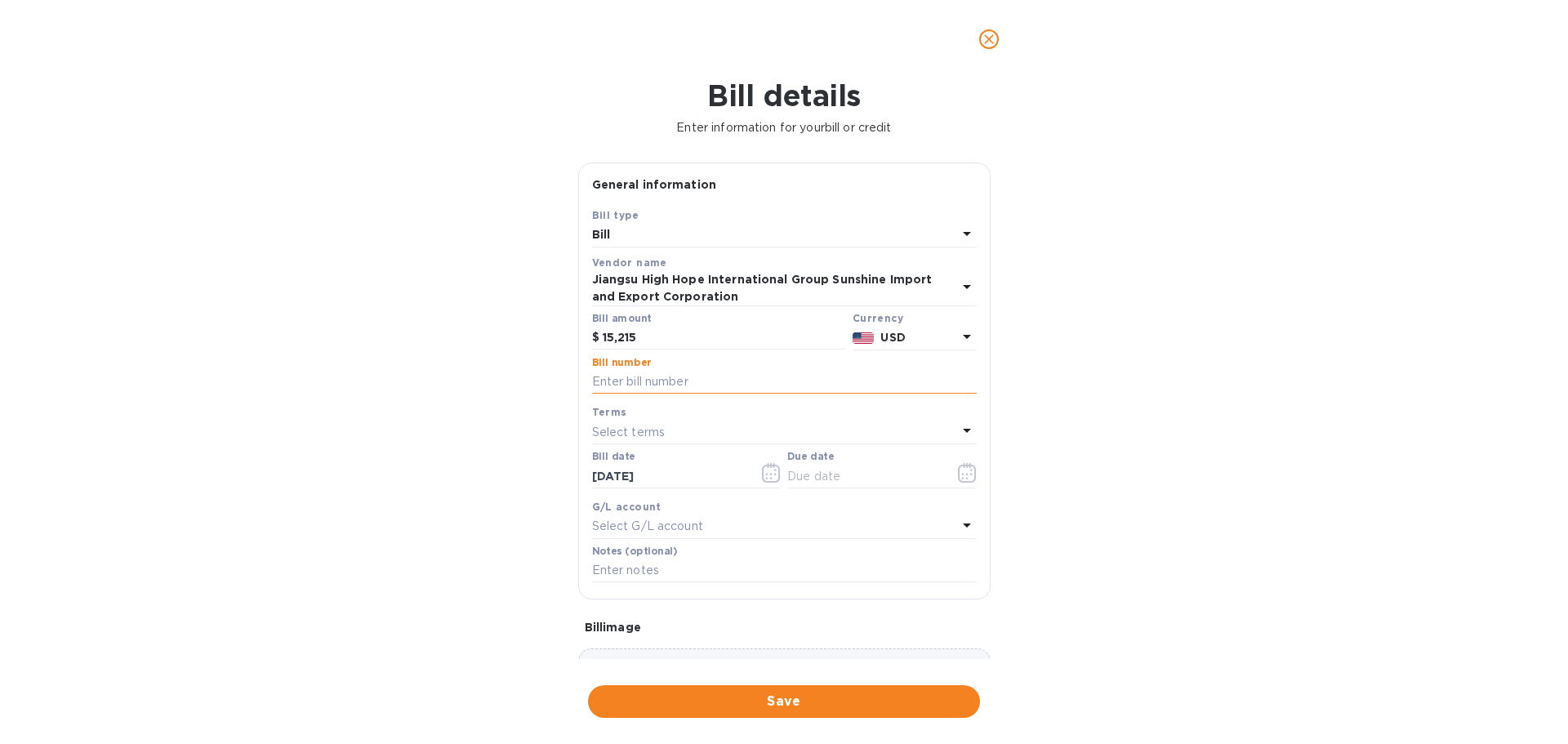 click at bounding box center [784, 382] 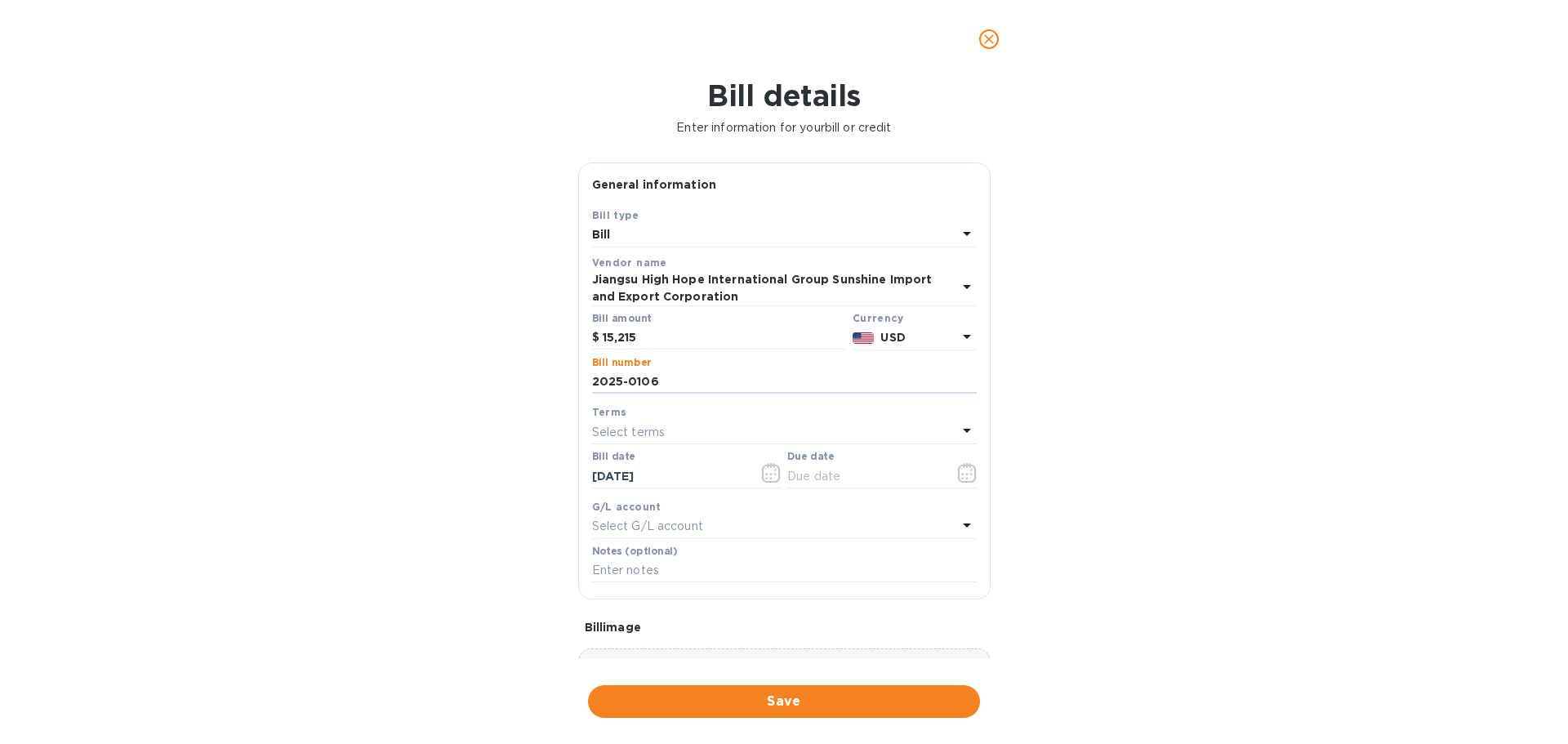 type on "2025-0106" 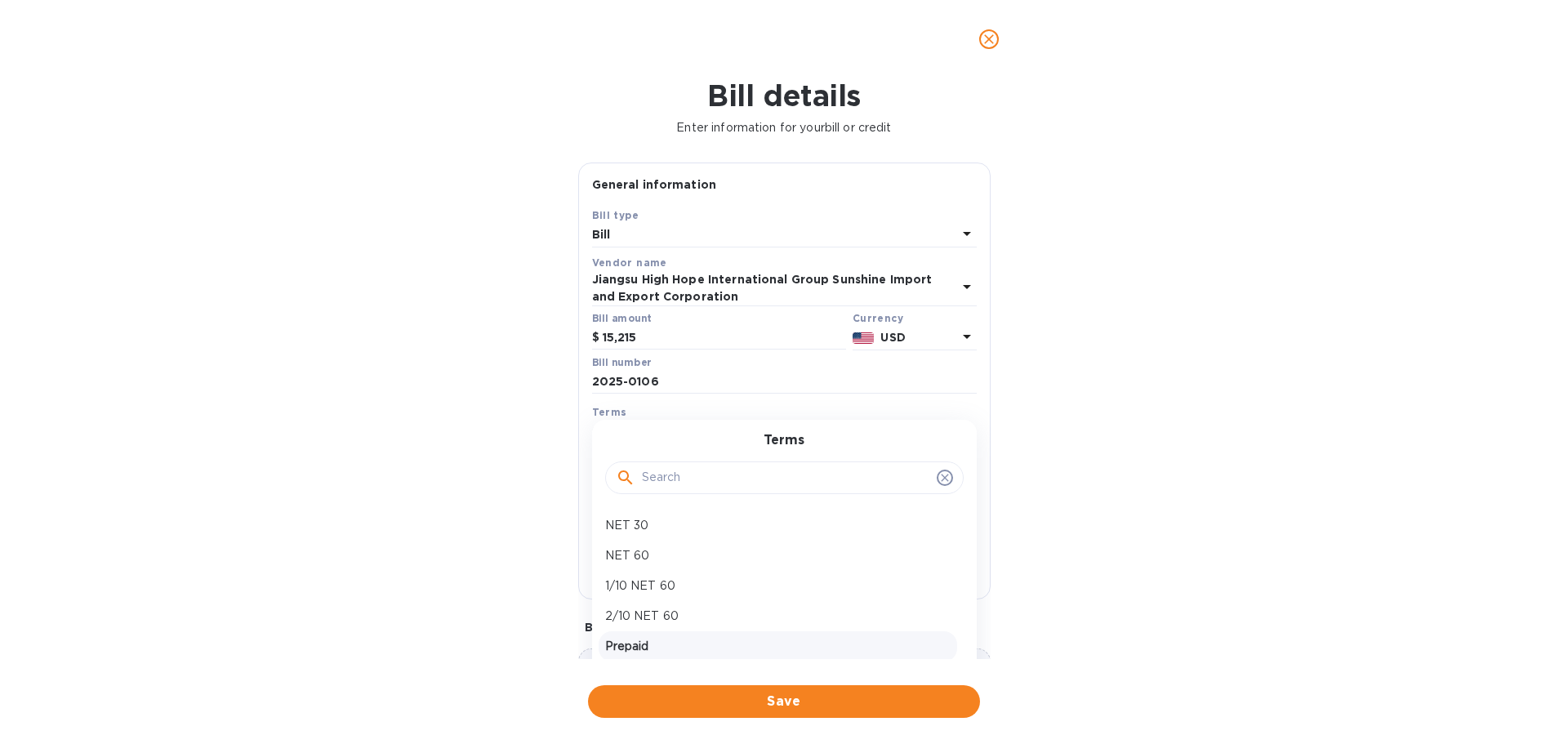 click on "Prepaid" at bounding box center (777, 646) 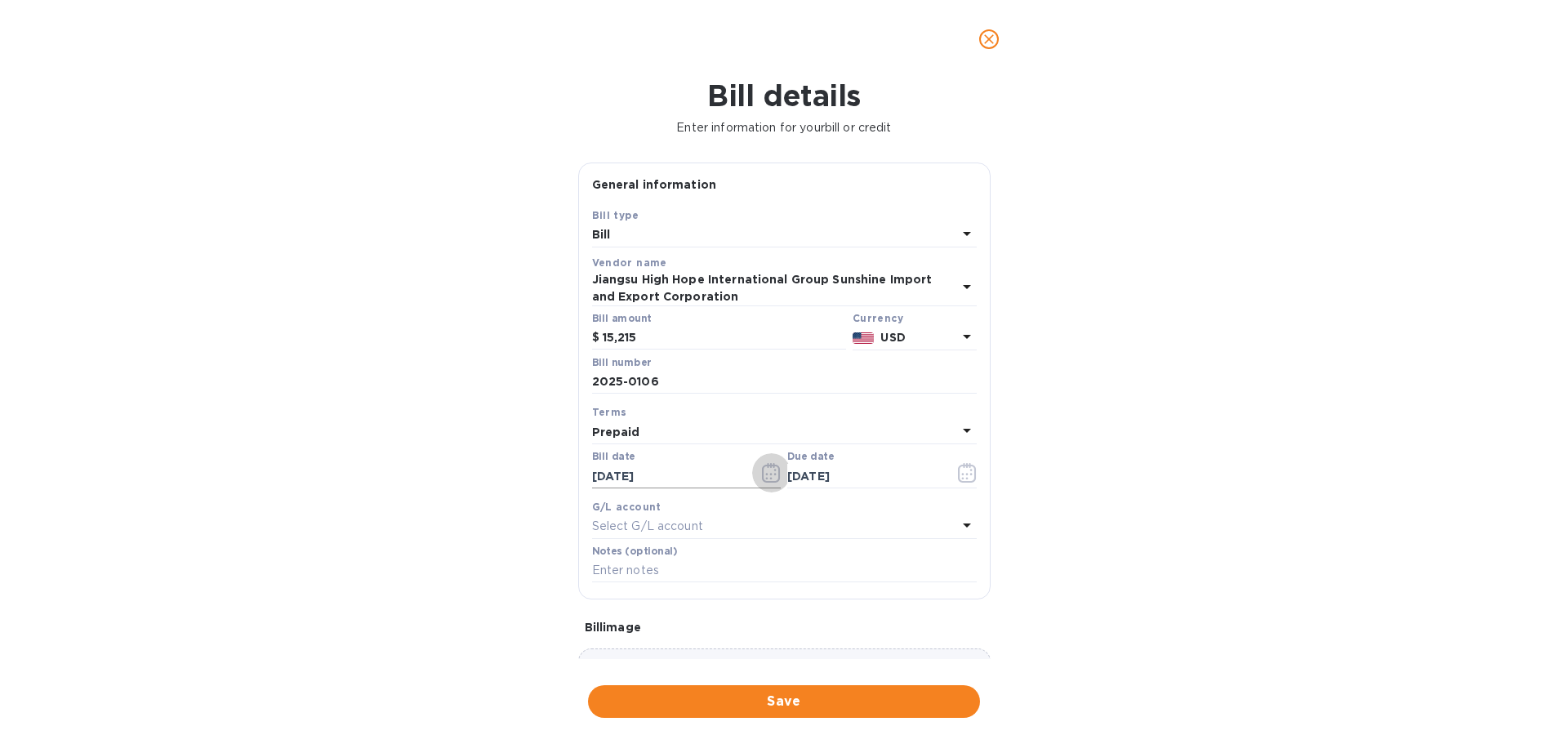 click 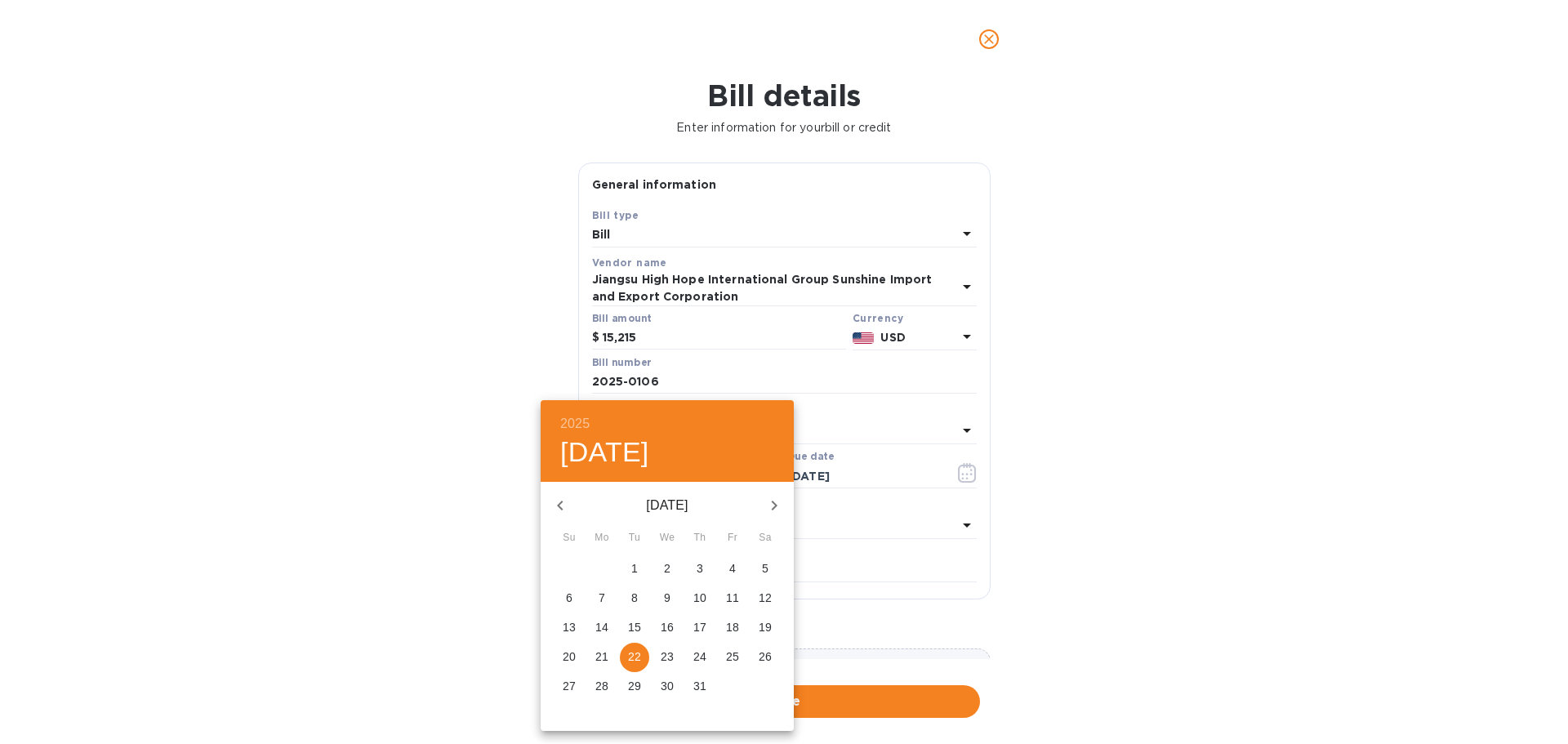 click on "21" at bounding box center [602, 657] 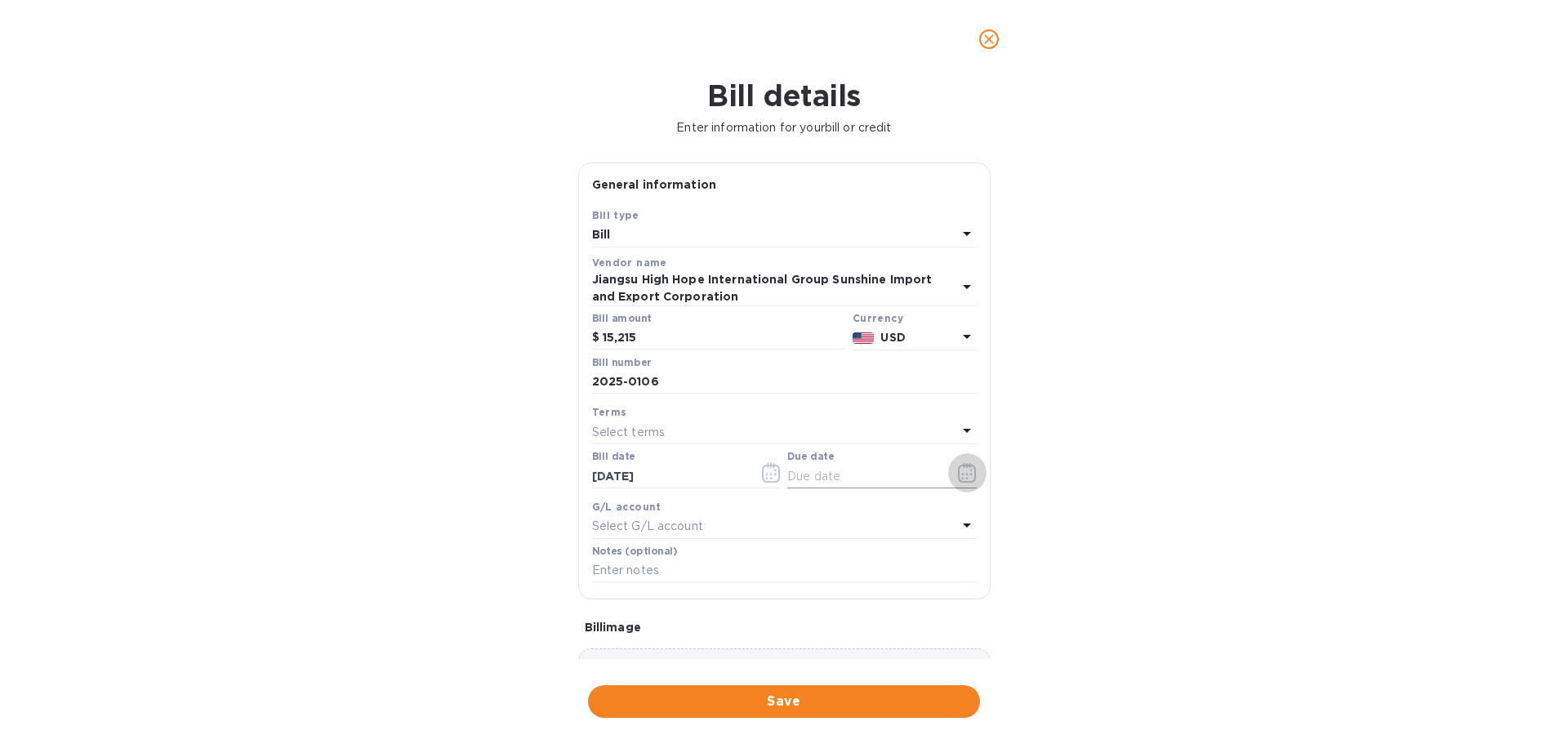click 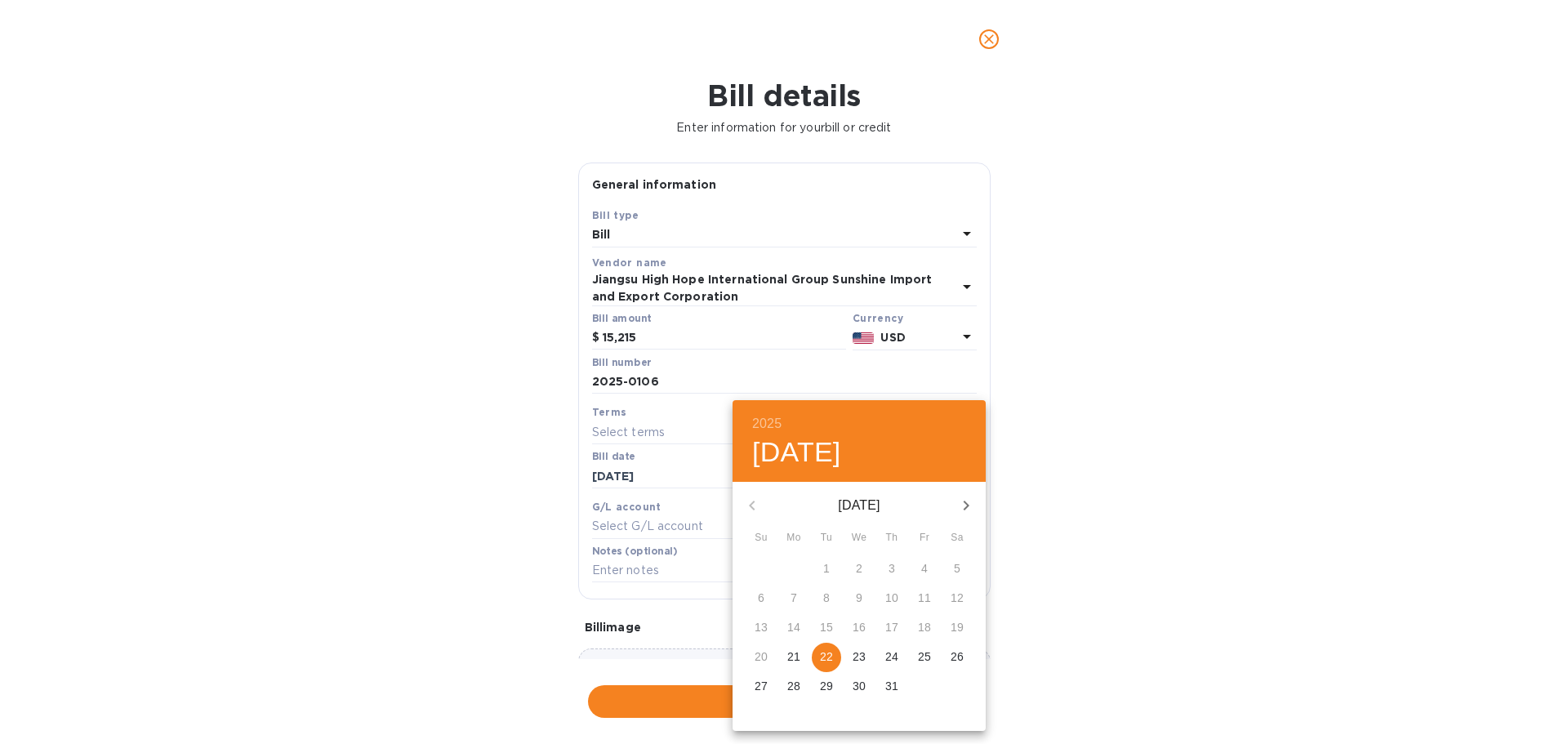 click on "21" at bounding box center (794, 657) 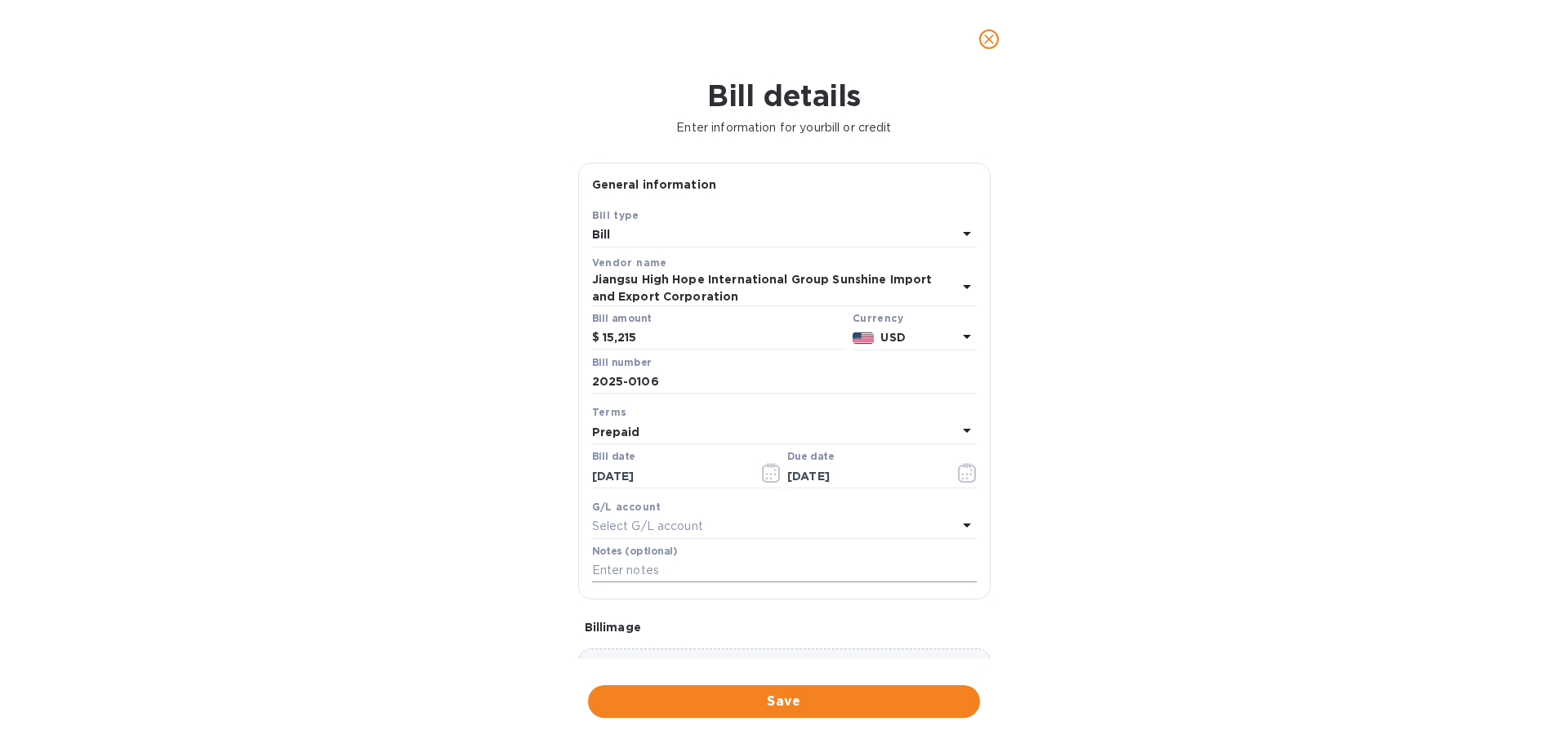 click at bounding box center (784, 571) 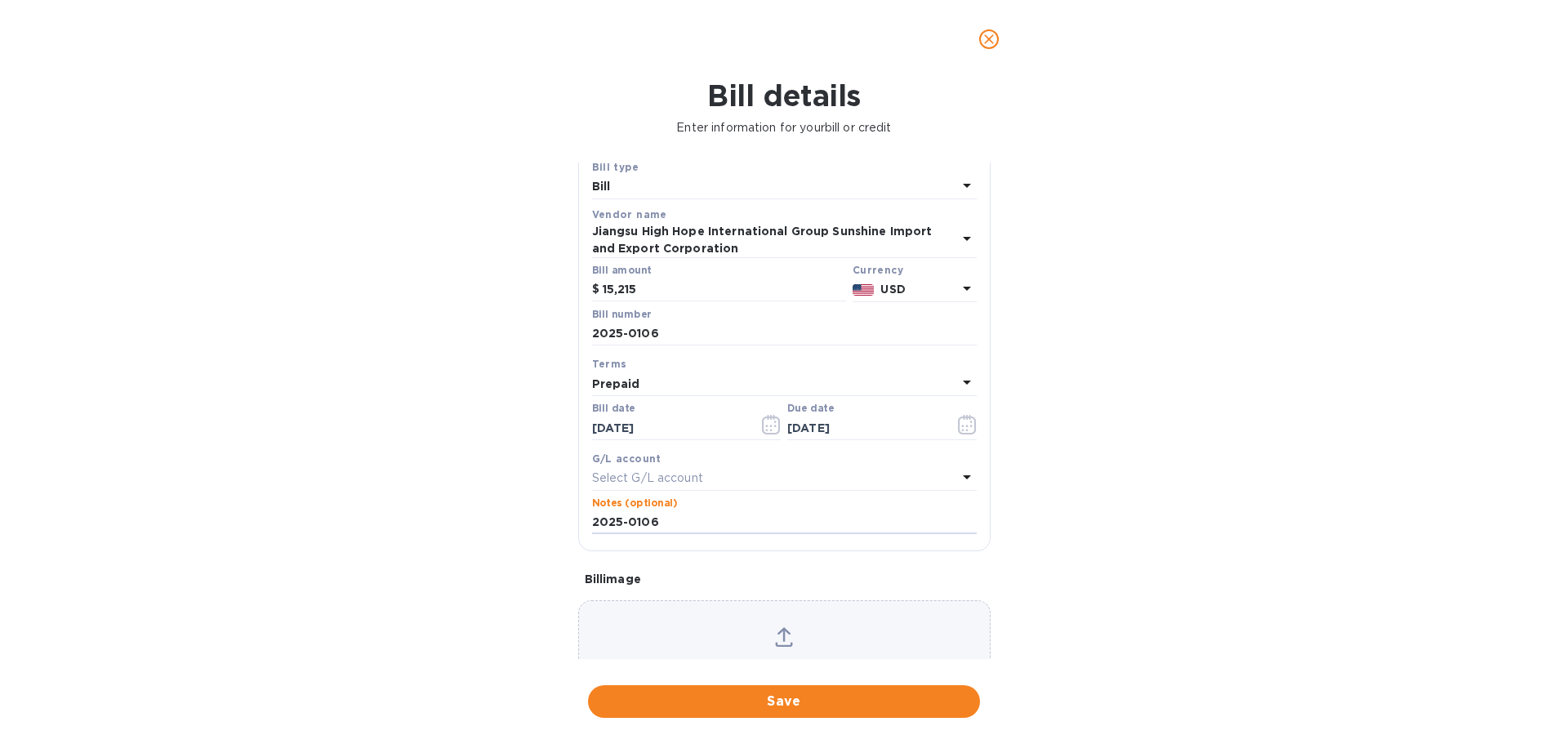 scroll, scrollTop: 127, scrollLeft: 0, axis: vertical 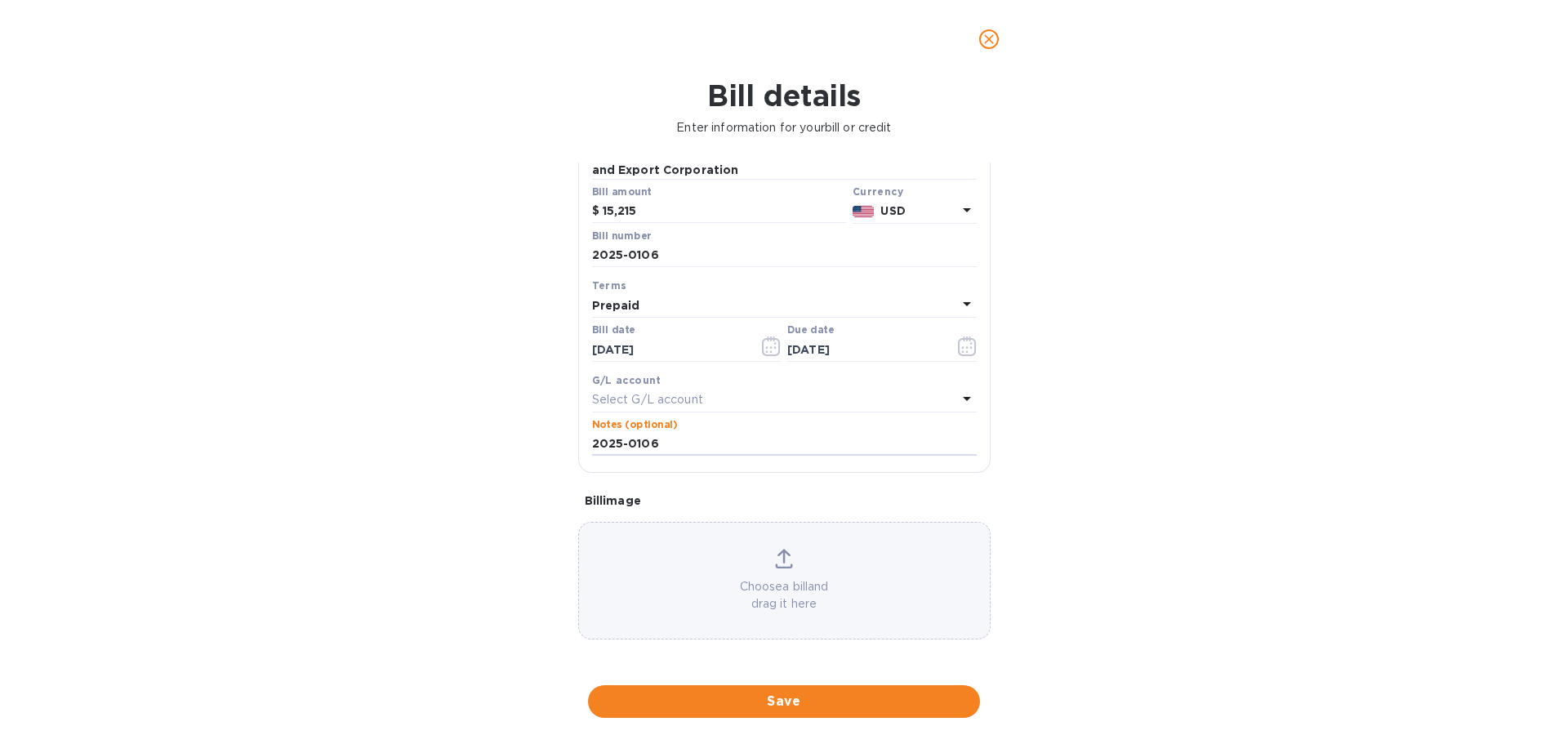 type on "2025-0106" 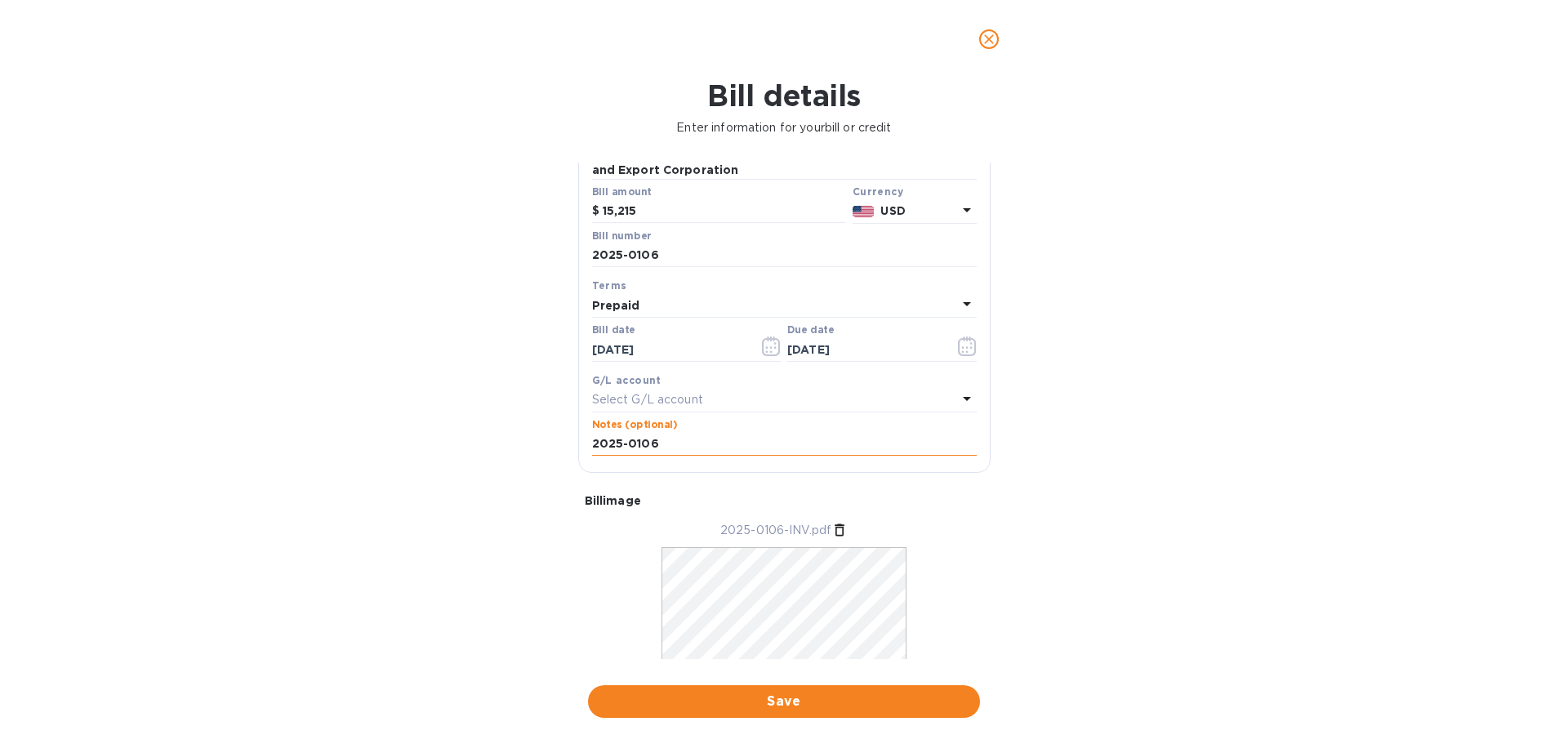 click on "2025-0106" at bounding box center [784, 444] 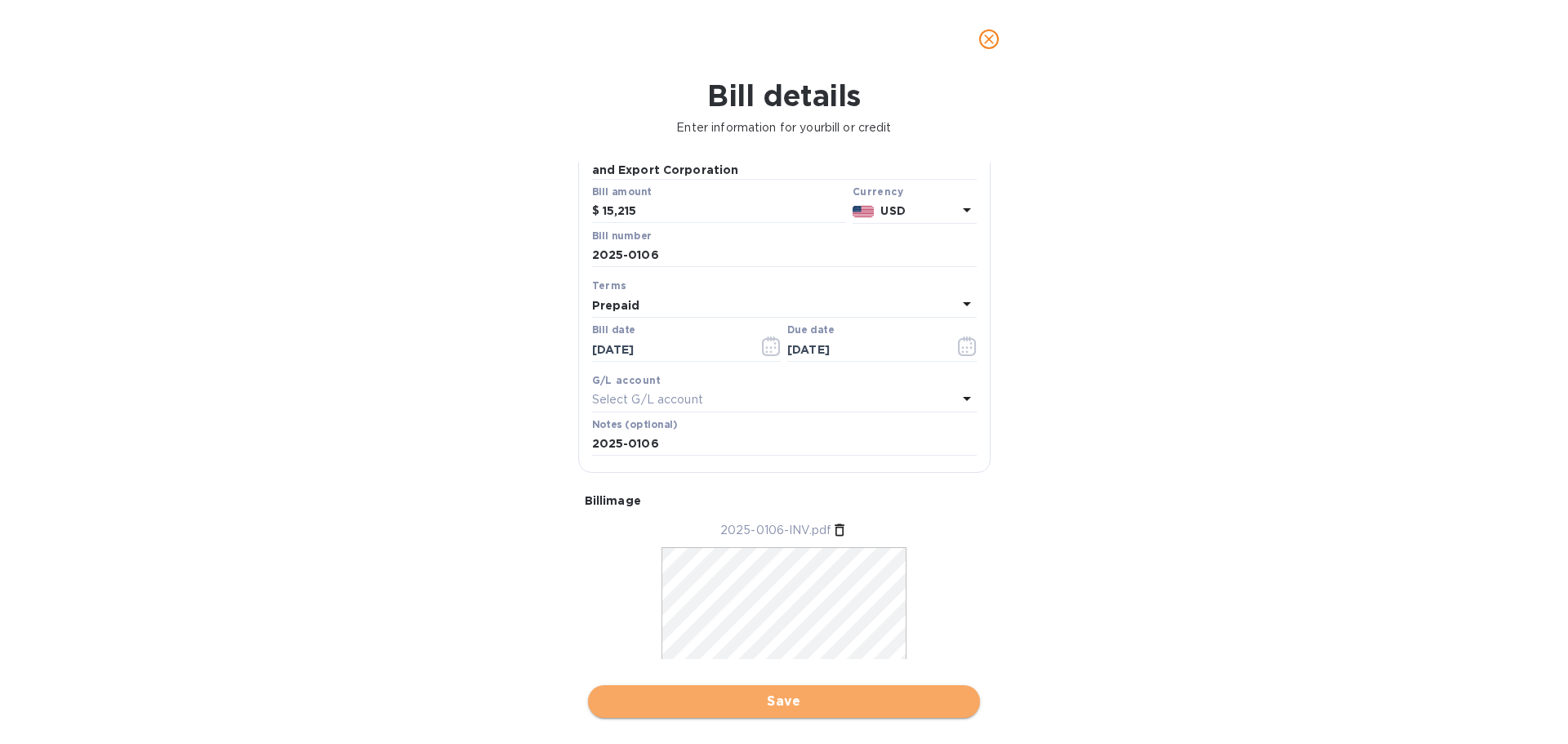 click on "Save" at bounding box center [784, 702] 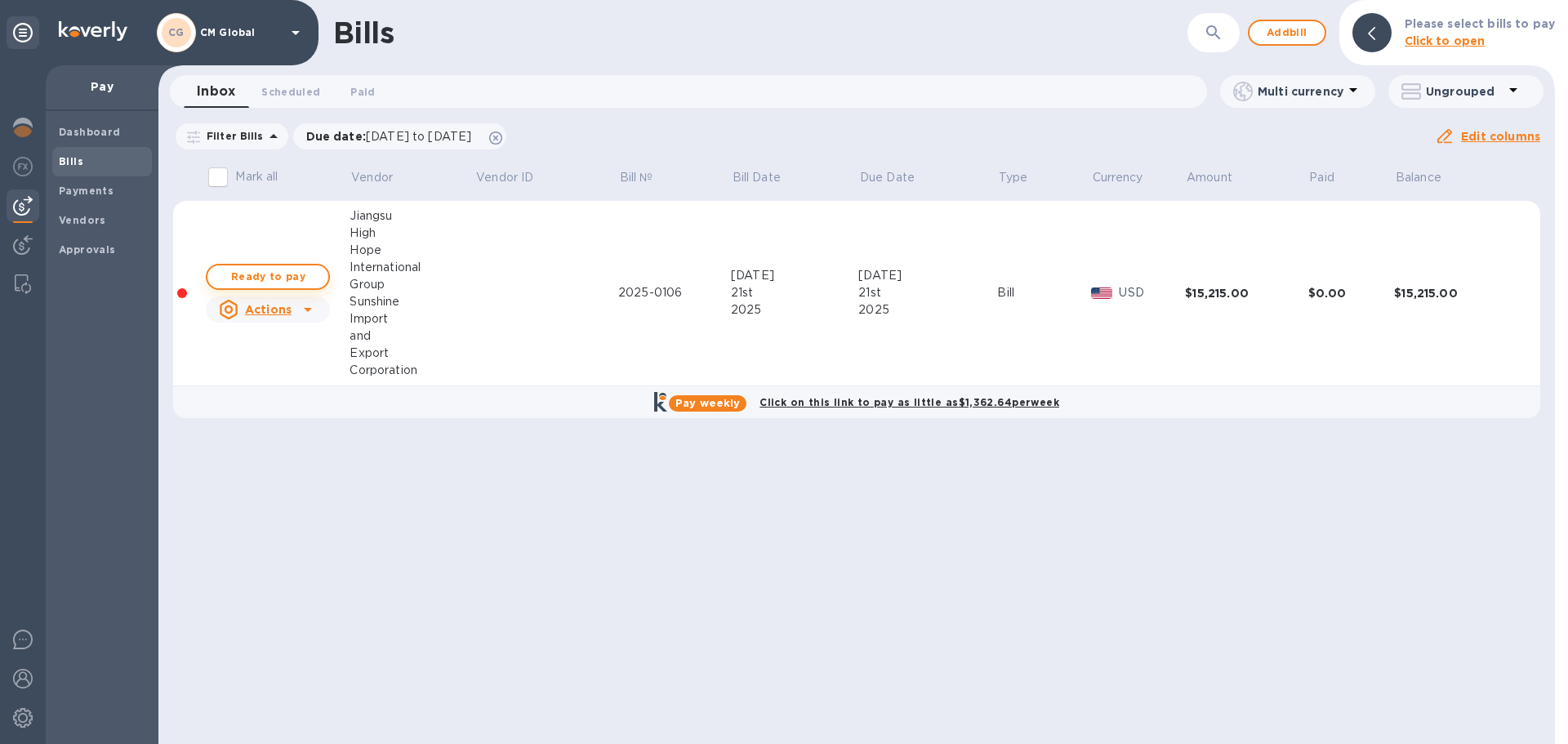click on "Ready to pay" at bounding box center (268, 277) 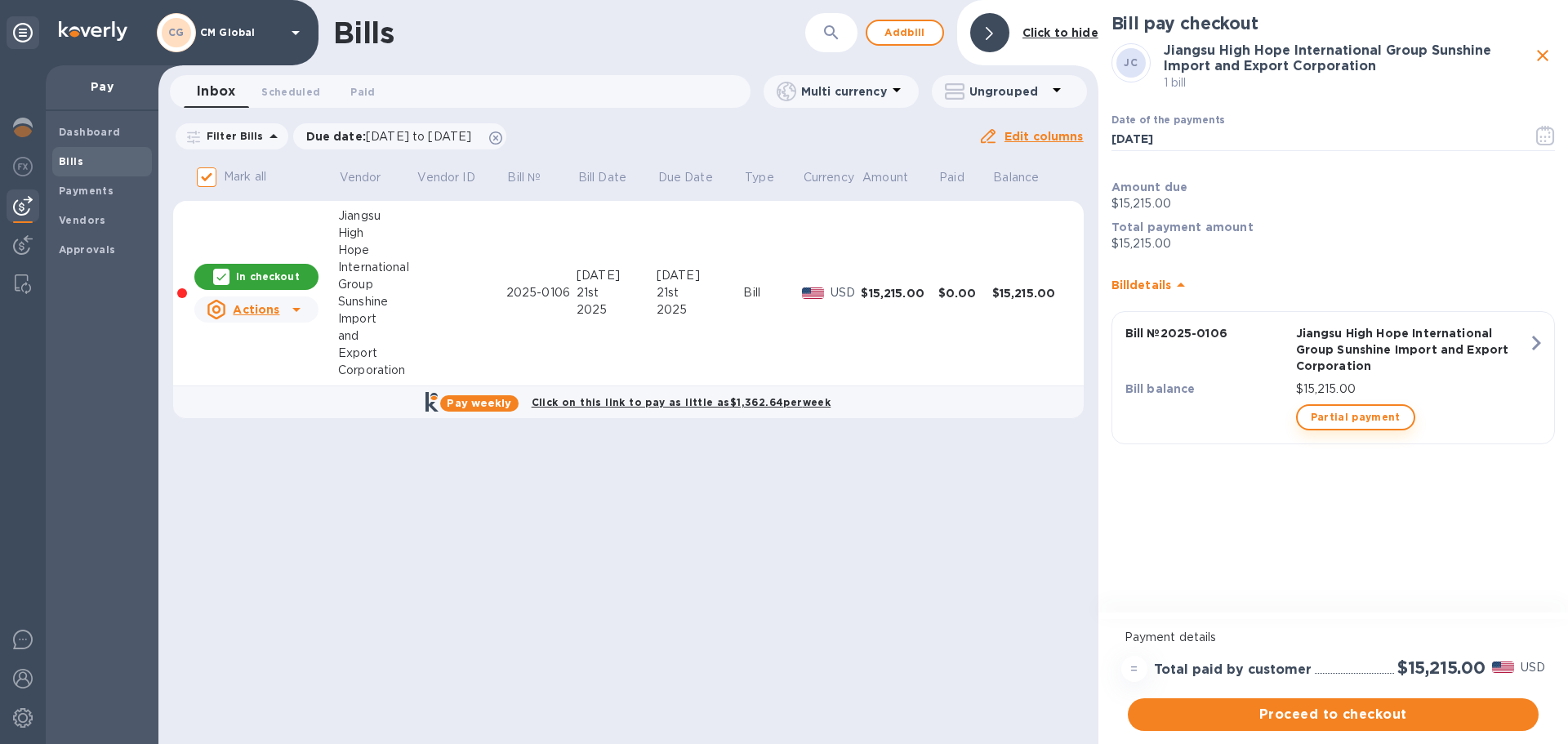 click on "Partial payment" at bounding box center [1356, 417] 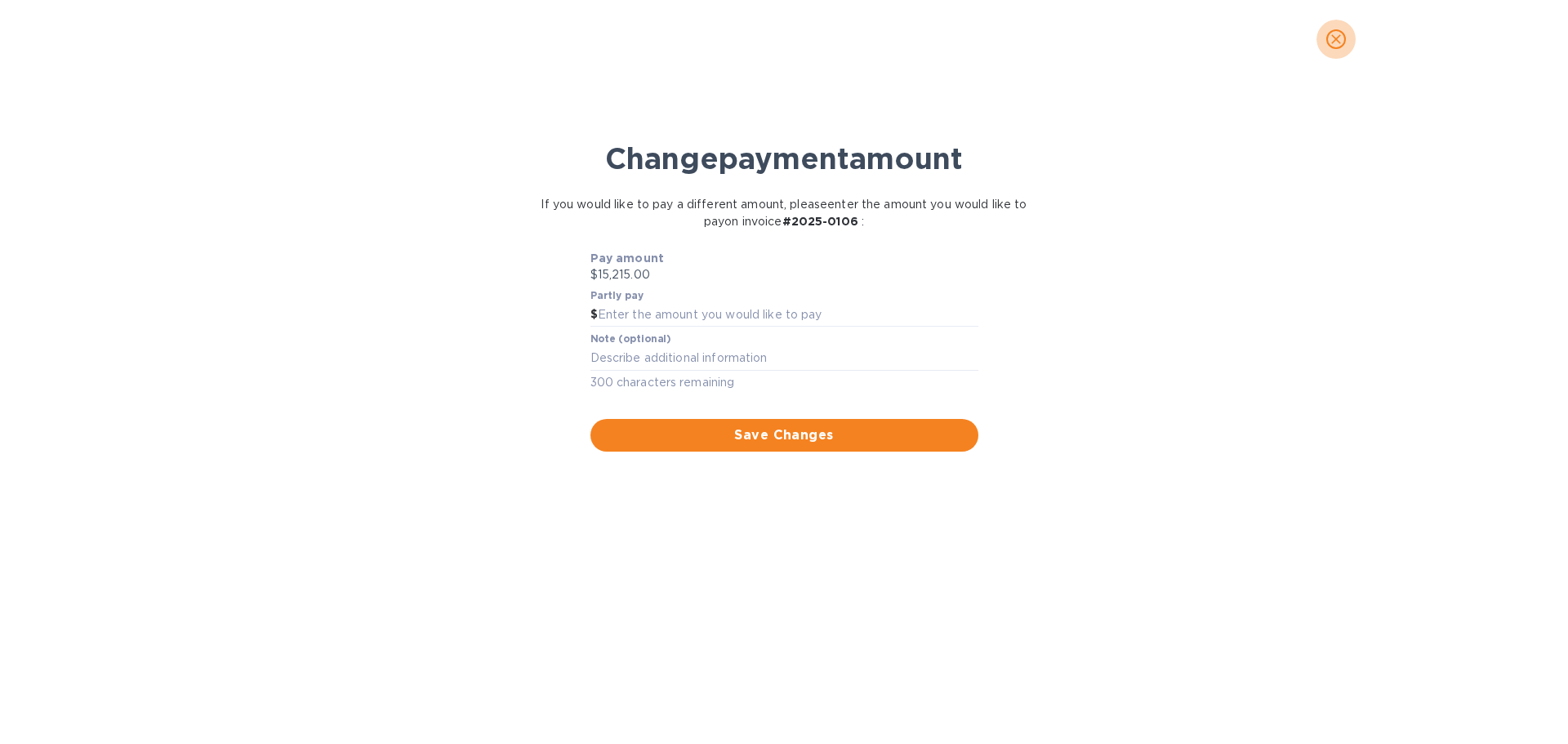 click 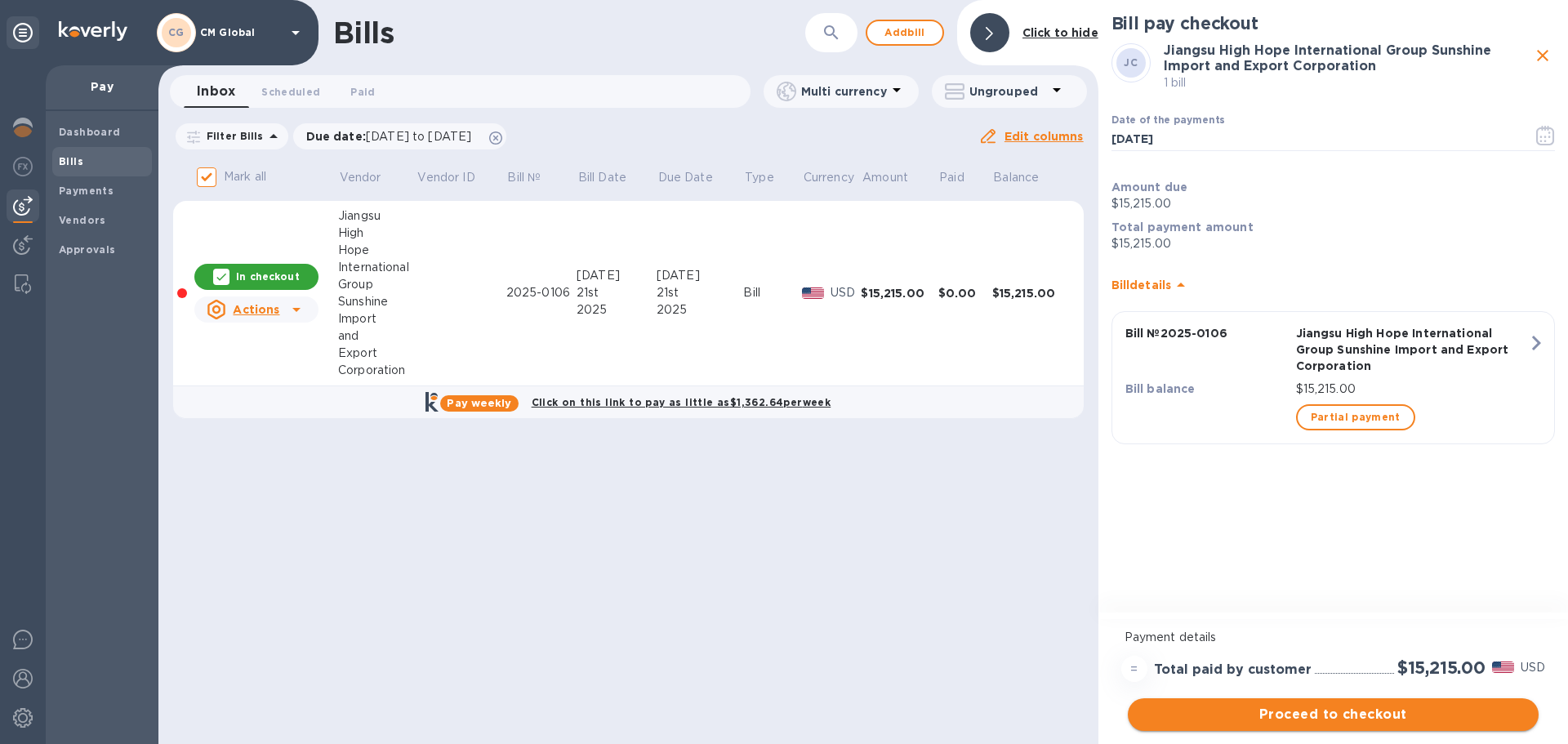 click on "Proceed to checkout" at bounding box center [1333, 715] 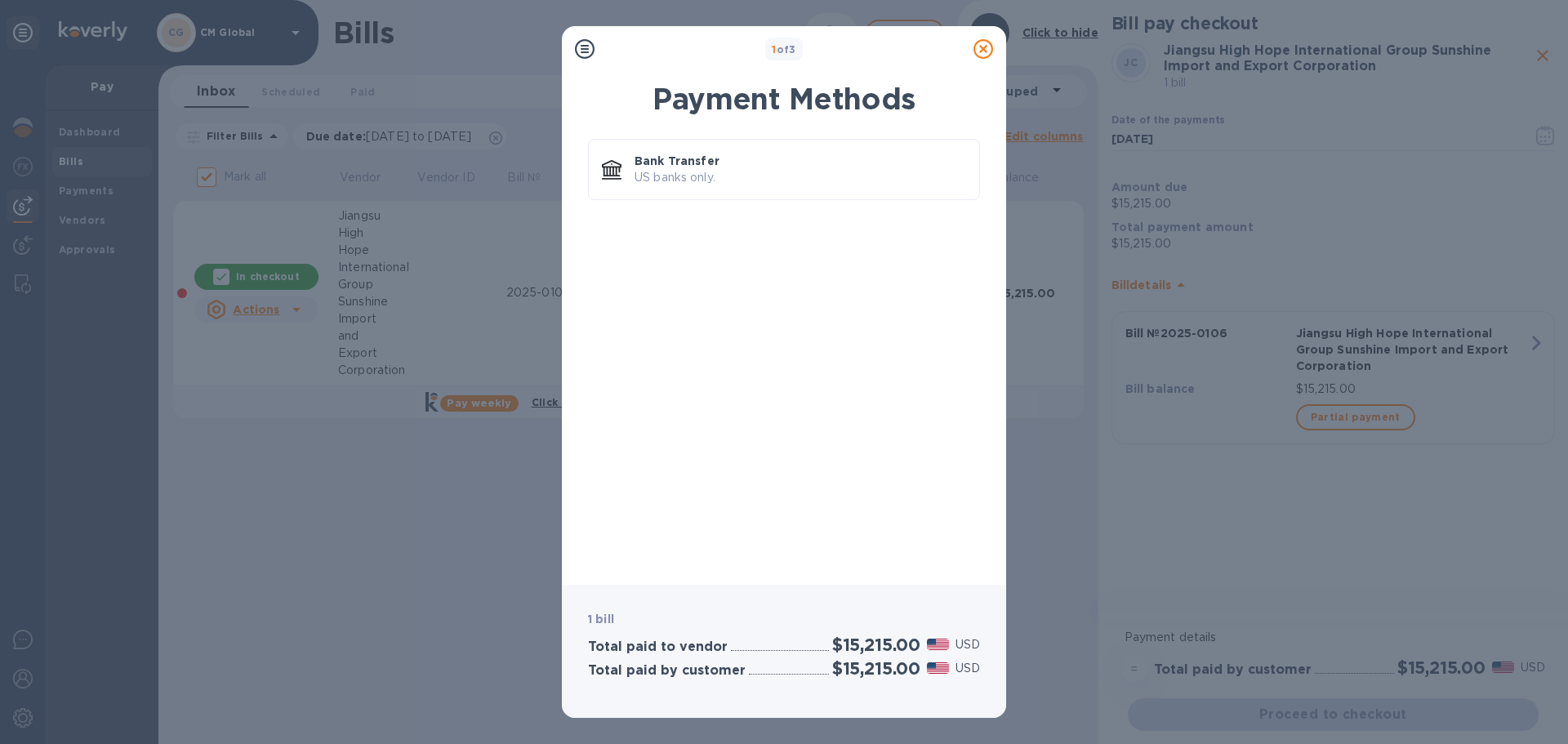 click 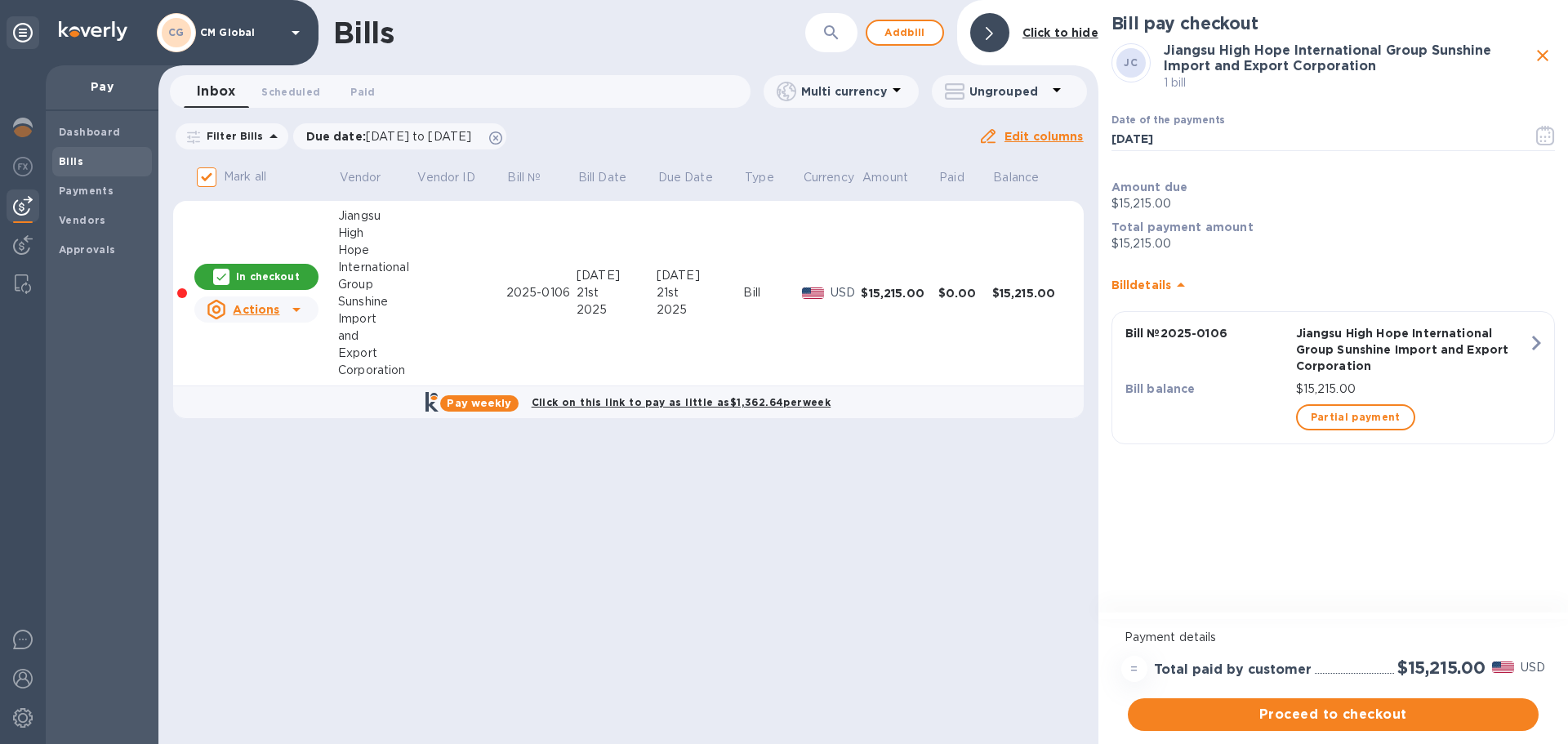 click on "Bills" at bounding box center (71, 161) 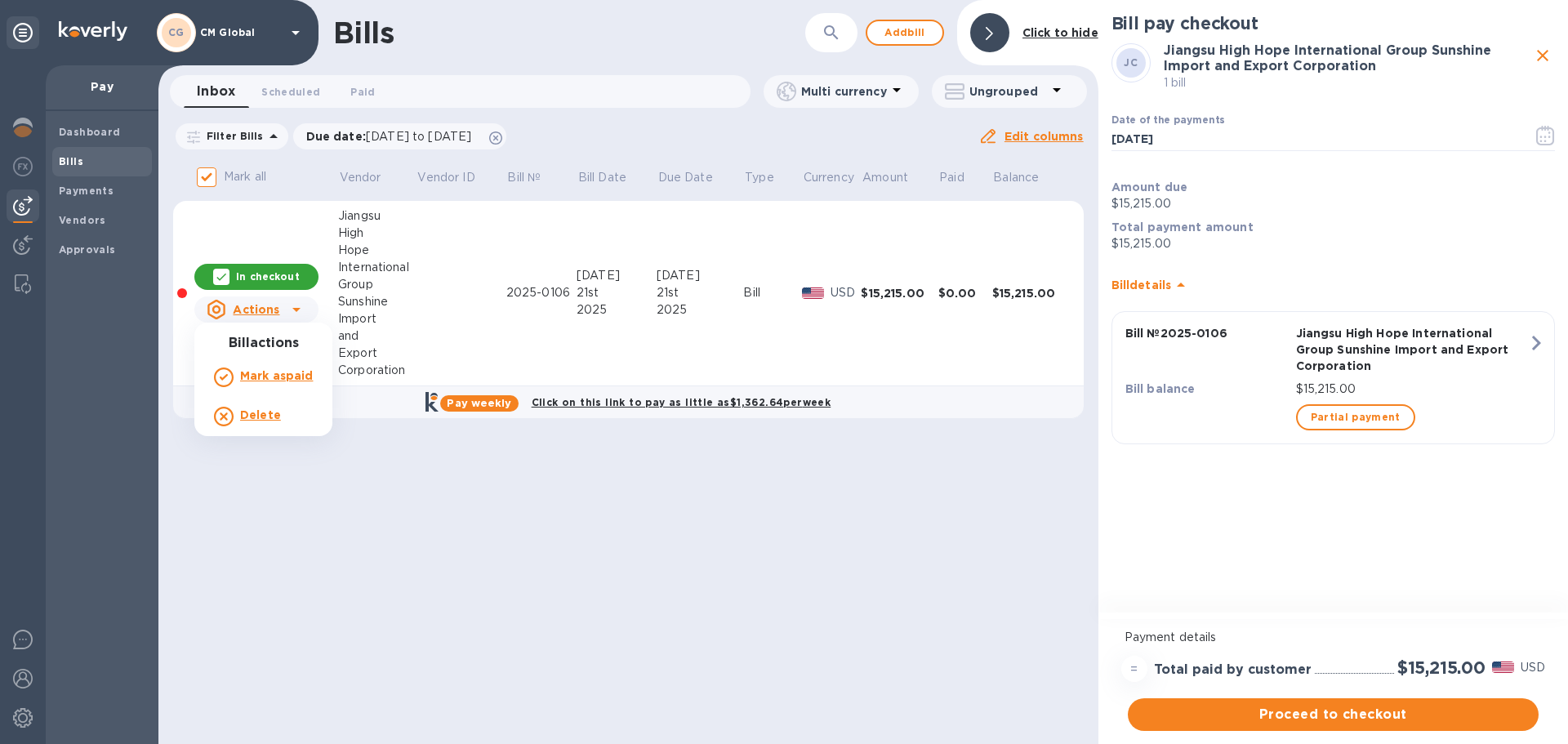 click at bounding box center (784, 372) 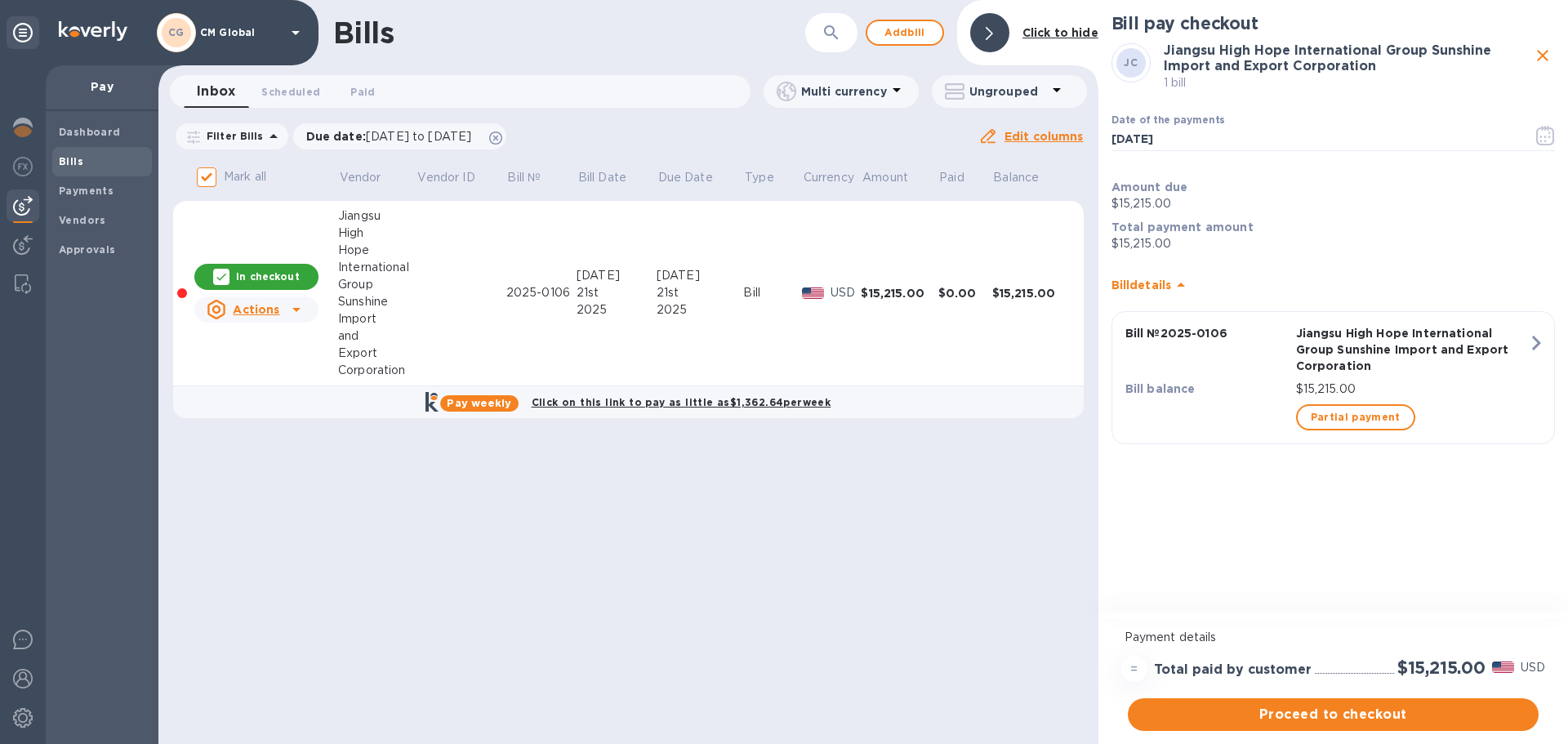 click 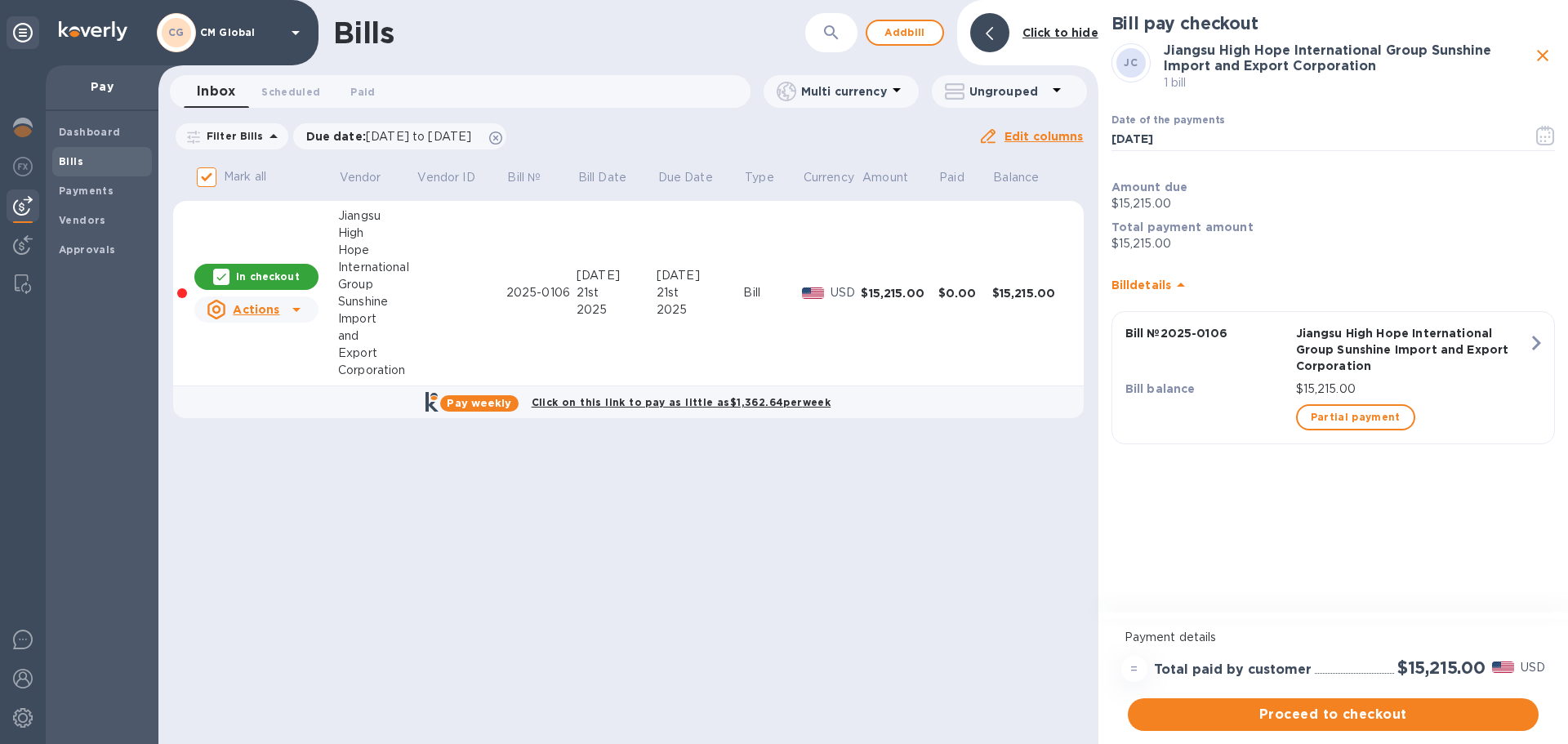 checkbox on "false" 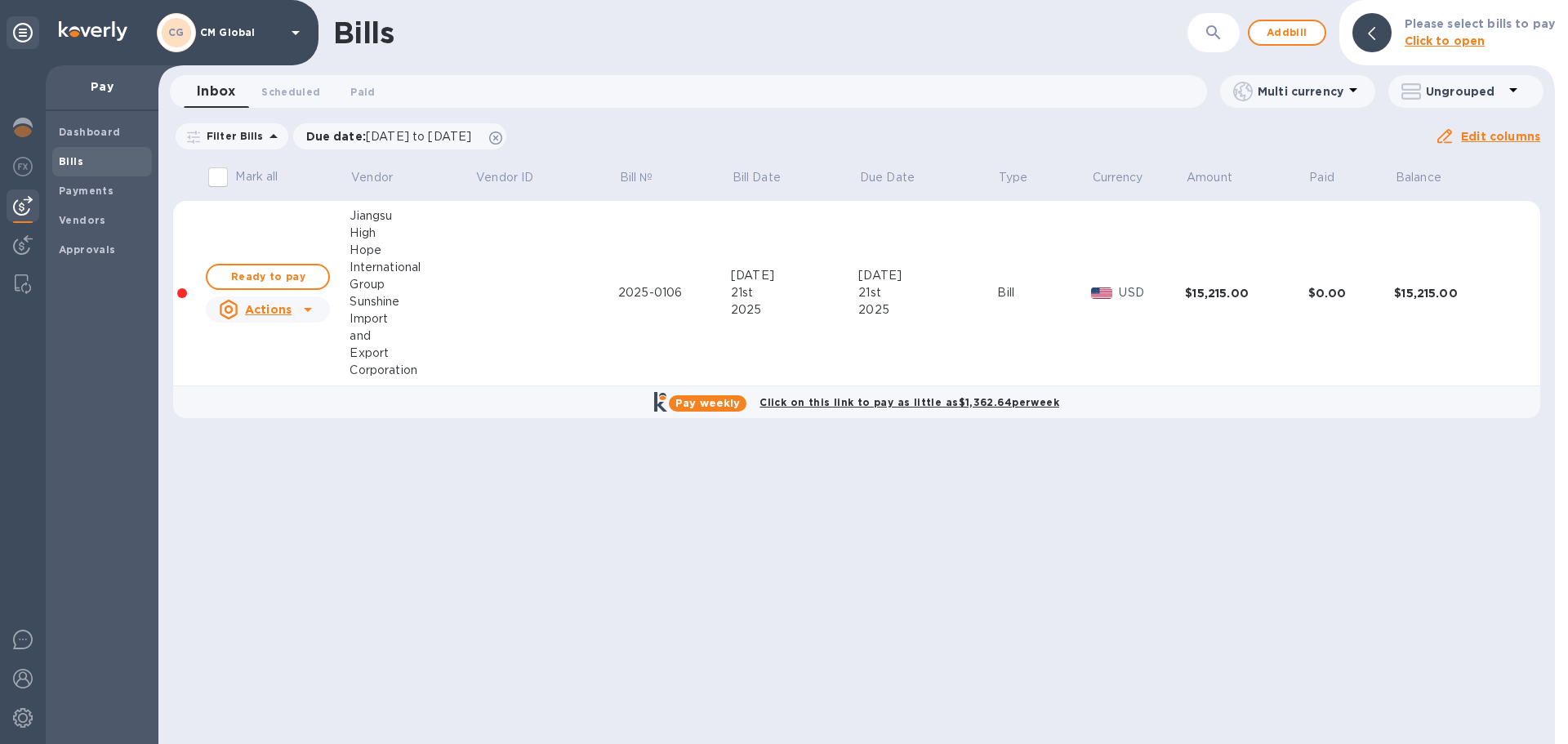 click on "Sunshine" at bounding box center (412, 301) 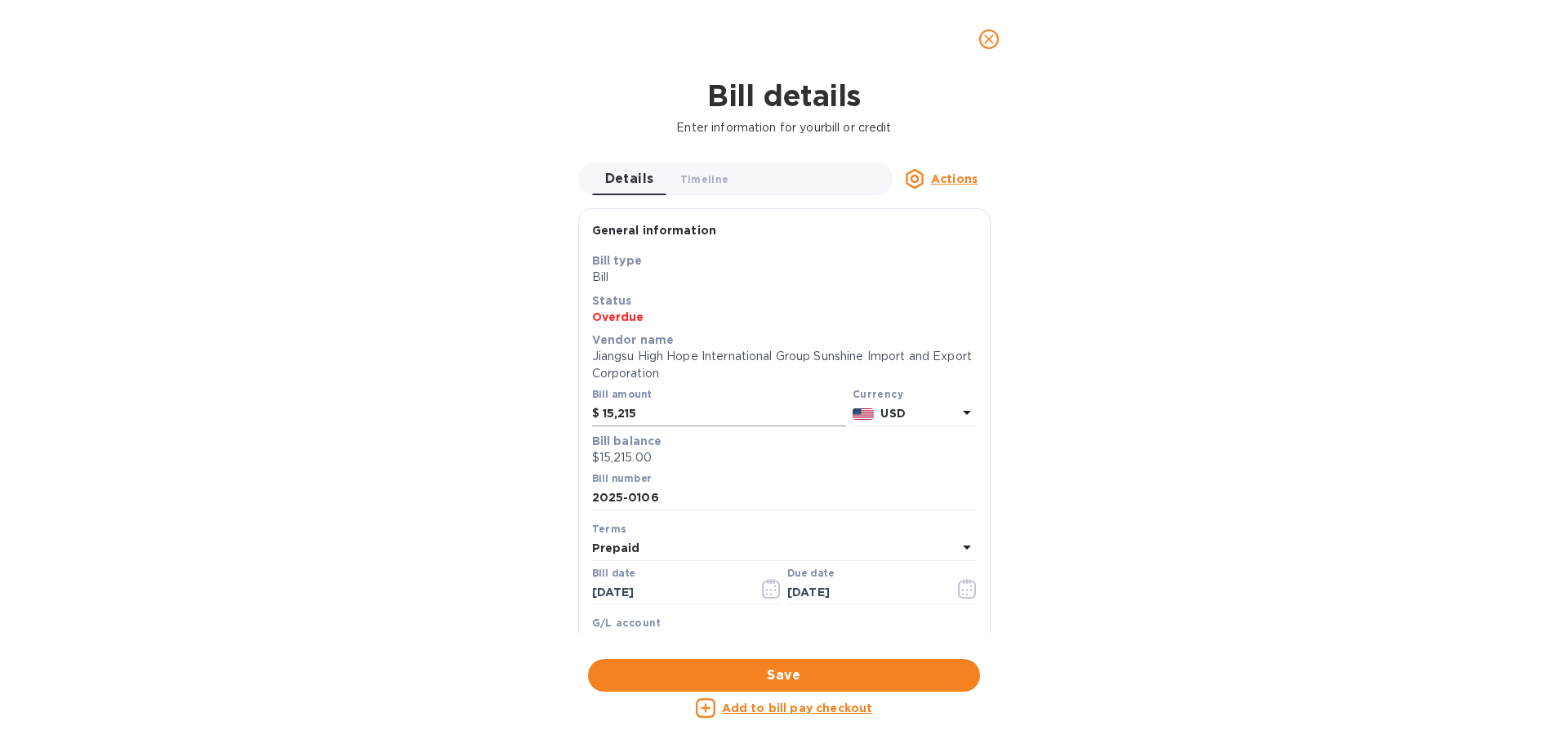 click on "15,215" at bounding box center (724, 414) 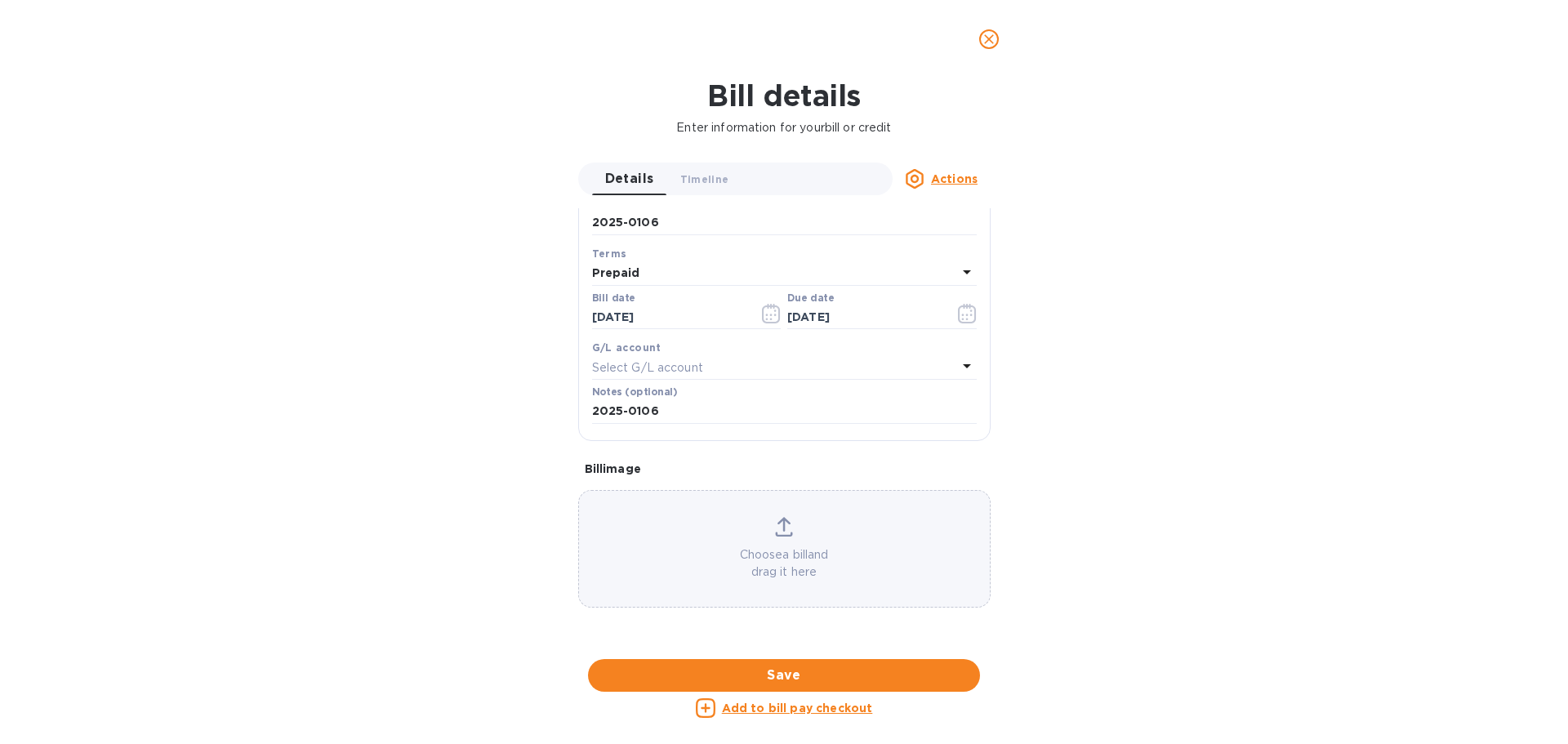 scroll, scrollTop: 327, scrollLeft: 0, axis: vertical 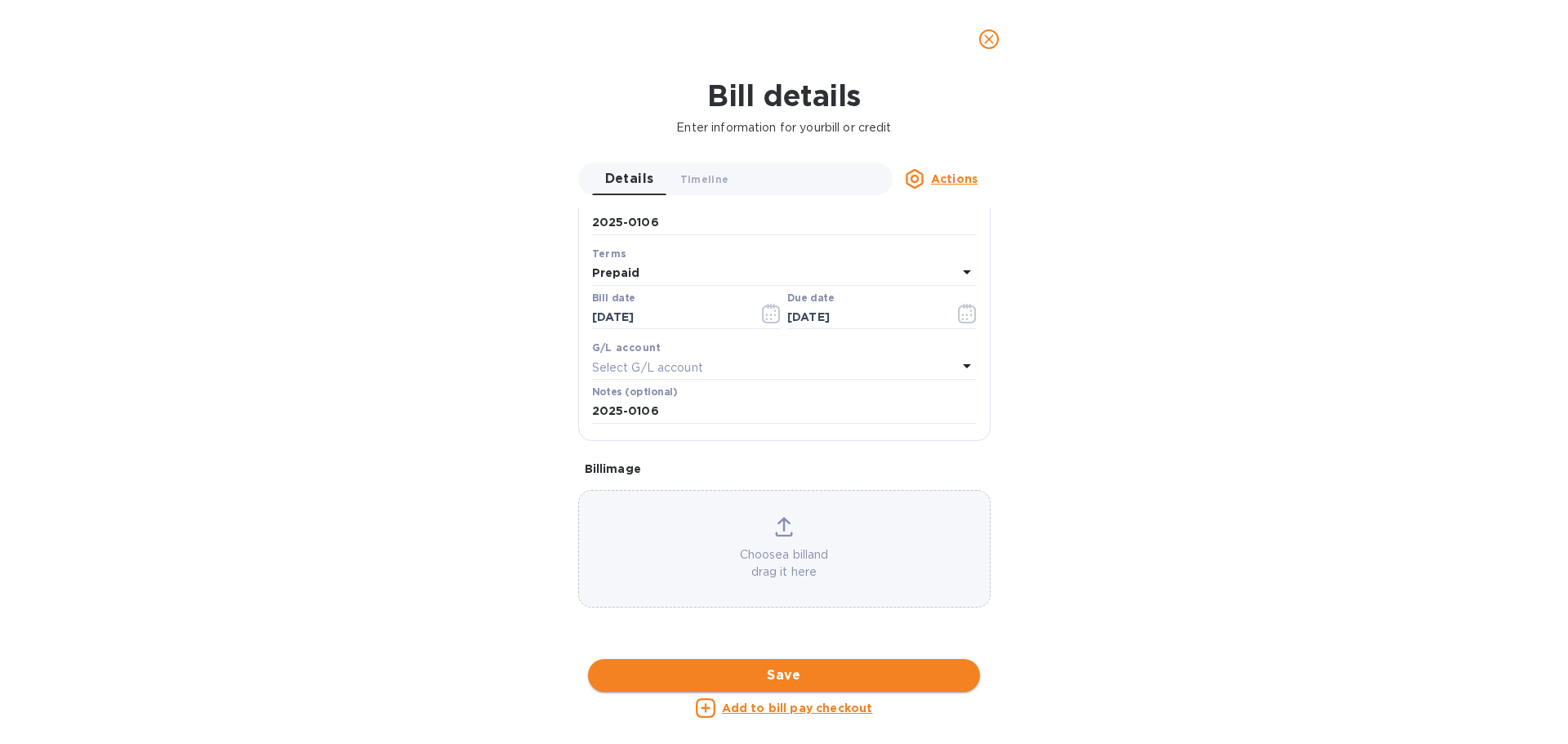 type on "15,309" 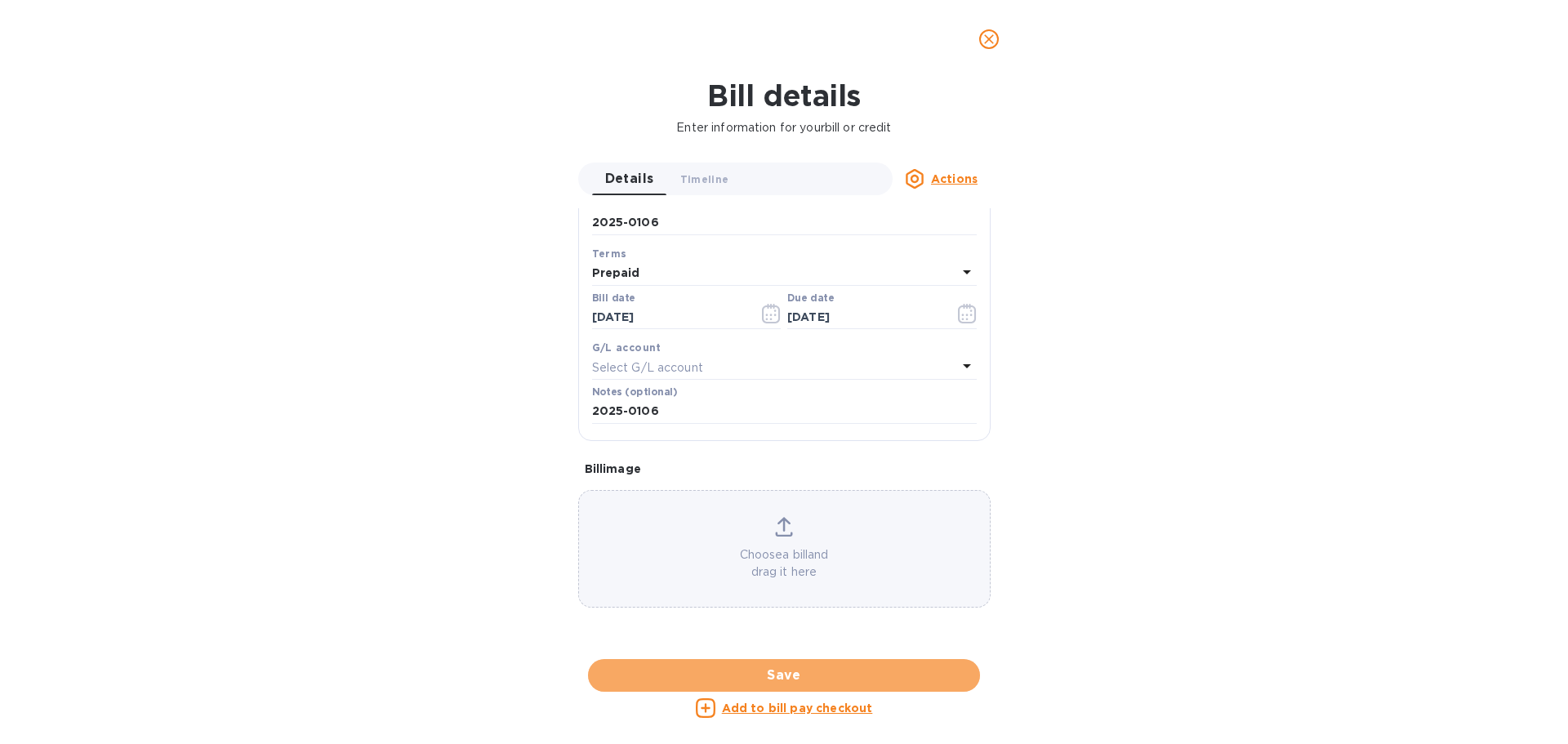 drag, startPoint x: 777, startPoint y: 675, endPoint x: 808, endPoint y: 675, distance: 31 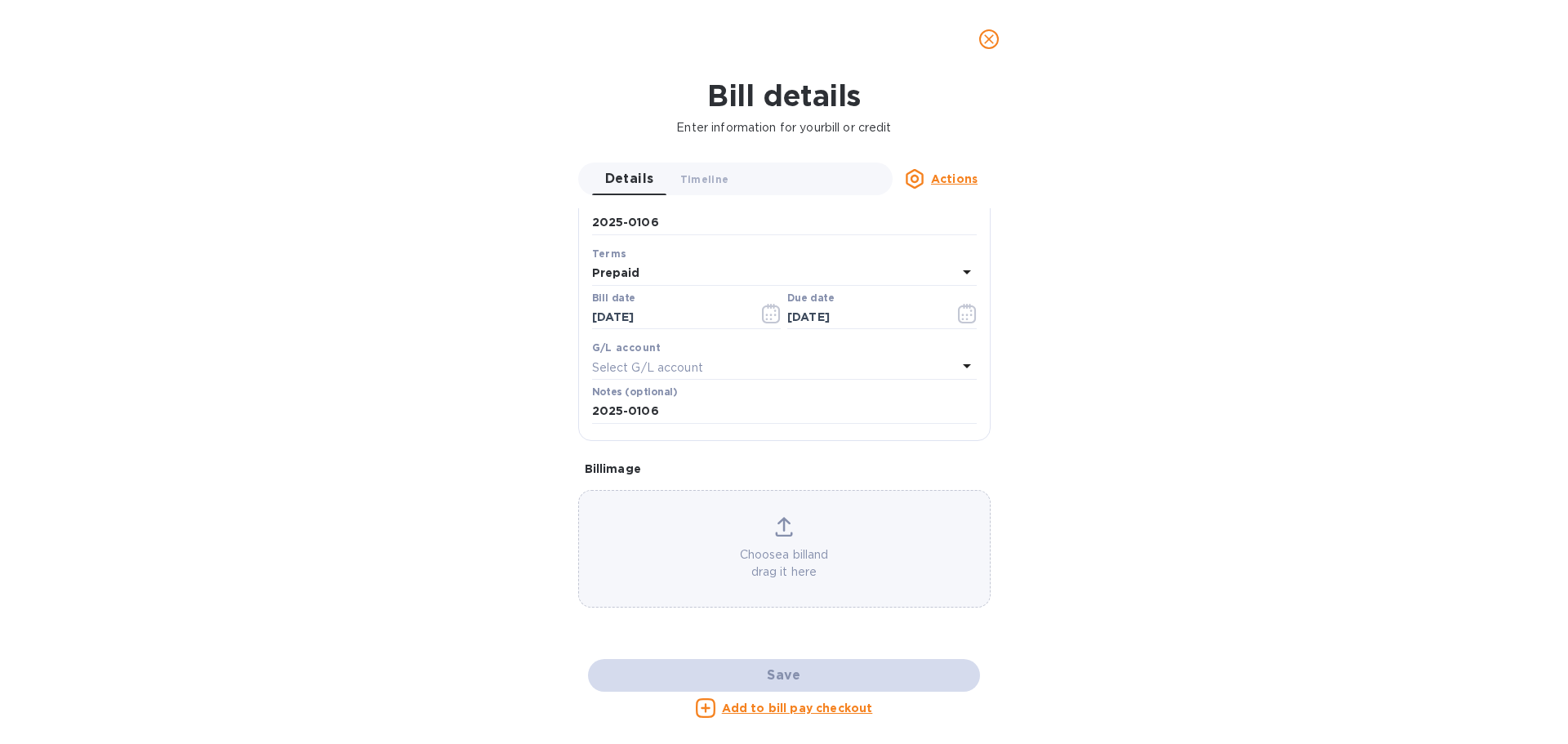 scroll, scrollTop: 250, scrollLeft: 0, axis: vertical 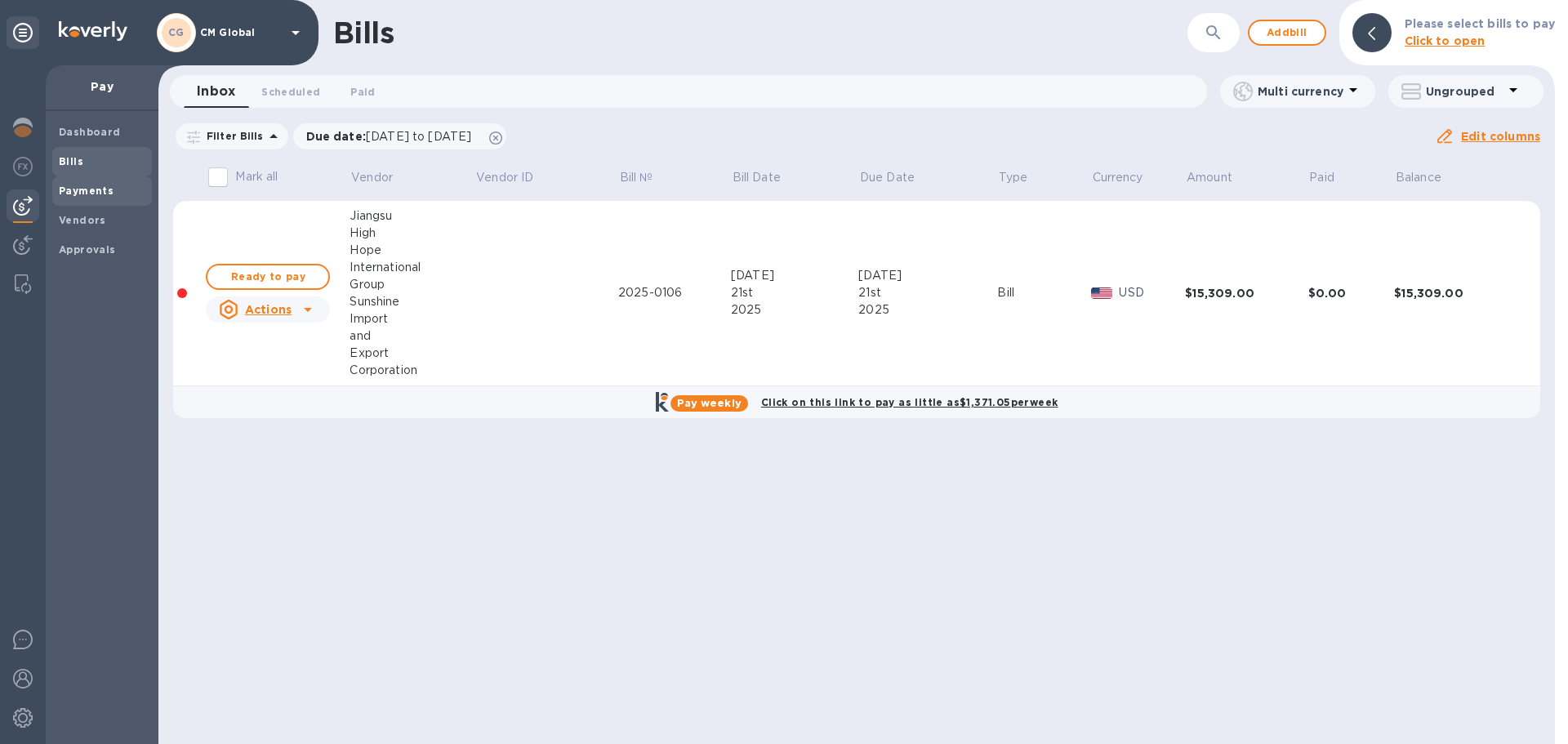 click on "Payments" at bounding box center (86, 191) 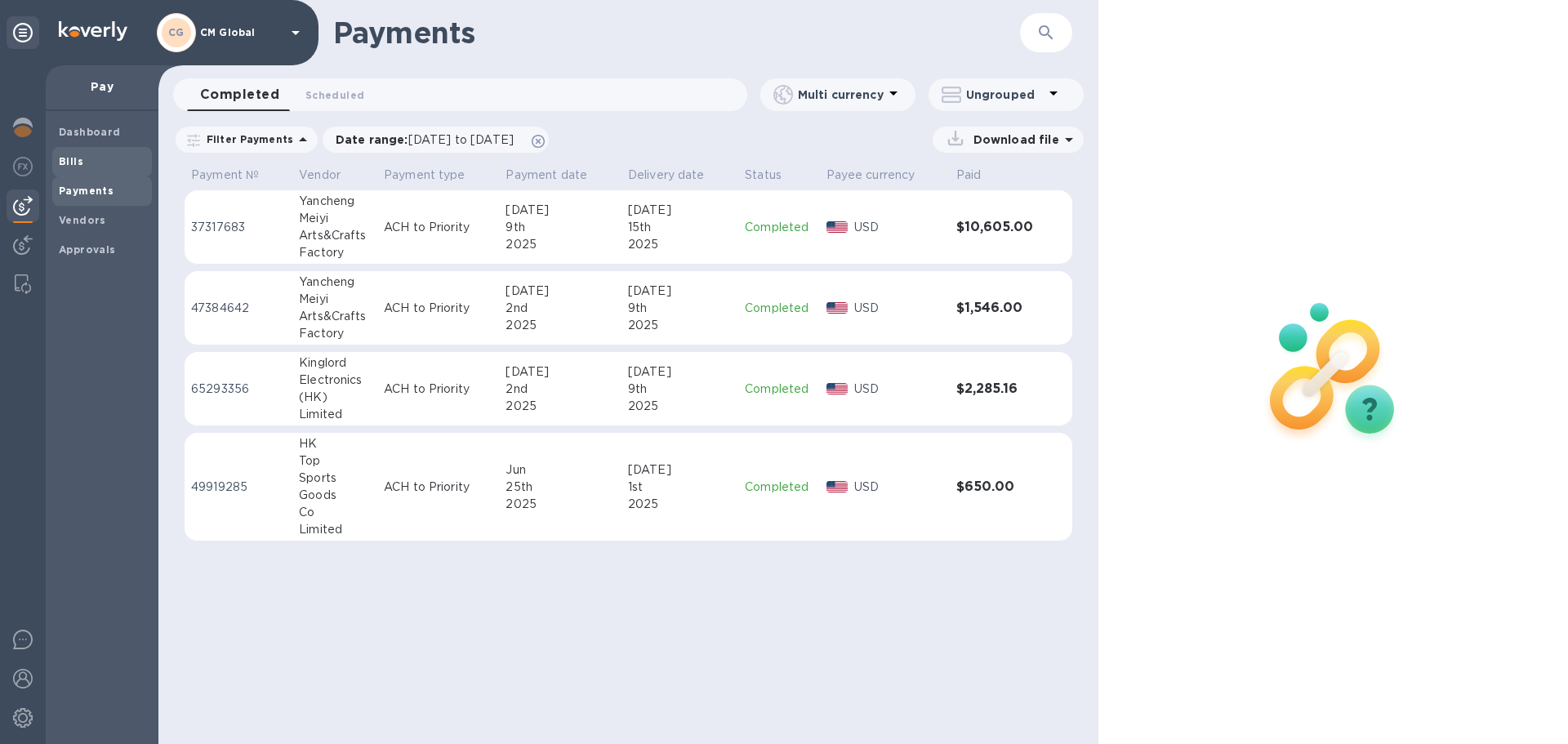 click on "Bills" at bounding box center [102, 162] 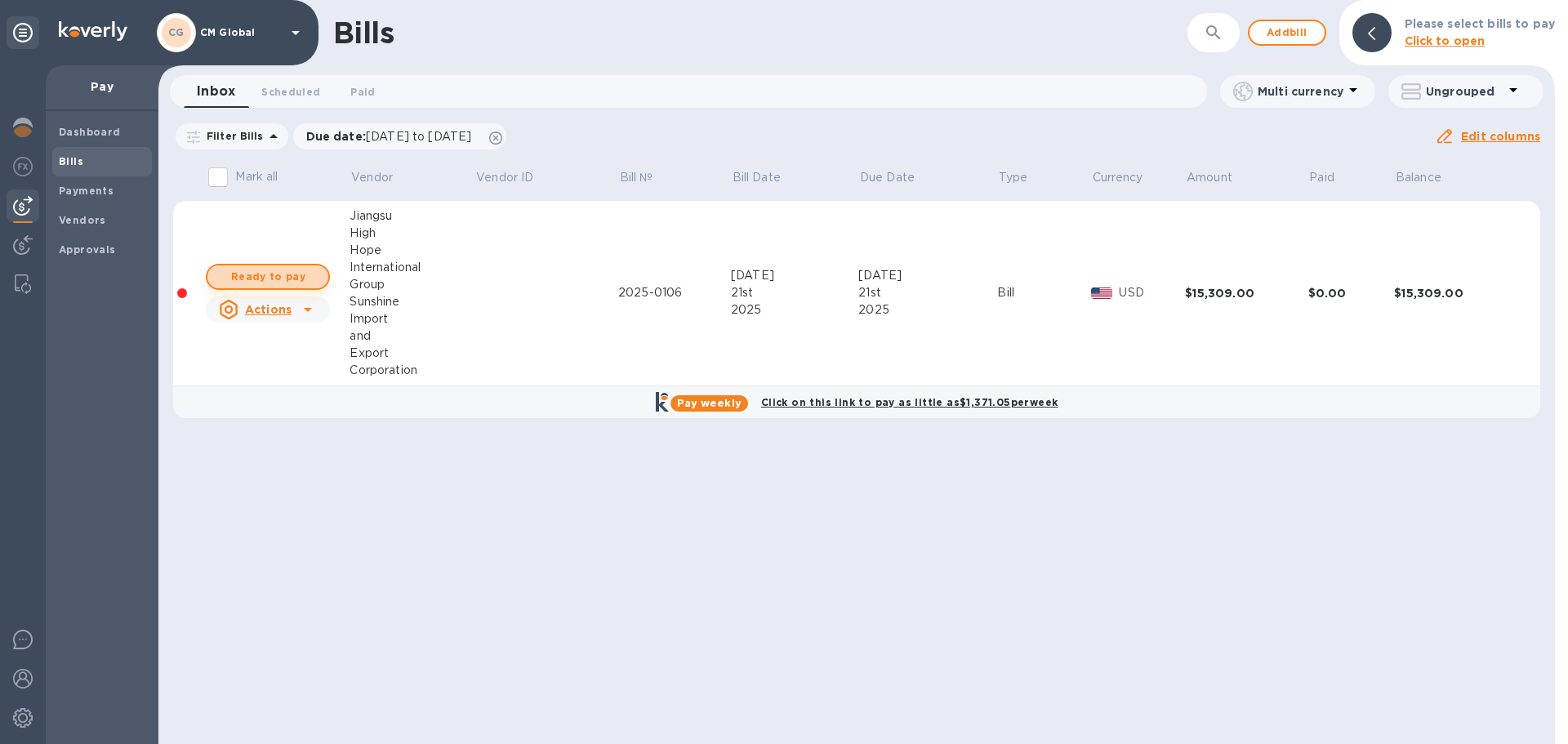 click on "Ready to pay" at bounding box center (268, 277) 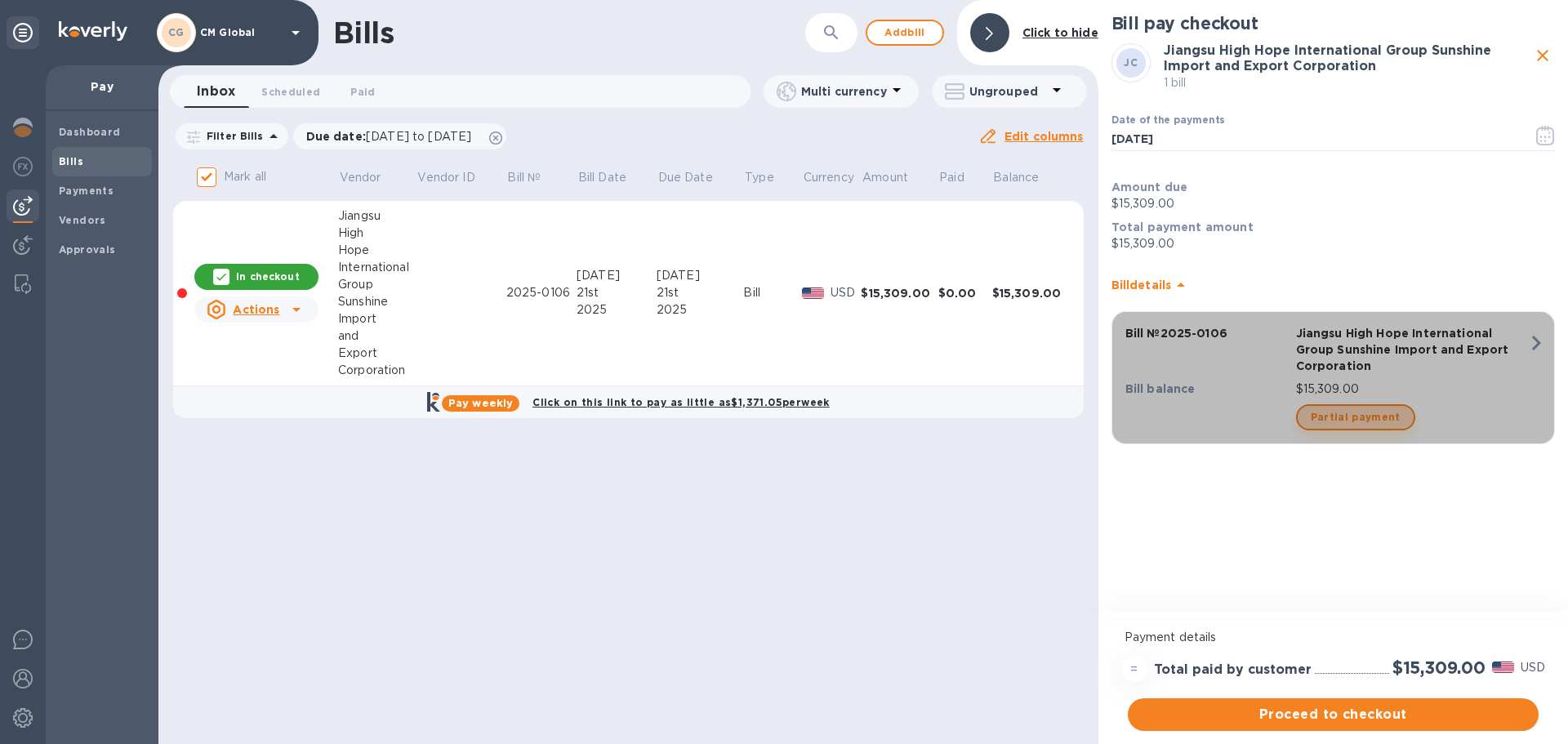 click on "Partial payment" at bounding box center (1356, 417) 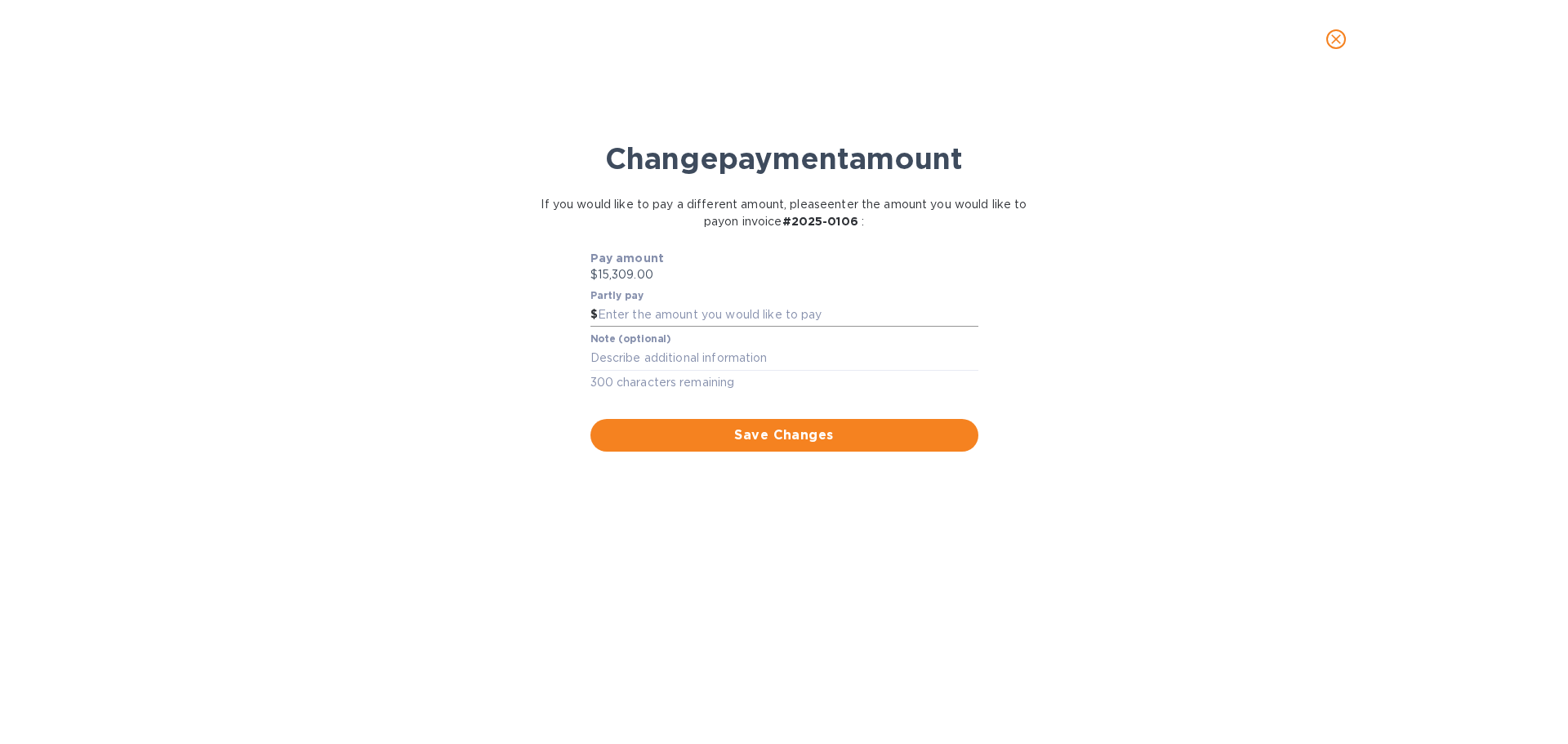 click at bounding box center [788, 315] 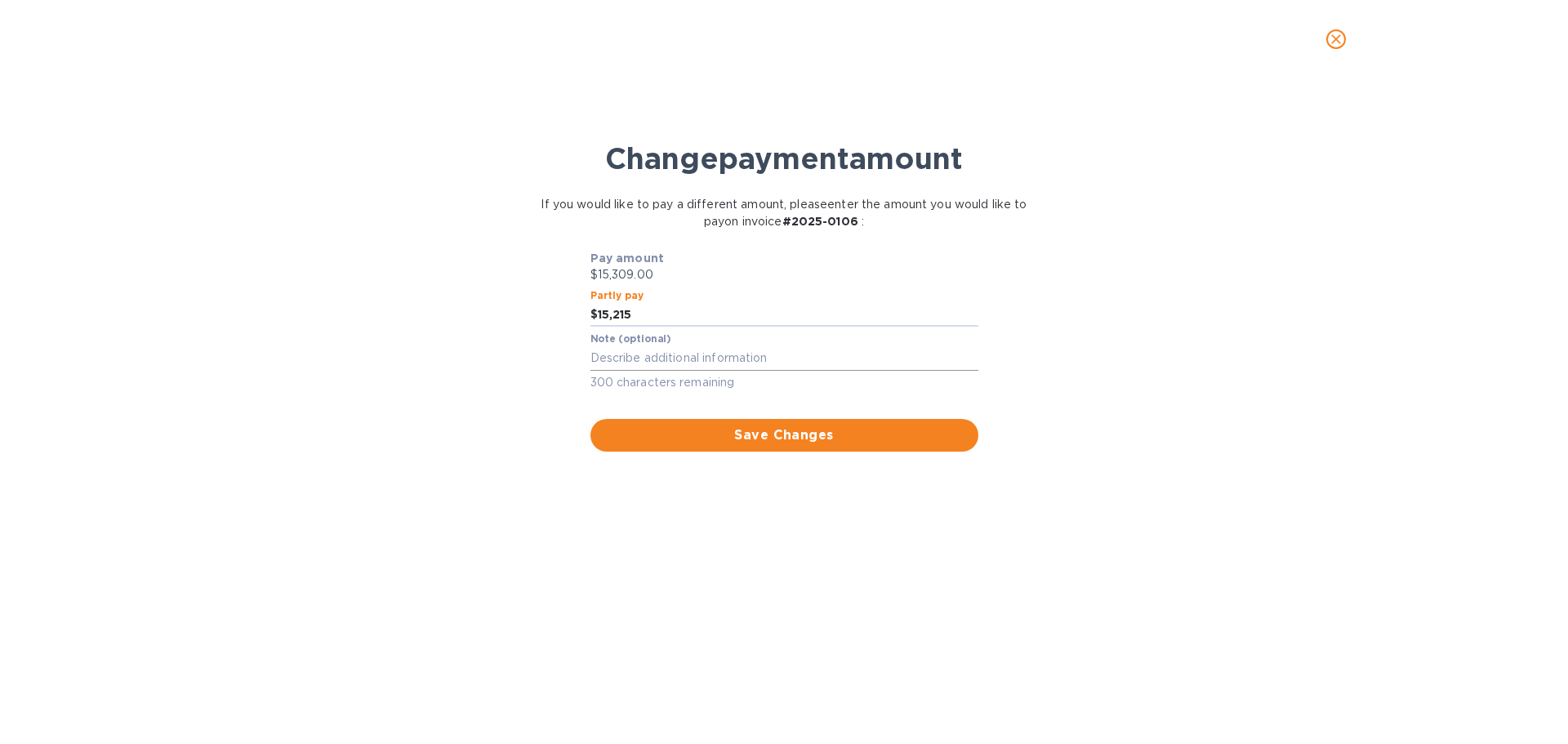 type on "15,215" 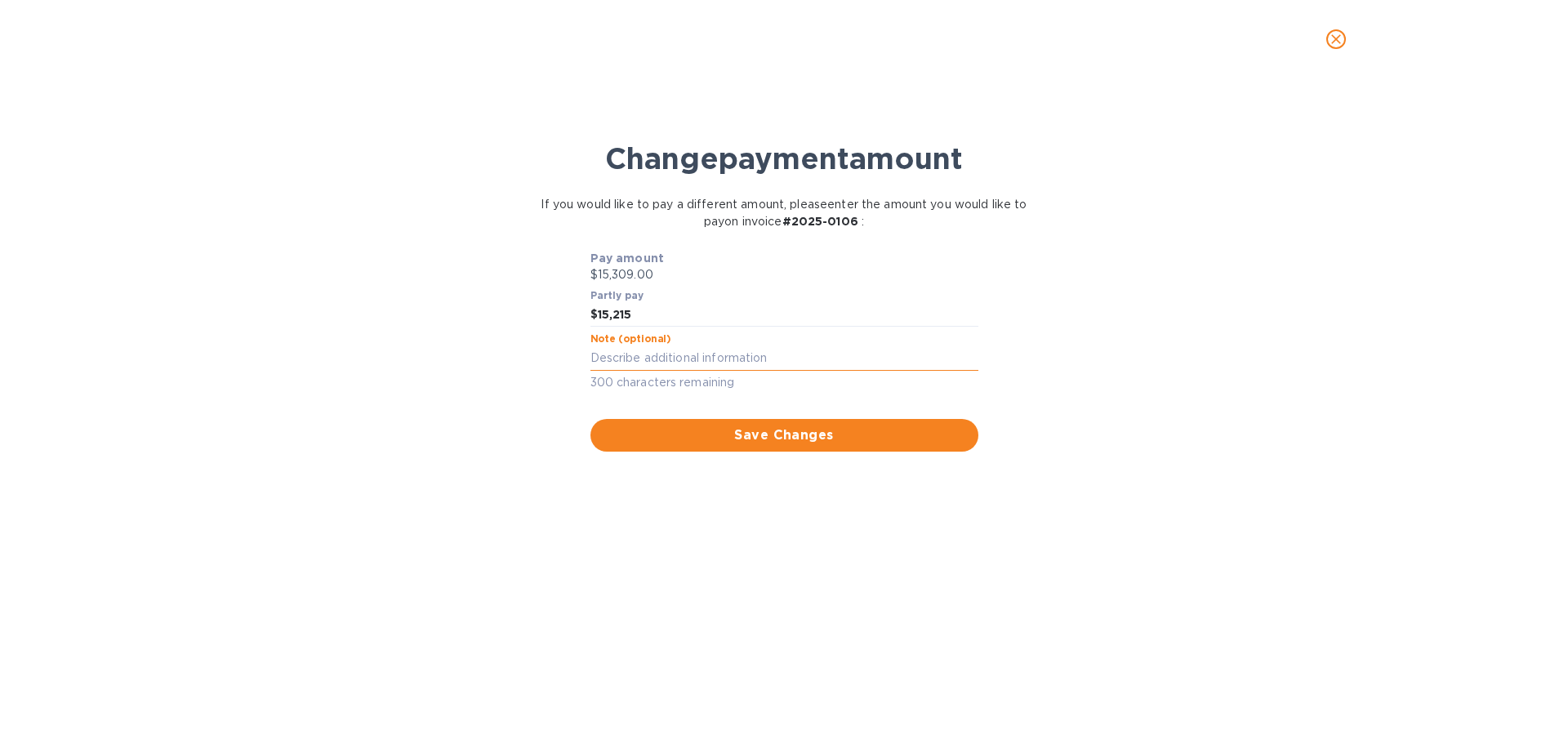 click at bounding box center (784, 358) 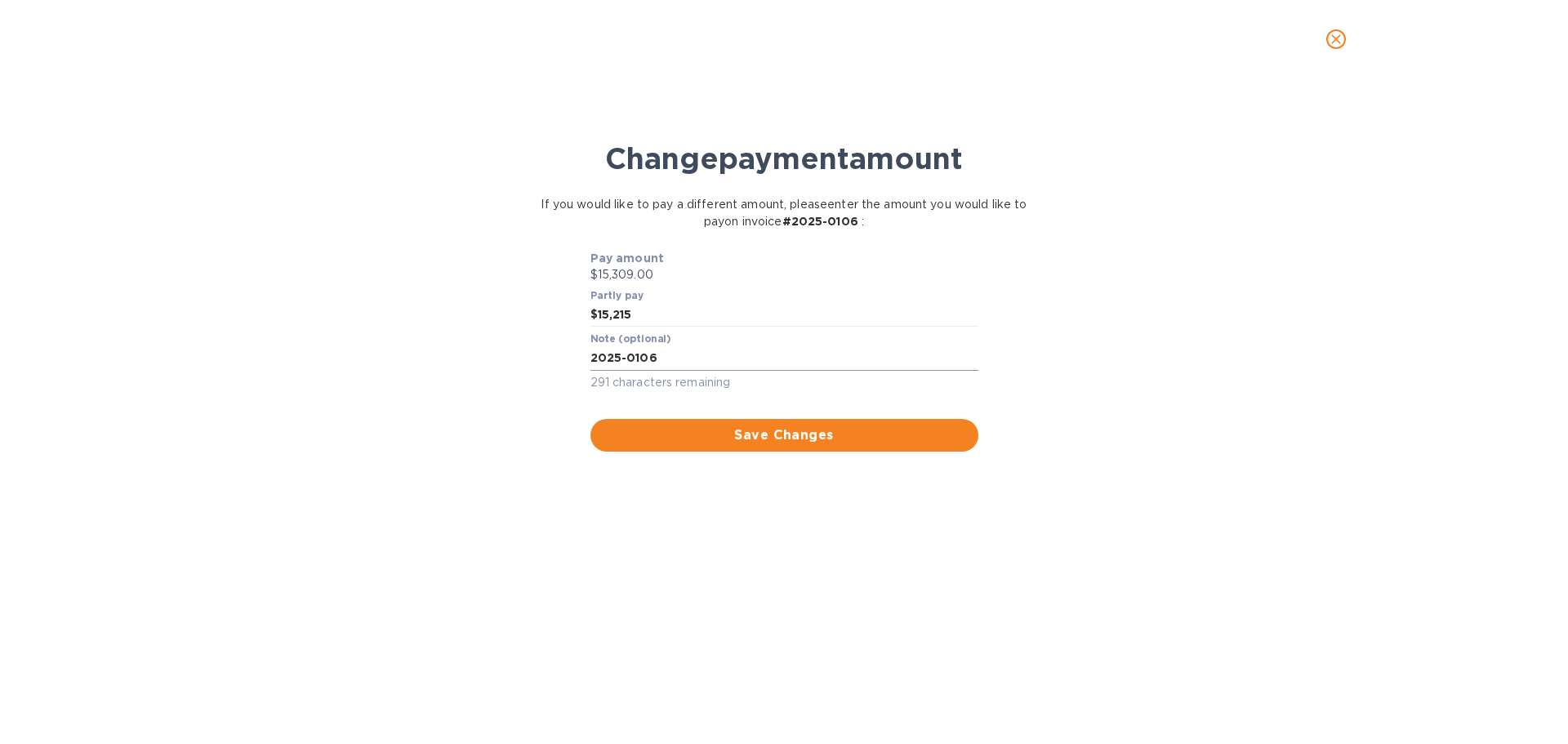 click on "2025-0106" at bounding box center (784, 358) 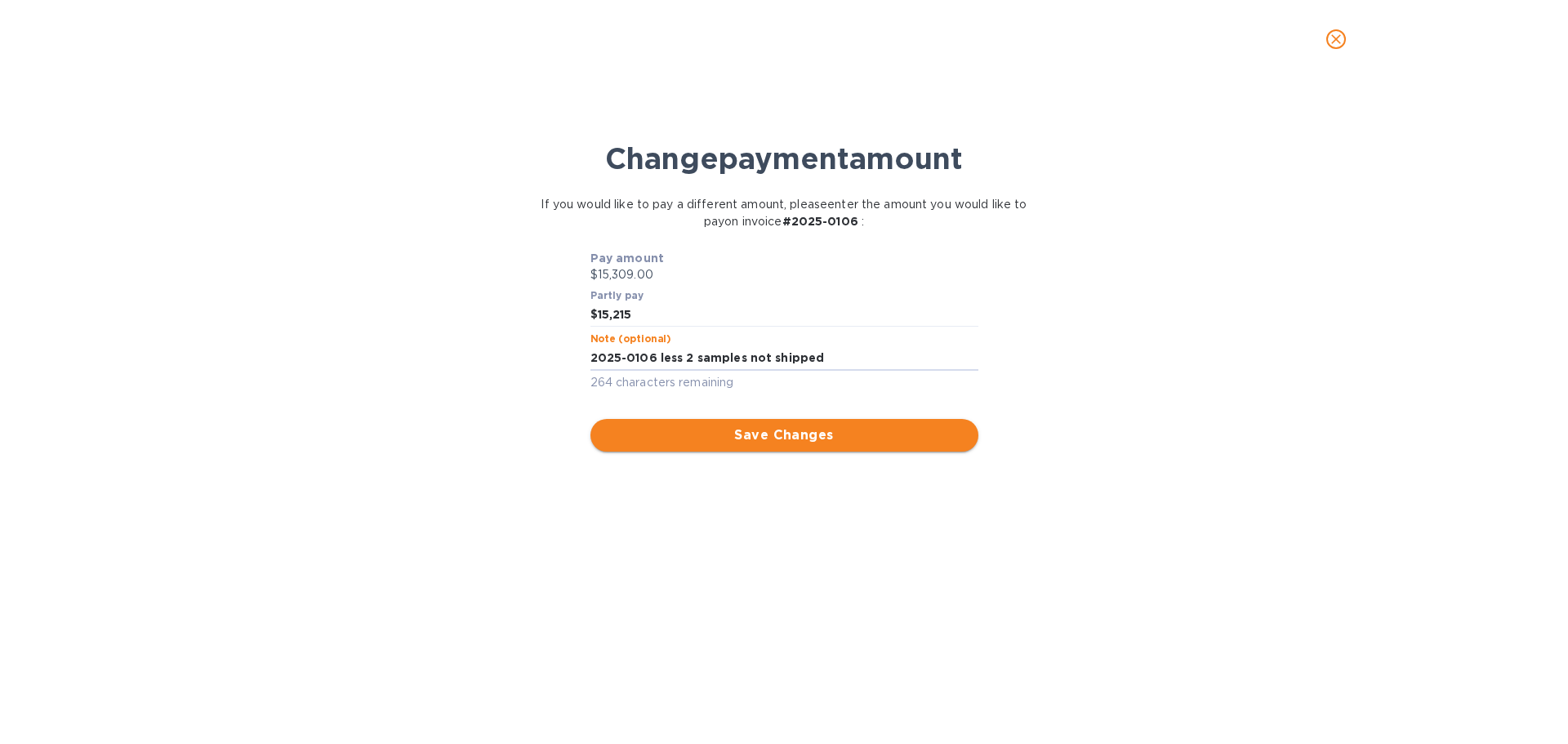 type on "2025-0106 less 2 samples not shipped" 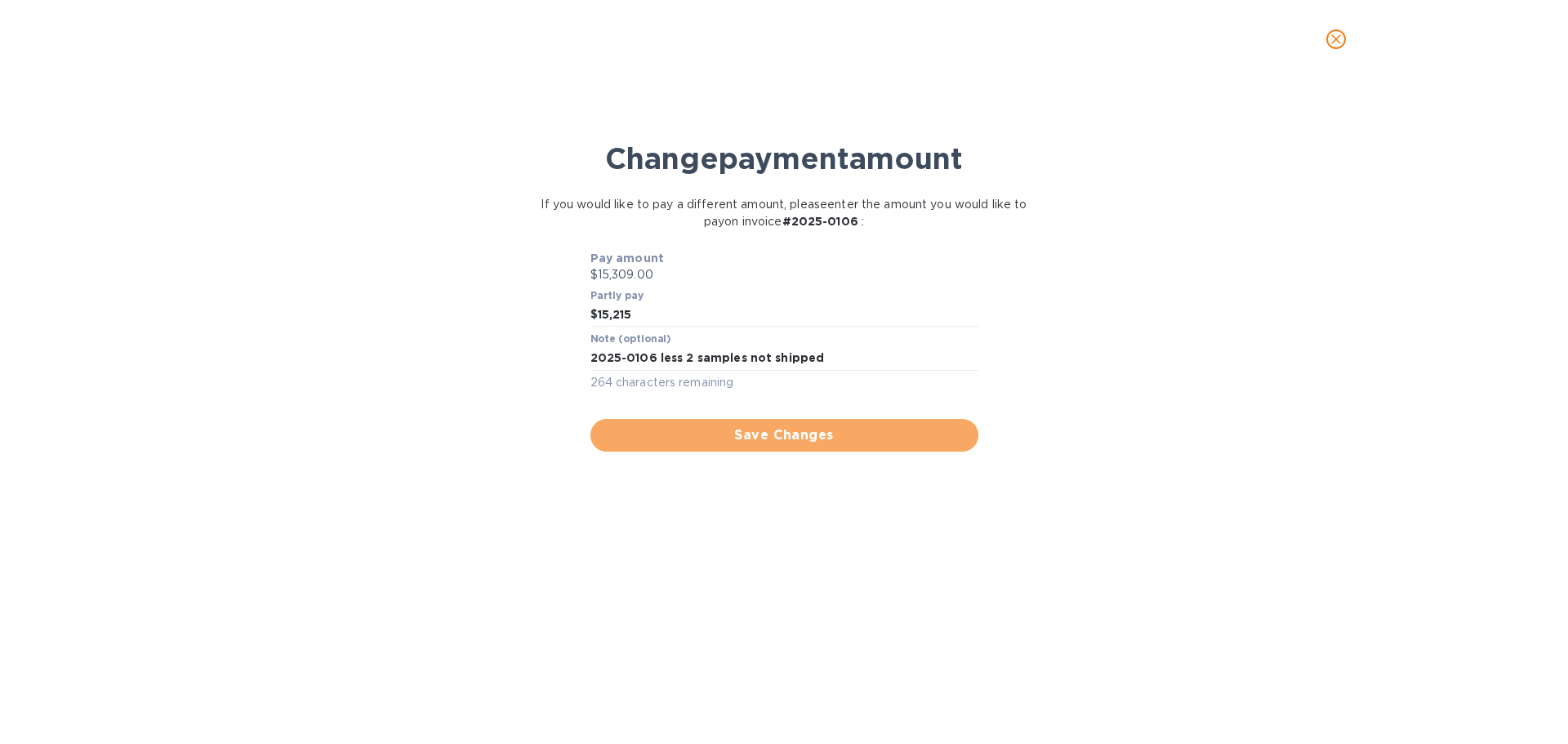 click on "Save Changes" at bounding box center [784, 435] 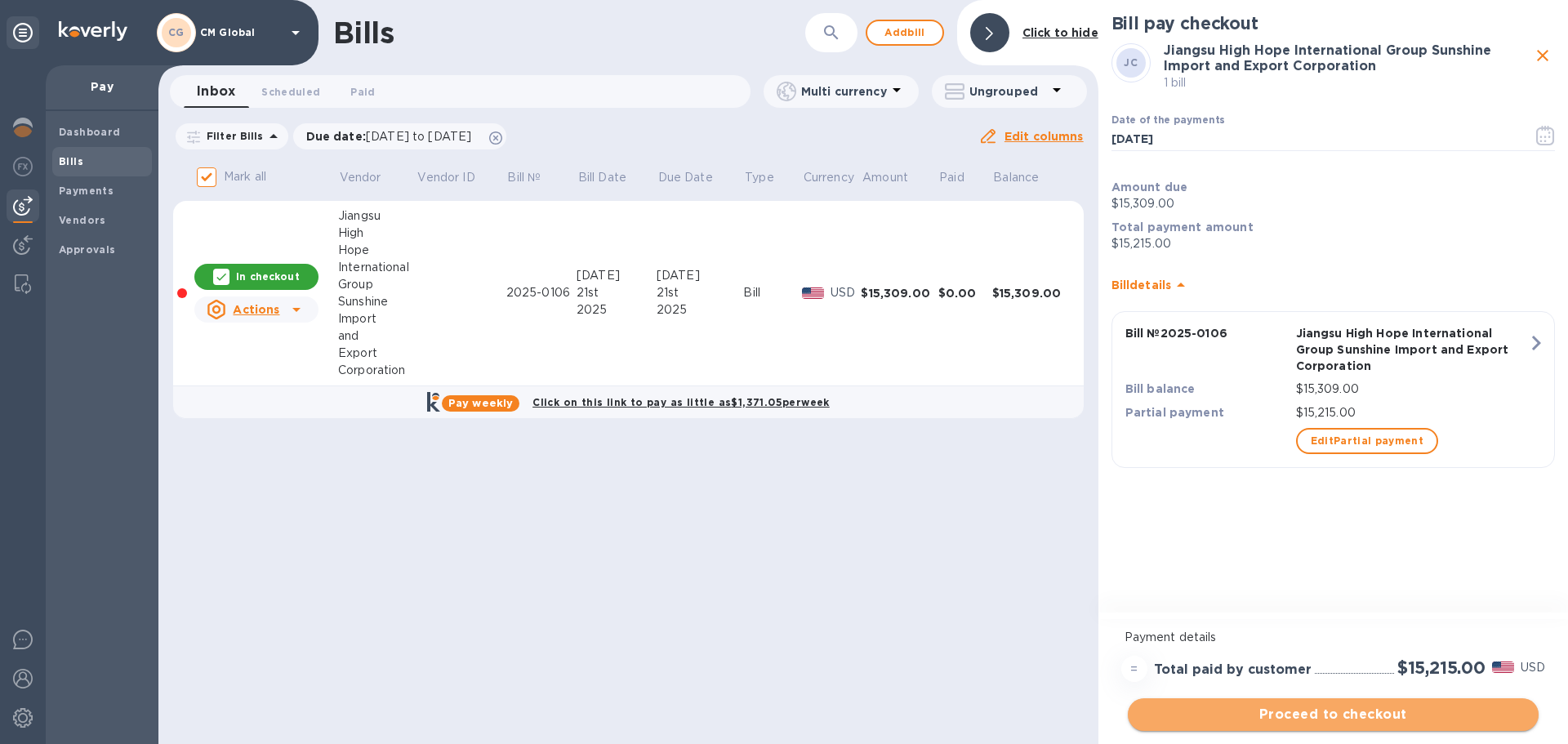 click on "Proceed to checkout" at bounding box center [1333, 715] 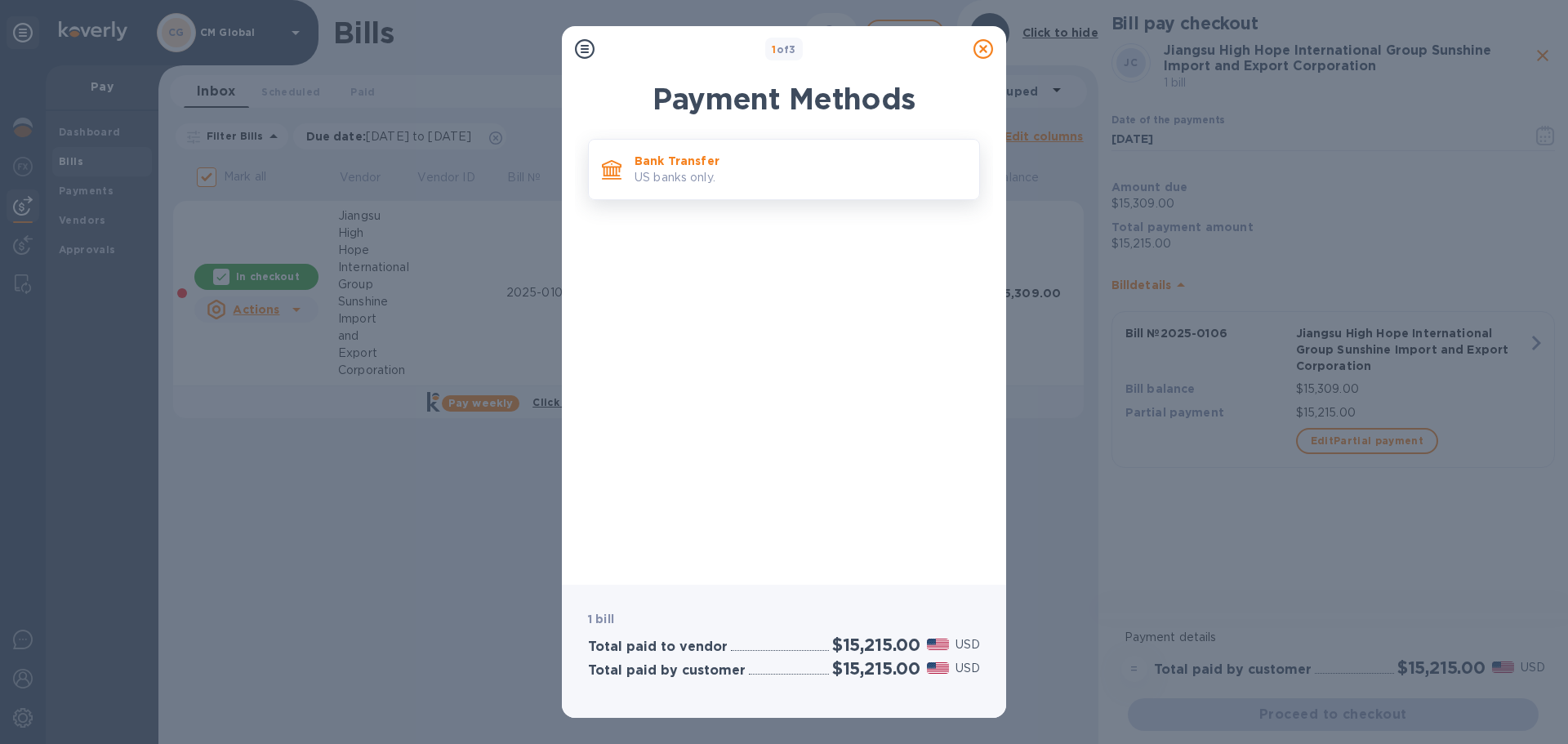 click on "US banks only." at bounding box center [800, 177] 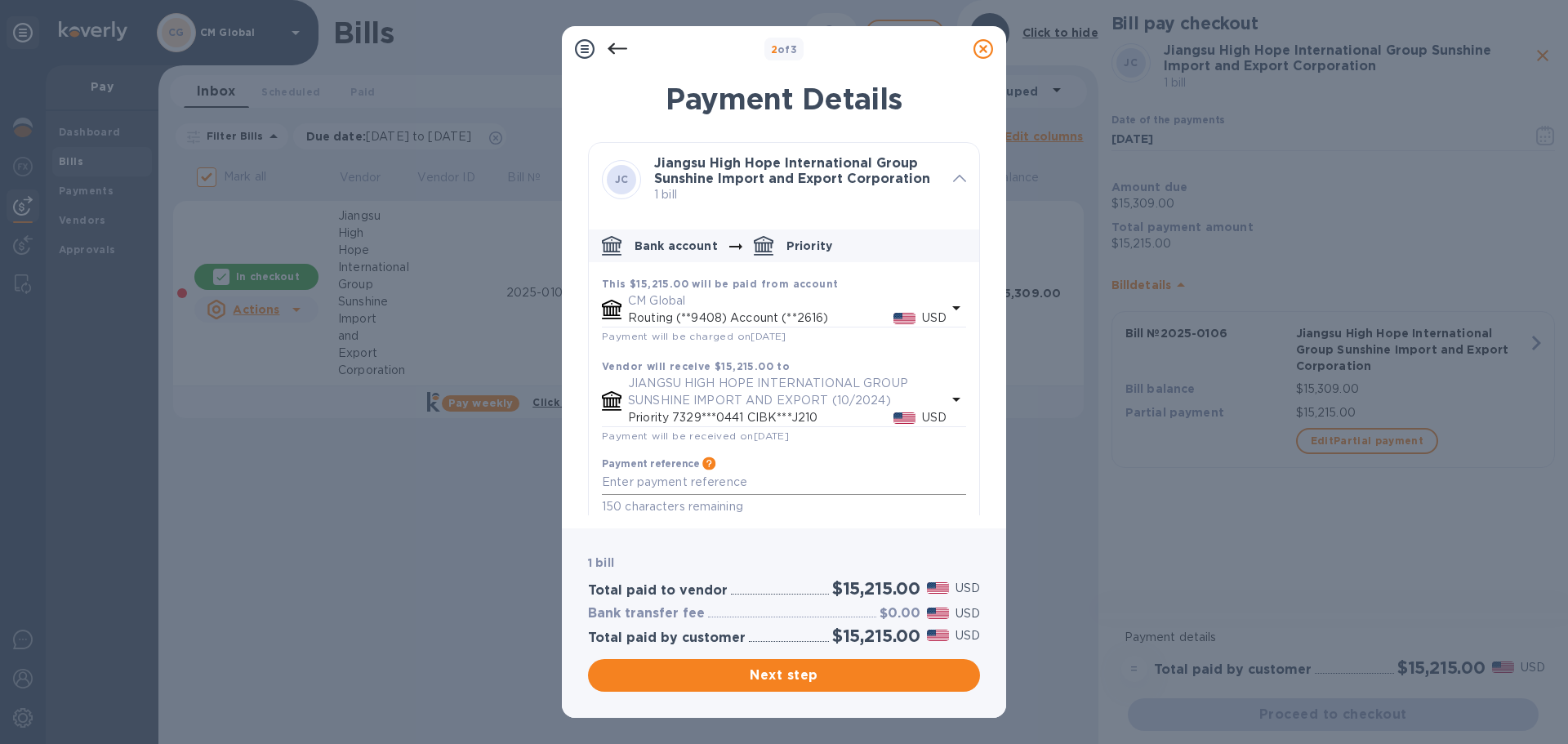click on "x" at bounding box center (784, 483) 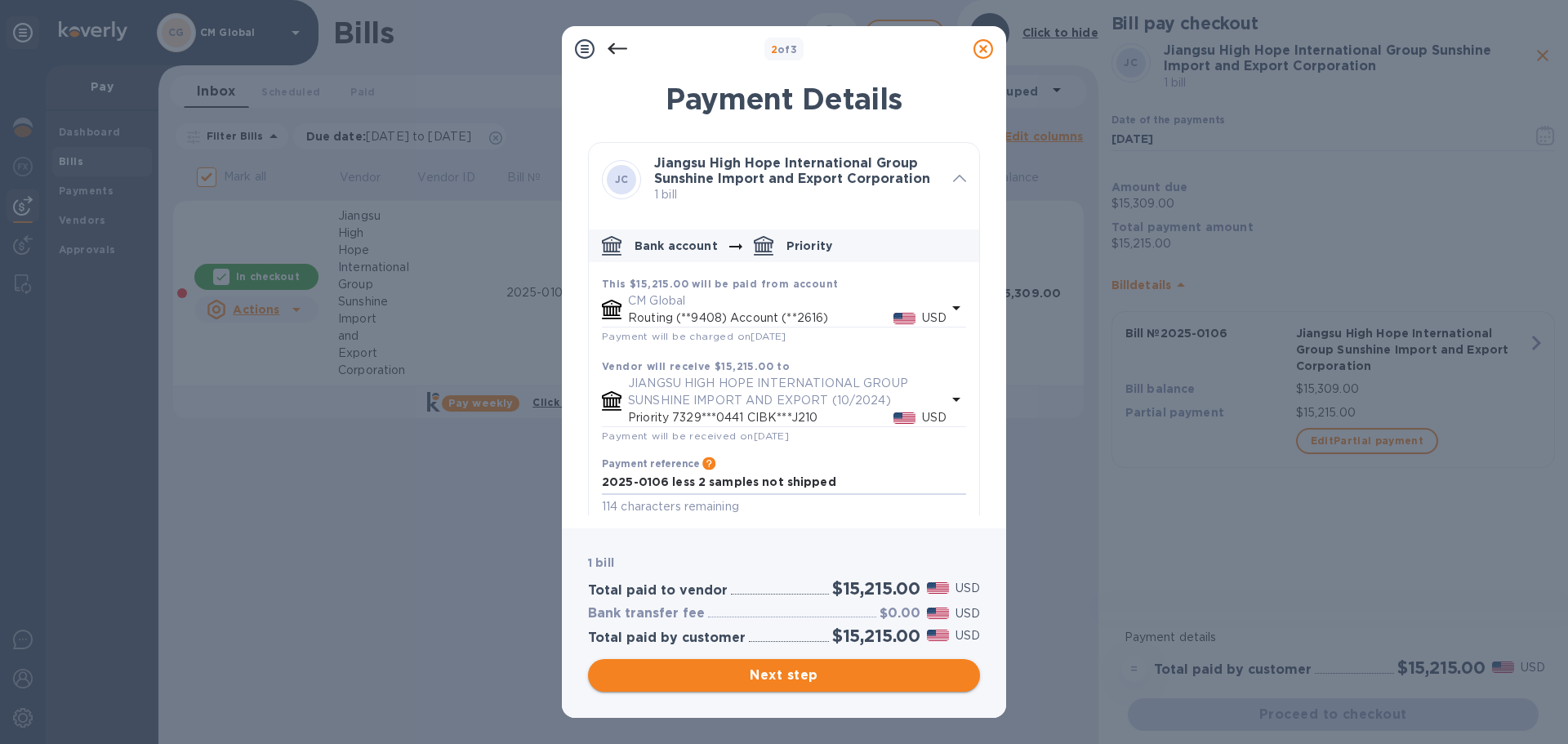 type on "2025-0106 less 2 samples not shipped" 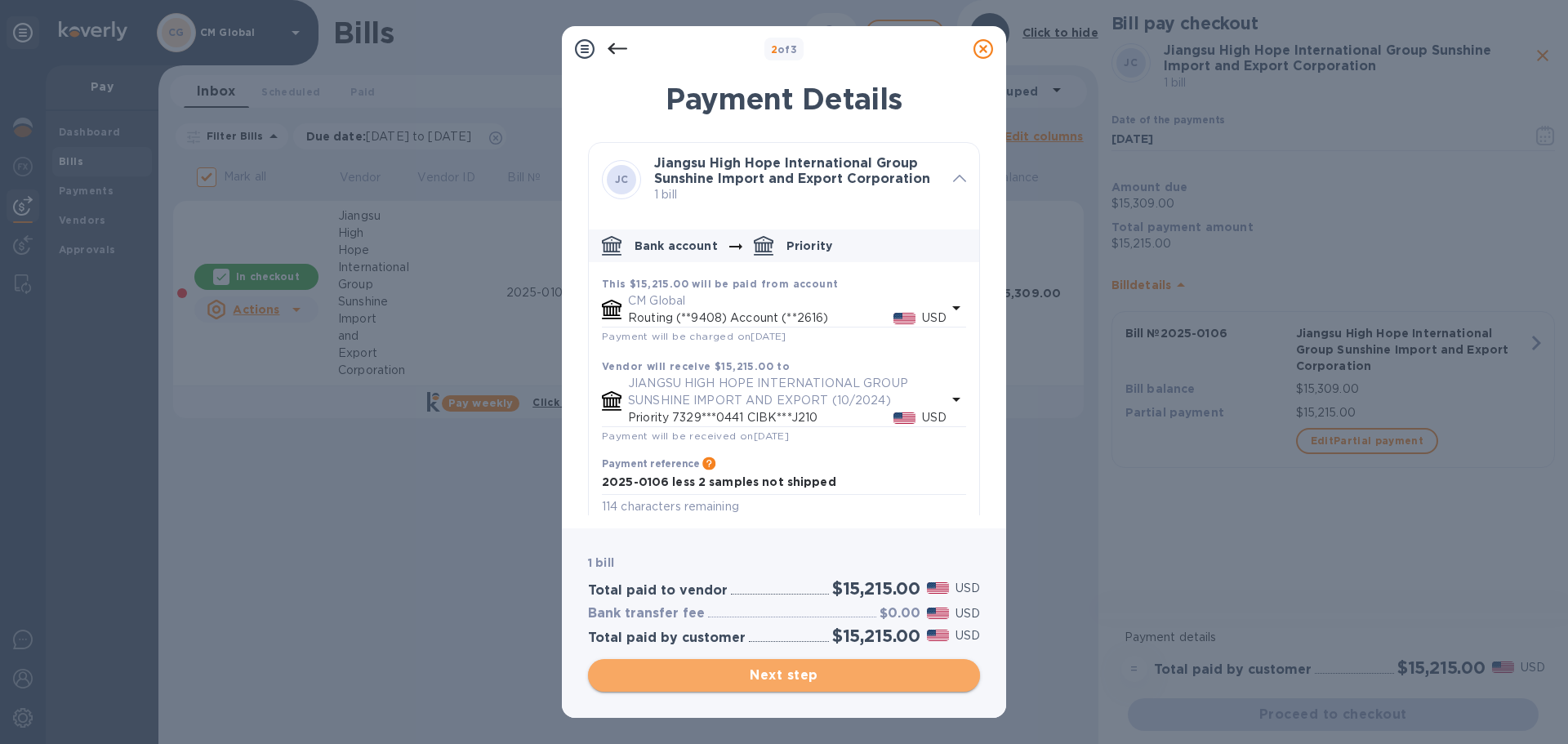 click on "Next step" at bounding box center (784, 675) 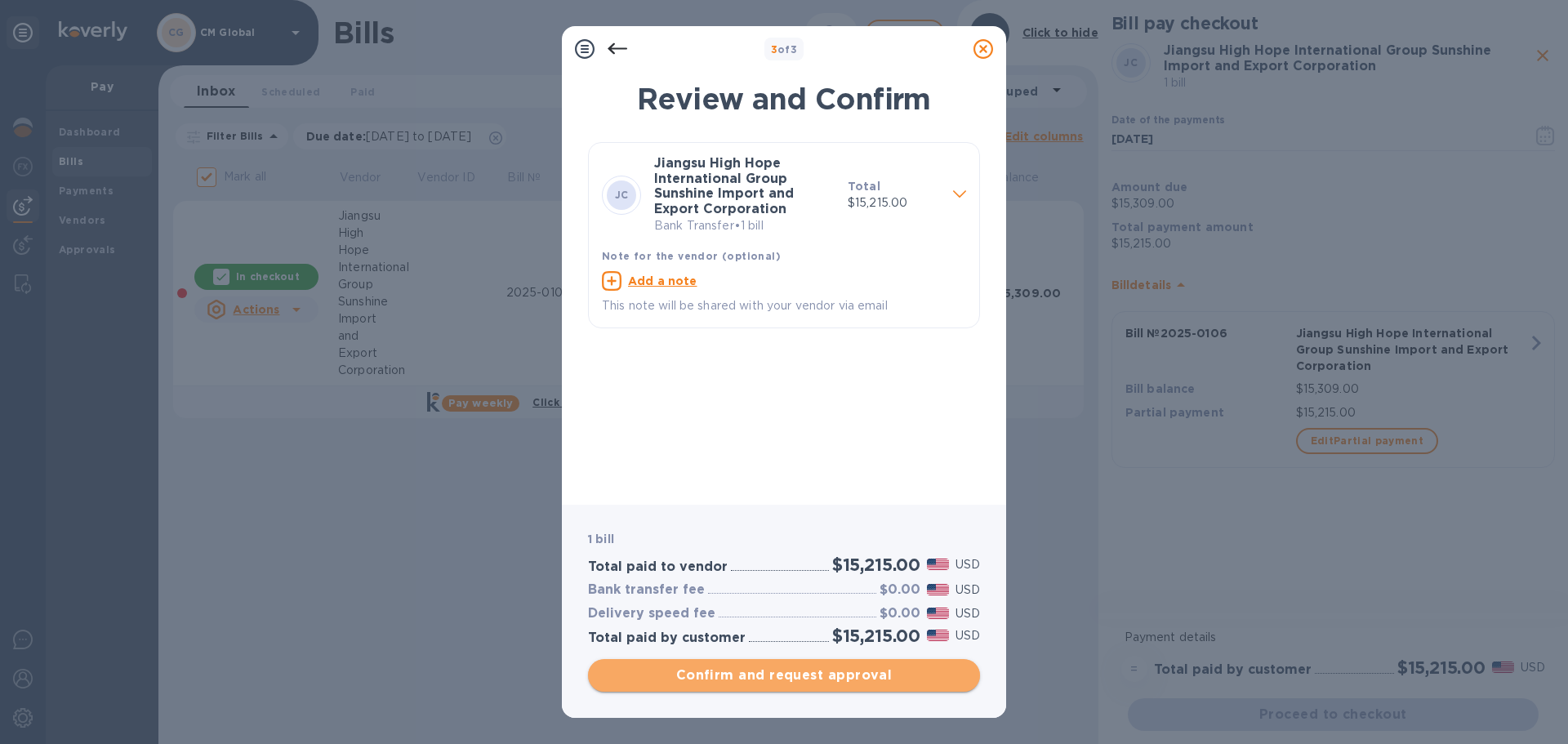 click on "Confirm and request approval" at bounding box center [784, 675] 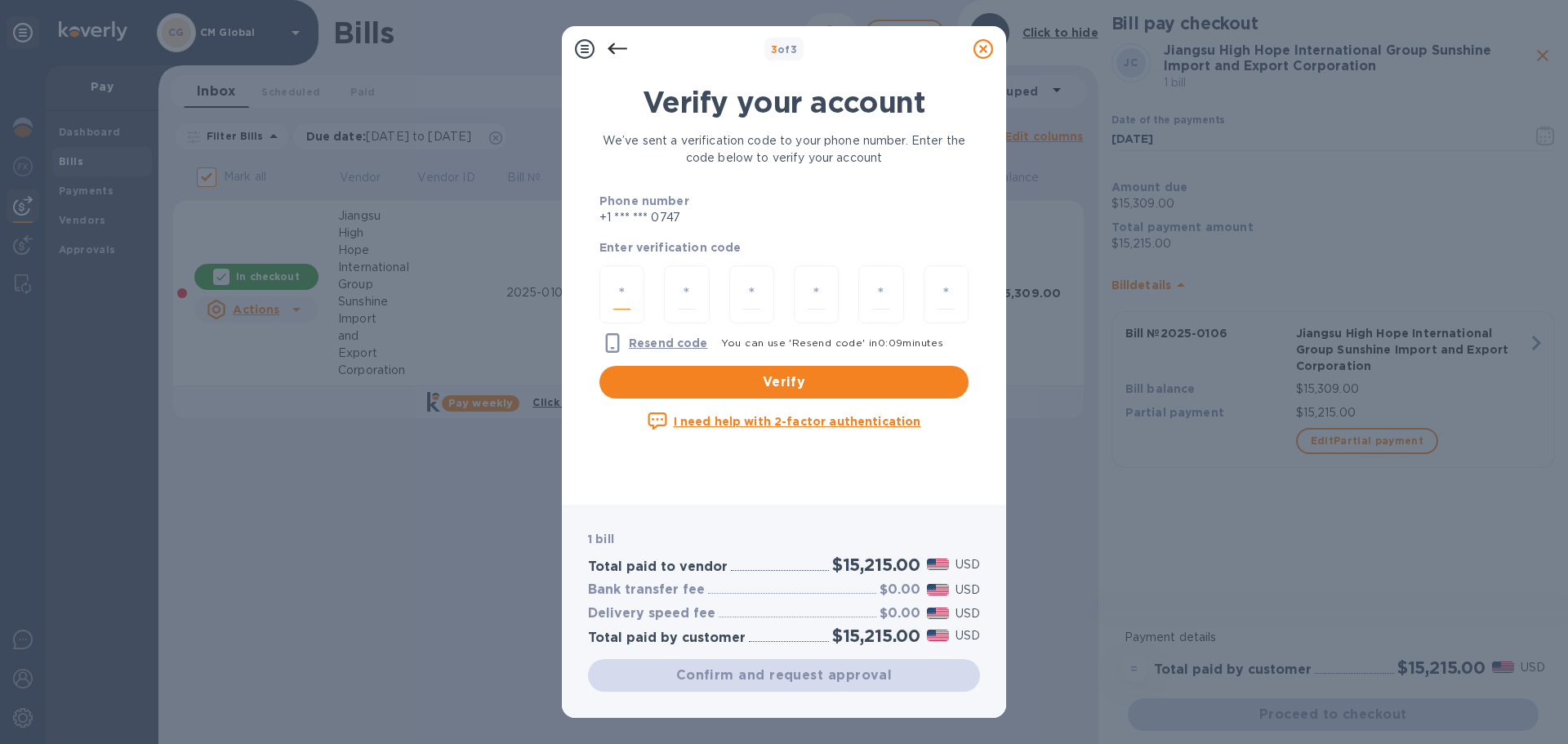 click at bounding box center (621, 294) 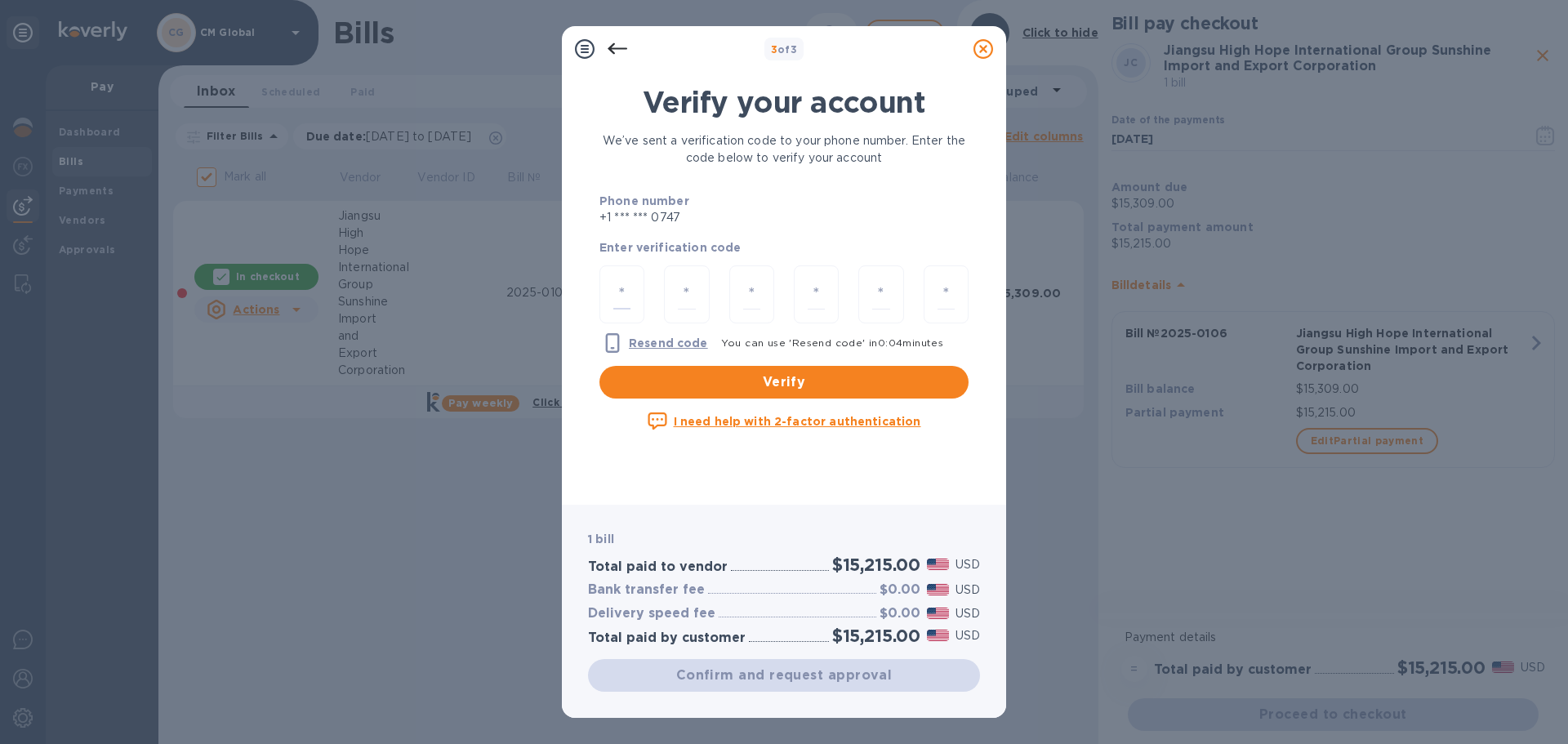 type on "6" 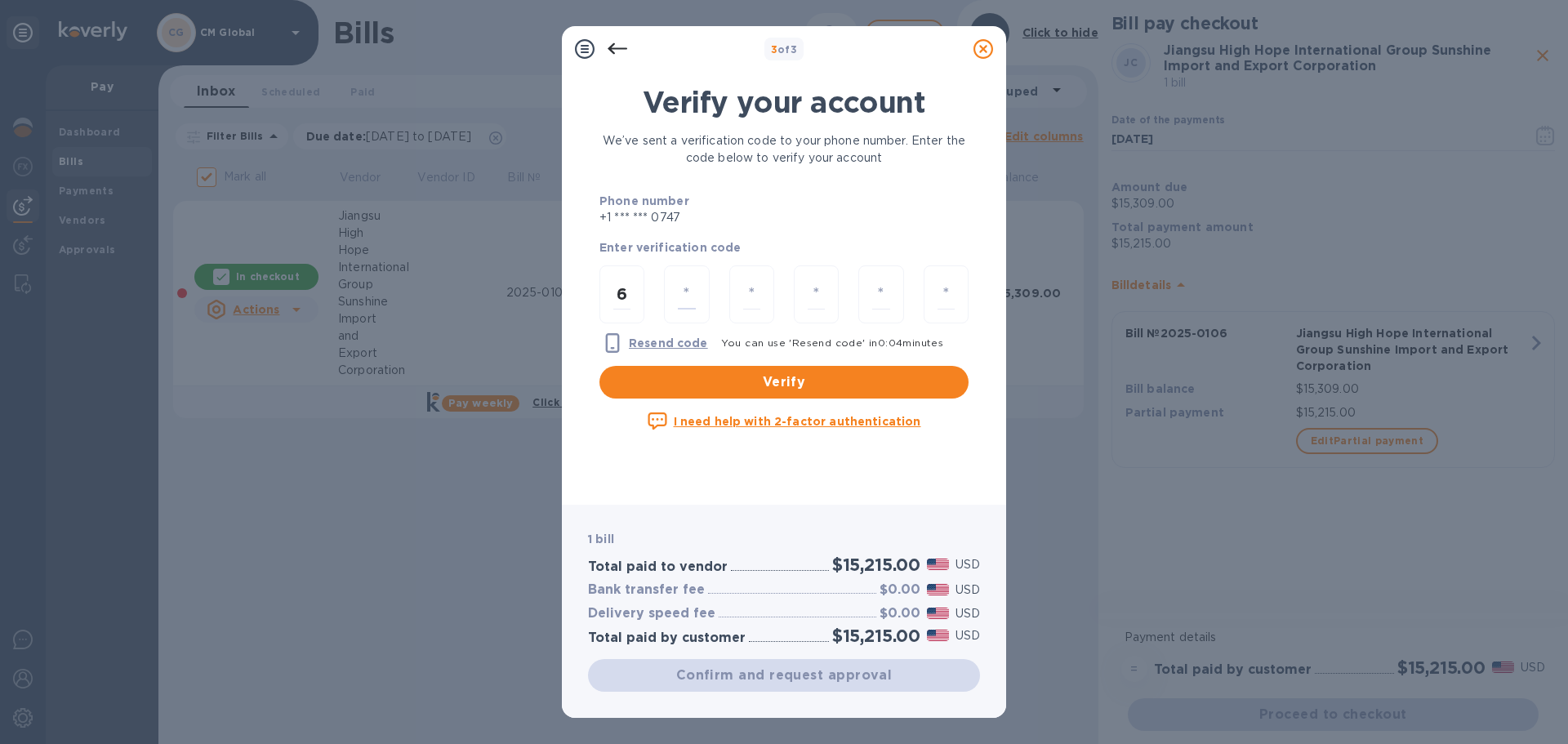 type on "1" 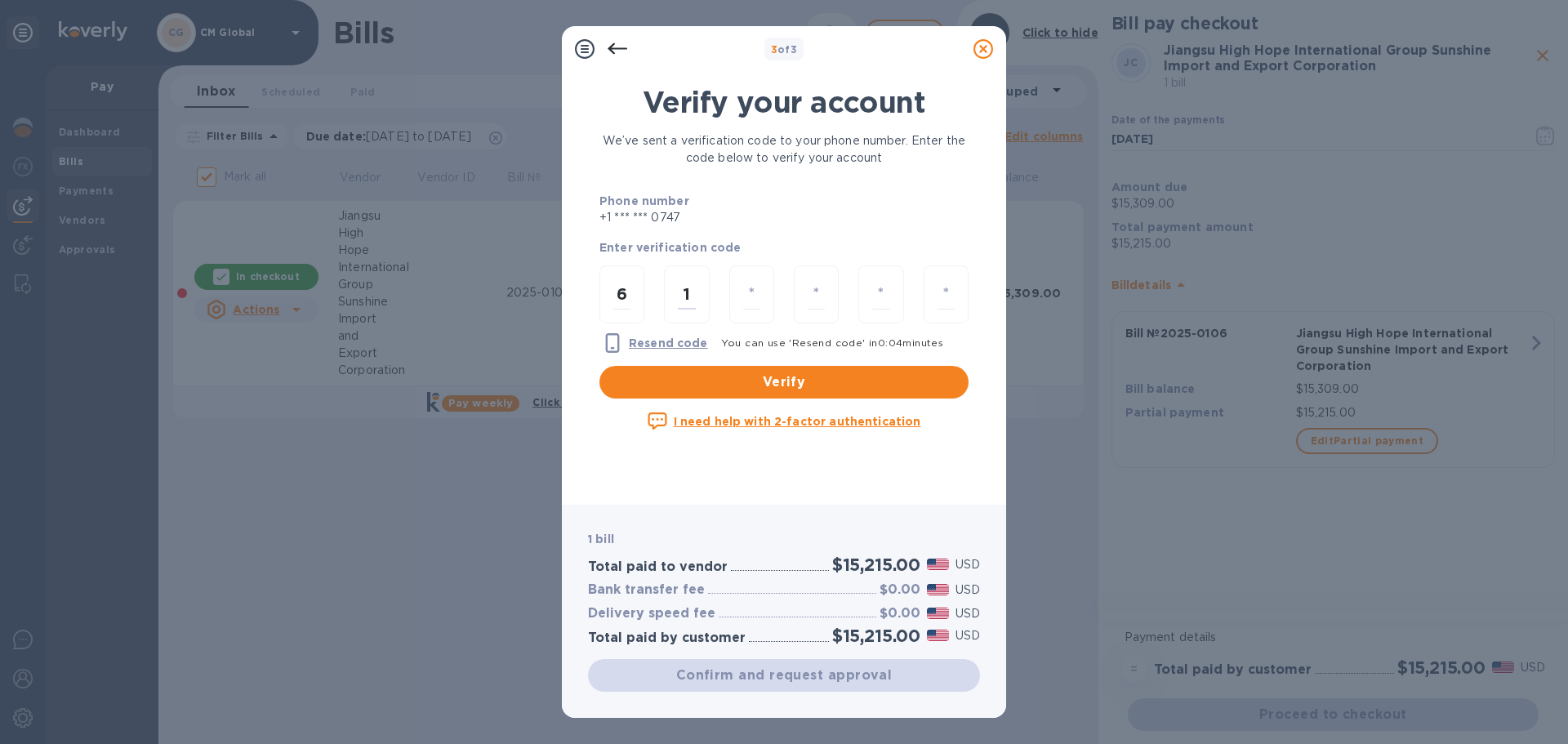 type on "1" 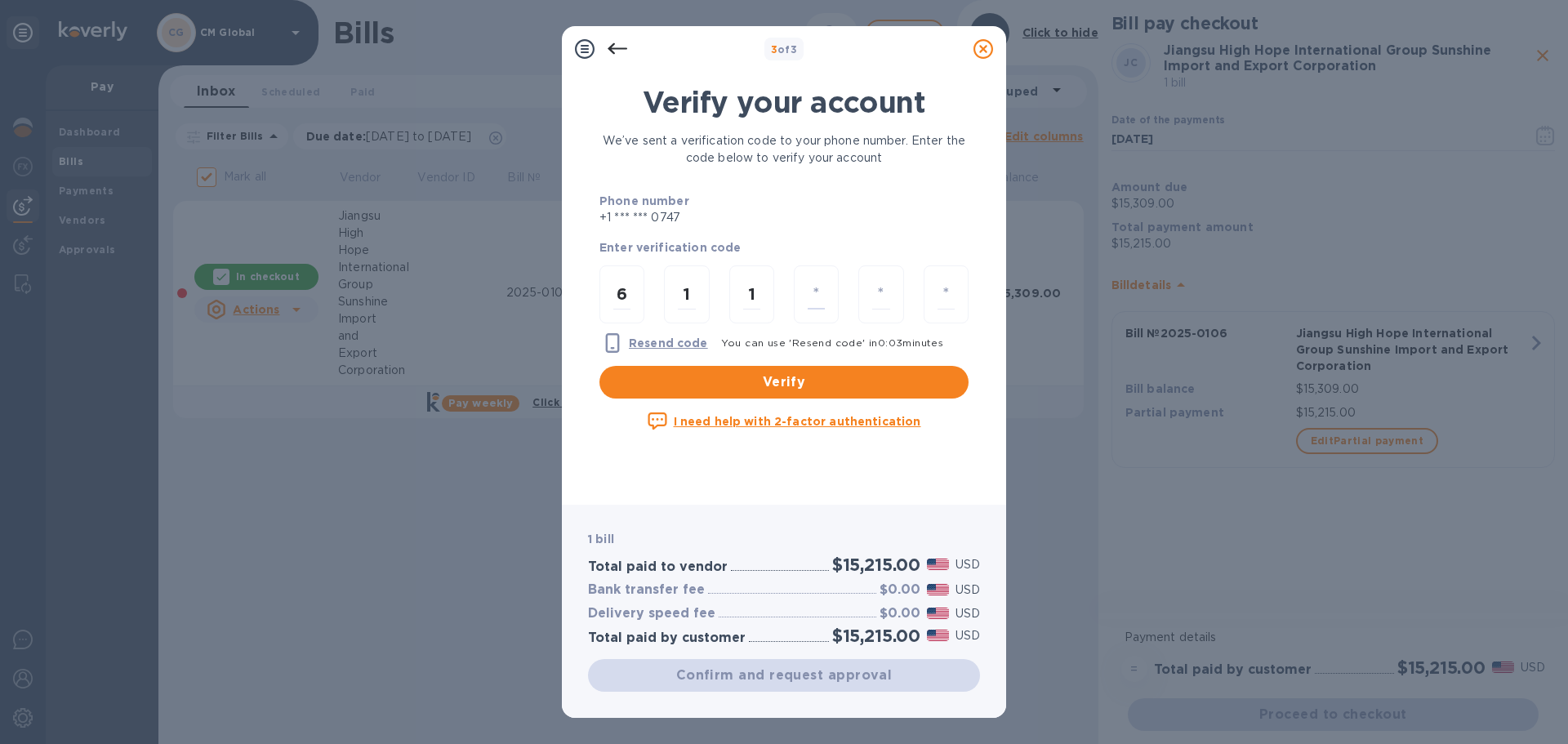 type on "6" 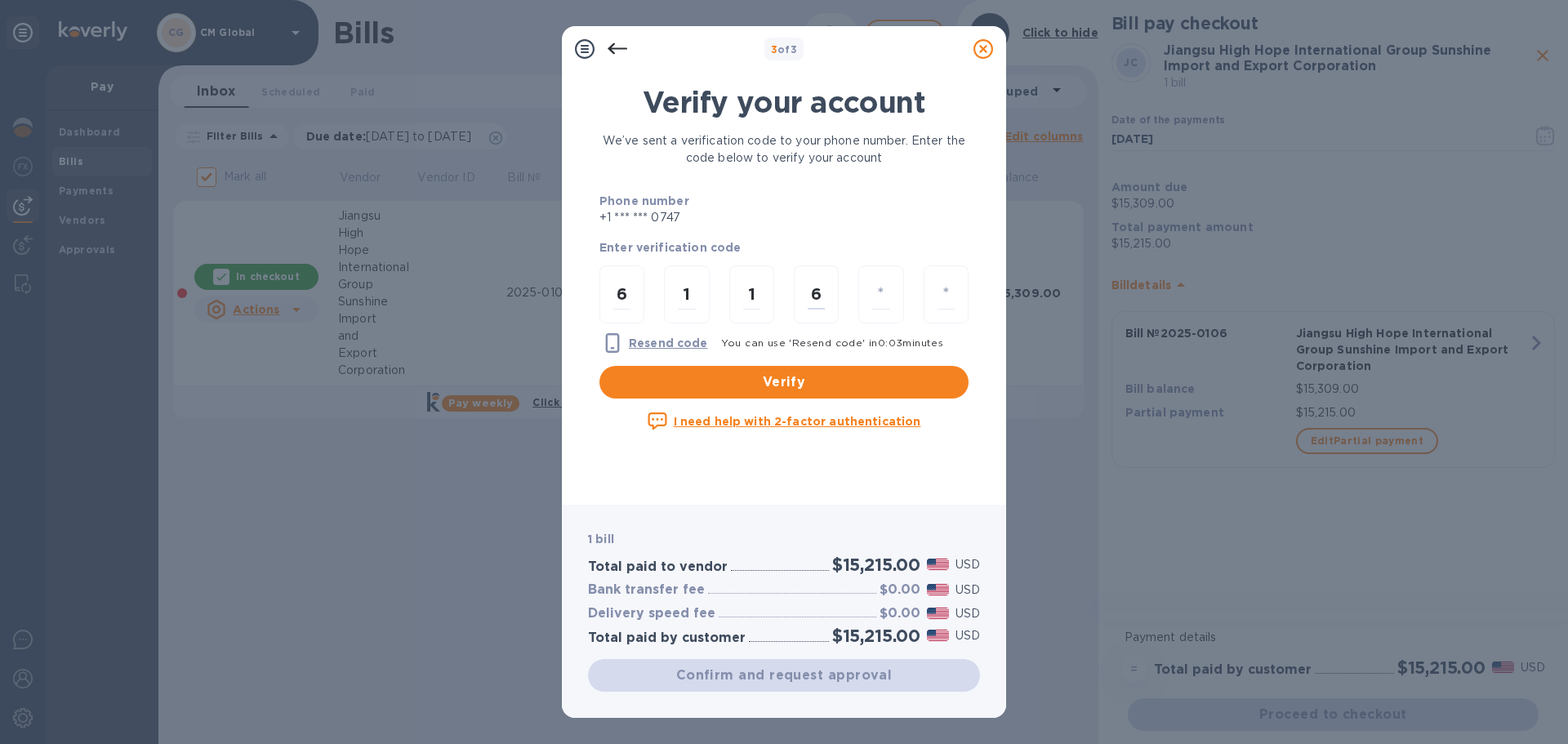 type on "2" 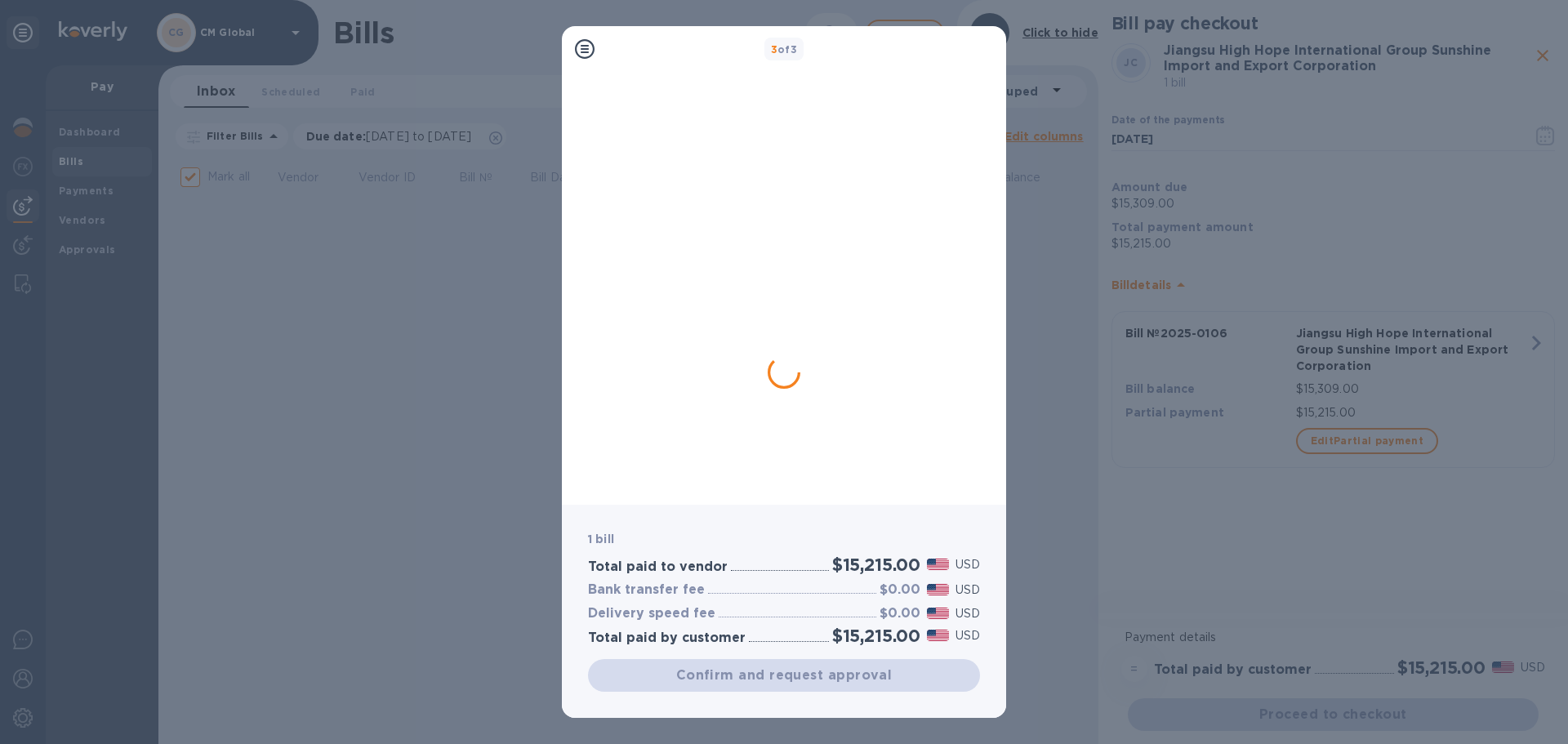 checkbox on "false" 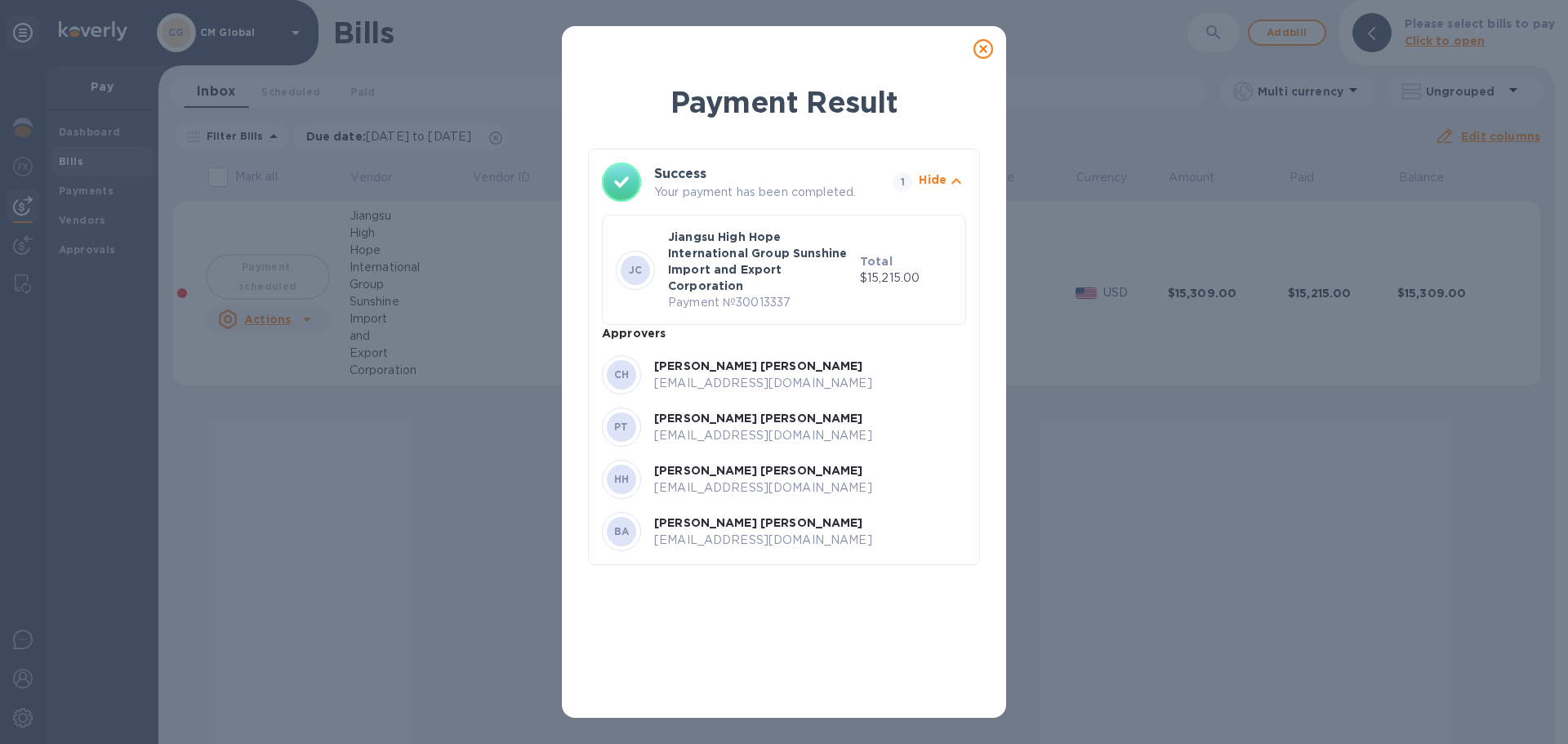 click 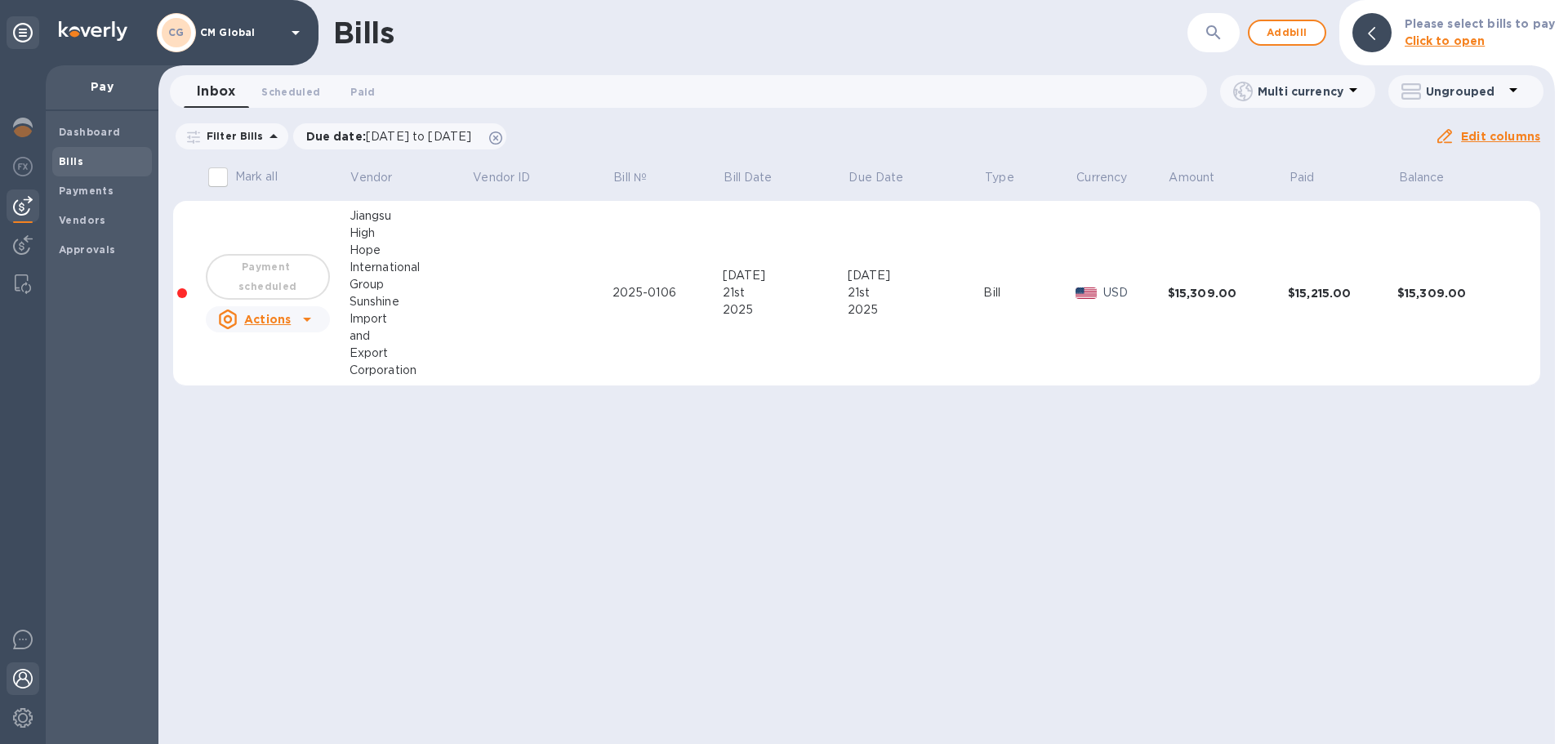 click at bounding box center [23, 679] 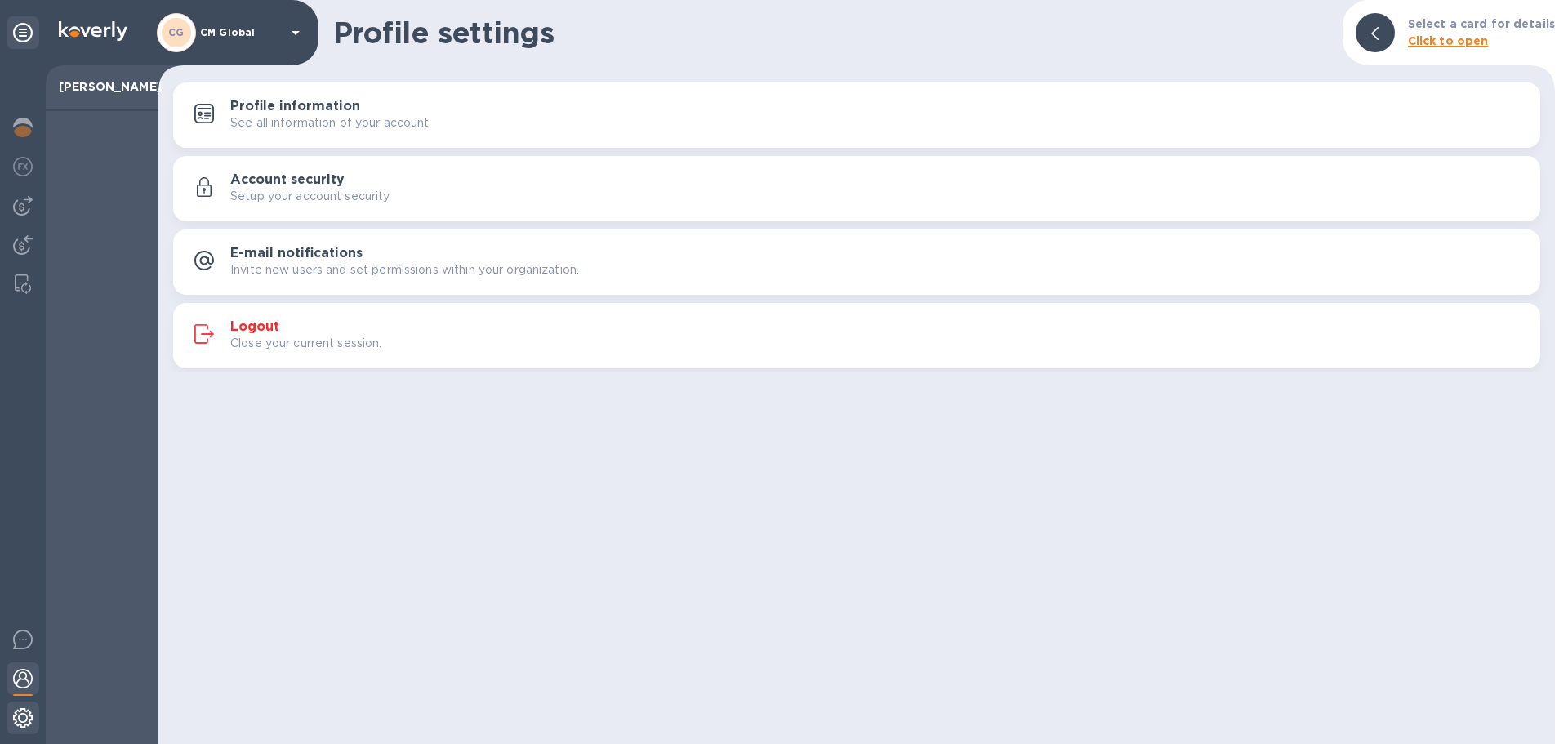 click at bounding box center [23, 718] 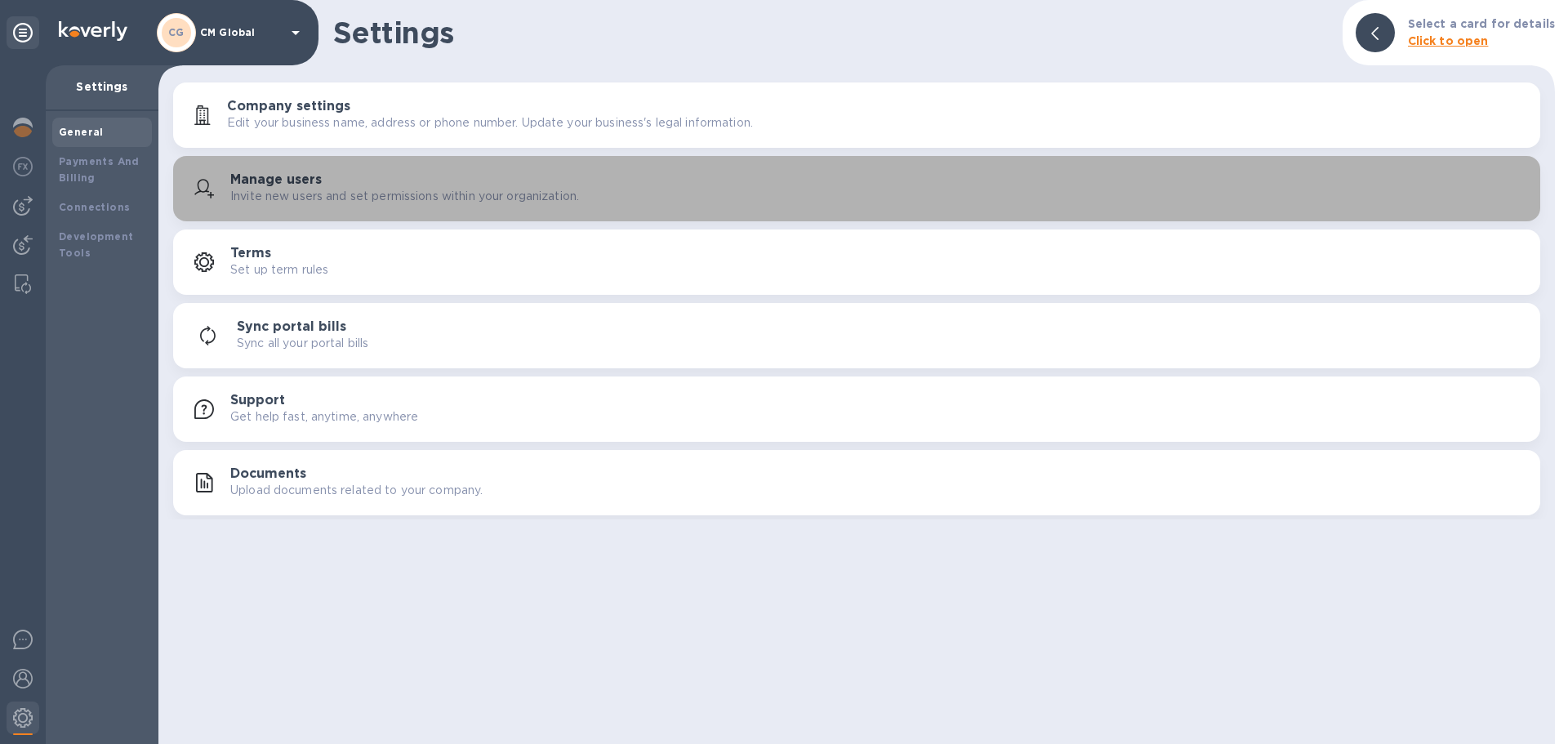 click on "Manage users" at bounding box center [276, 180] 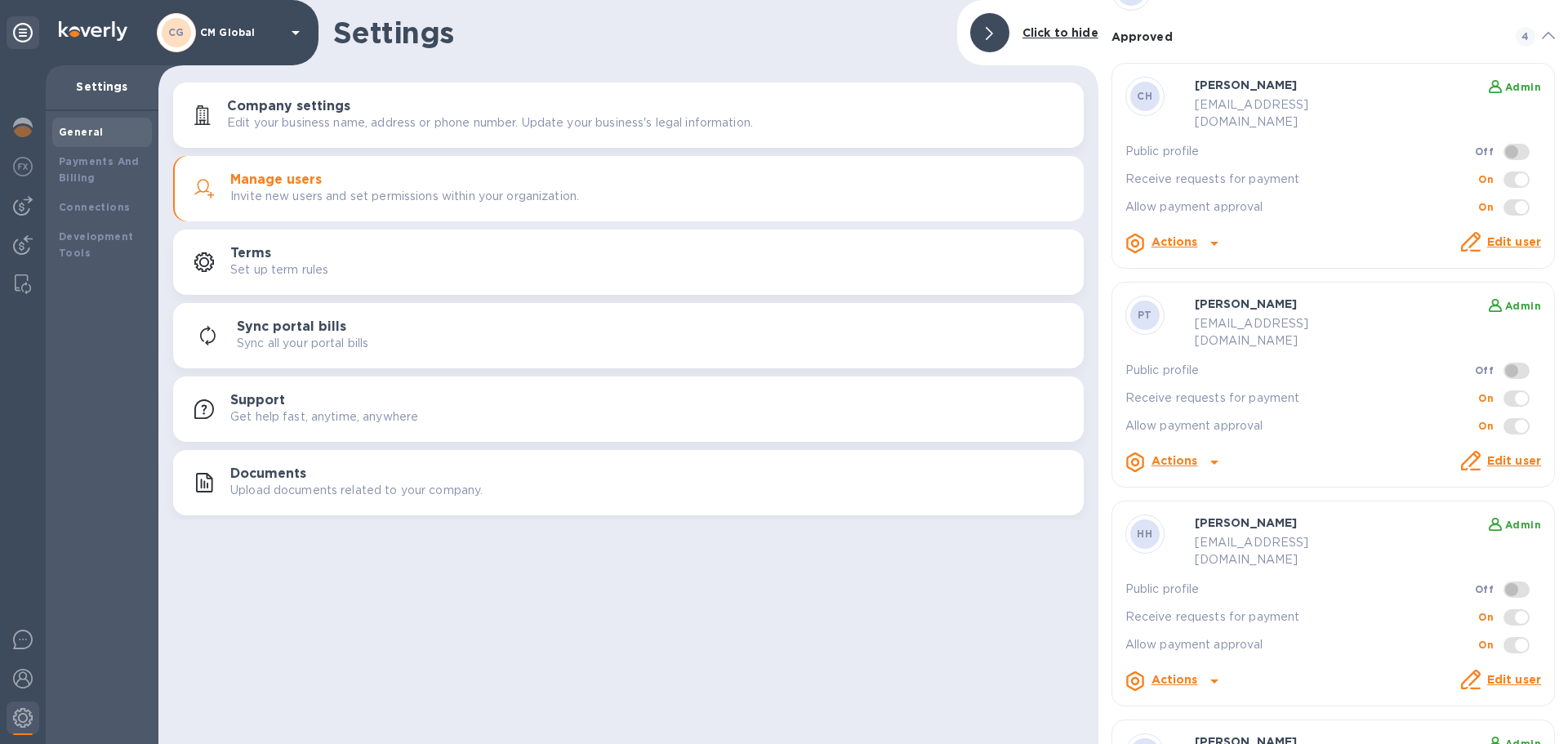 scroll, scrollTop: 82, scrollLeft: 0, axis: vertical 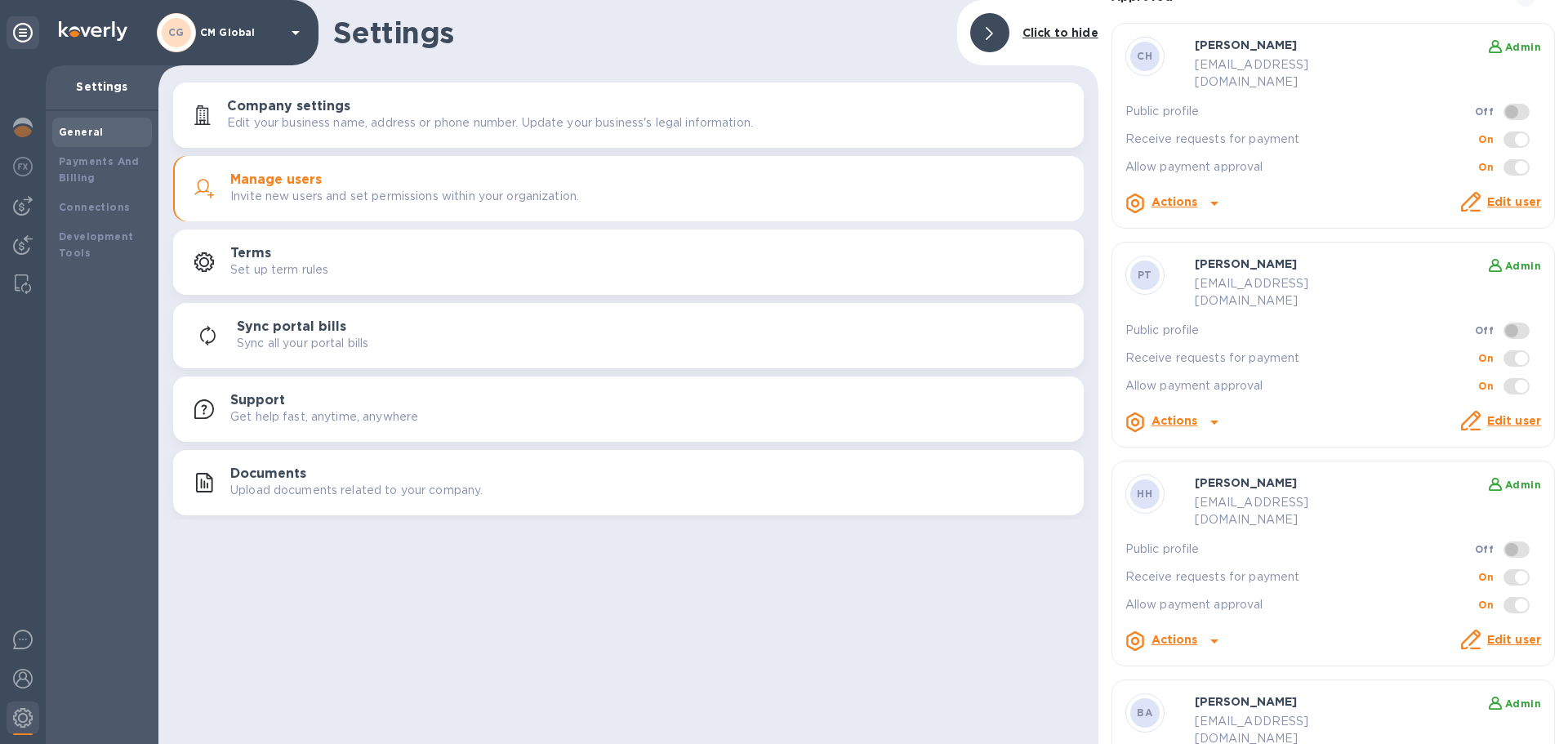 click 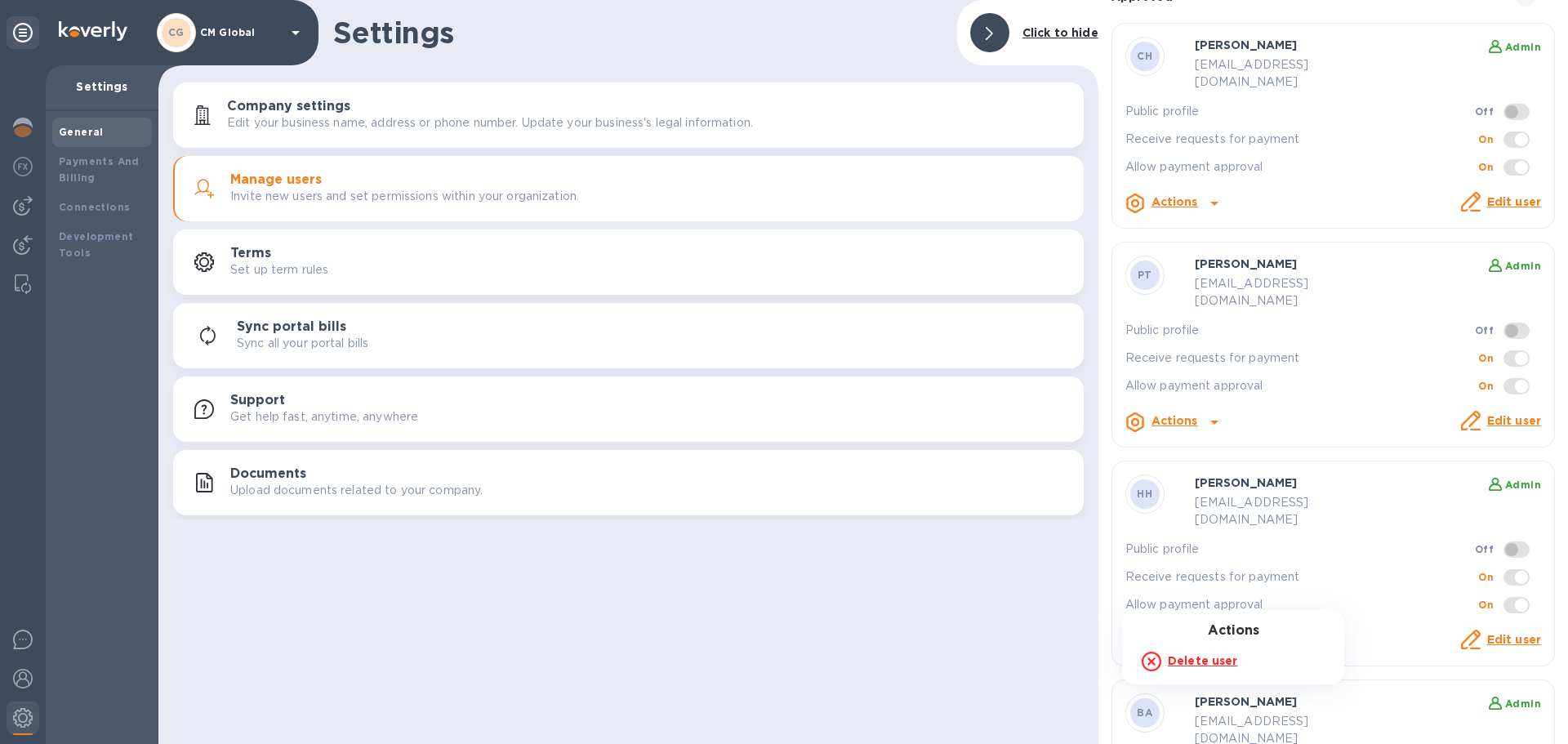 click on "Delete user" at bounding box center (1202, 661) 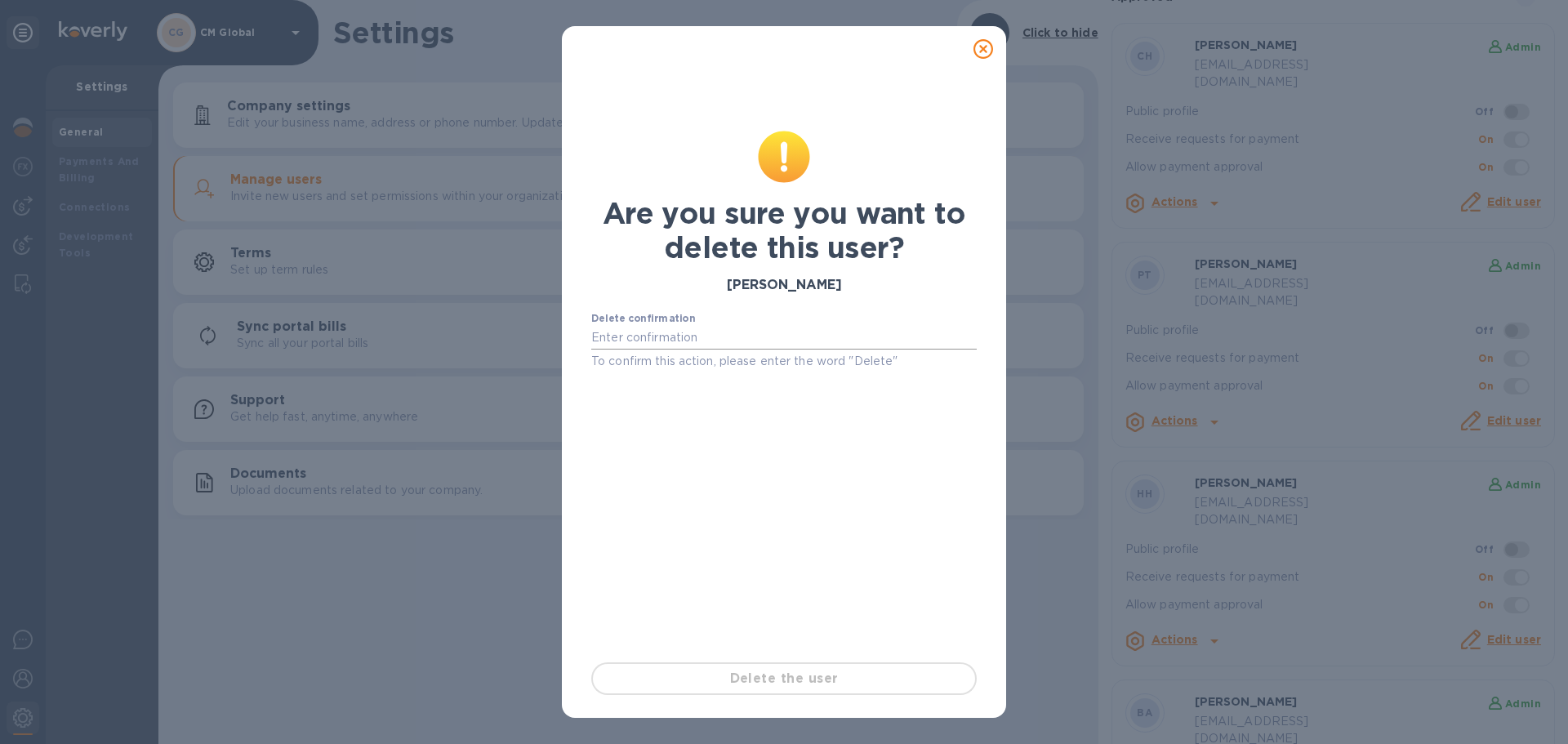 click at bounding box center [784, 338] 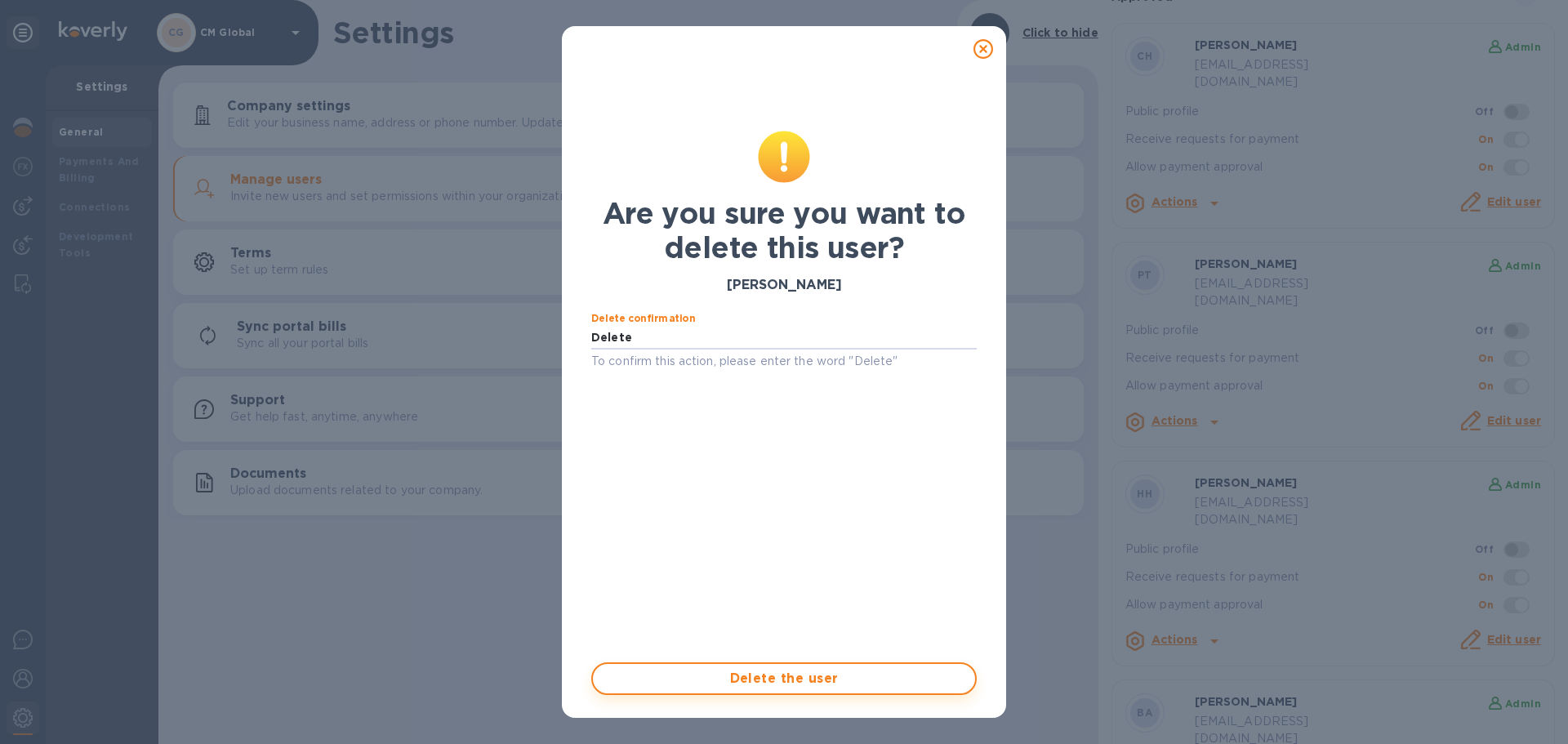 type on "Delete" 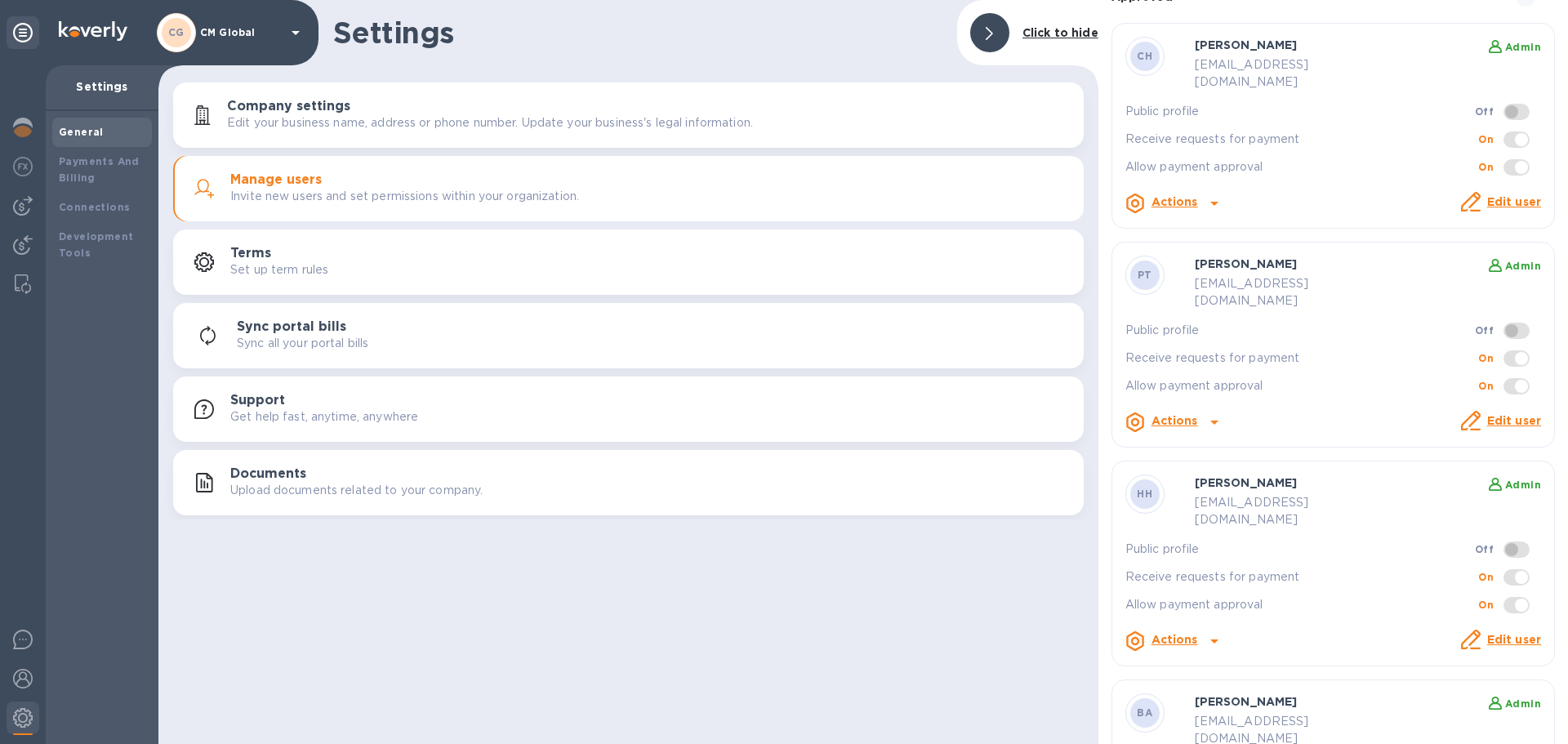 scroll, scrollTop: 0, scrollLeft: 0, axis: both 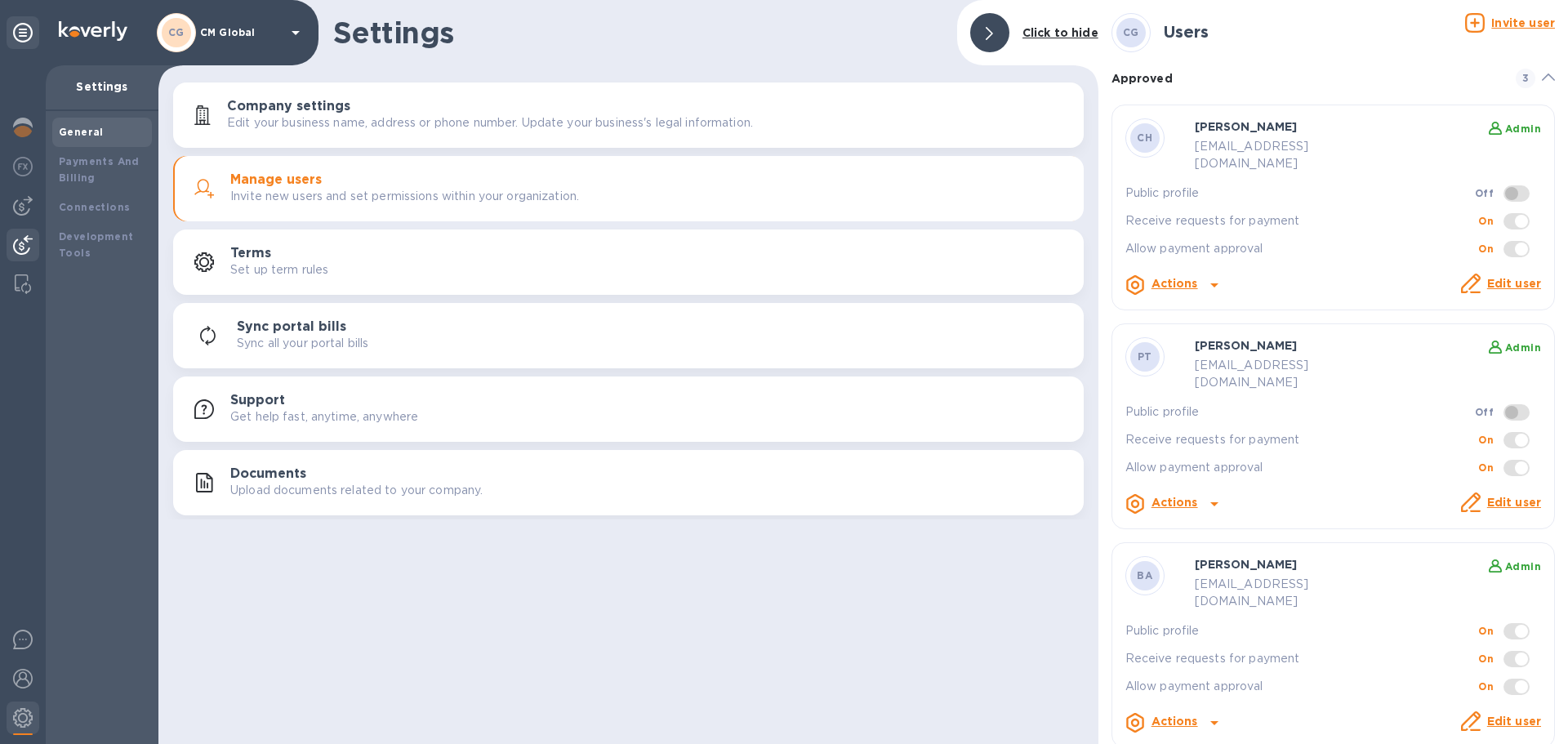click at bounding box center [23, 247] 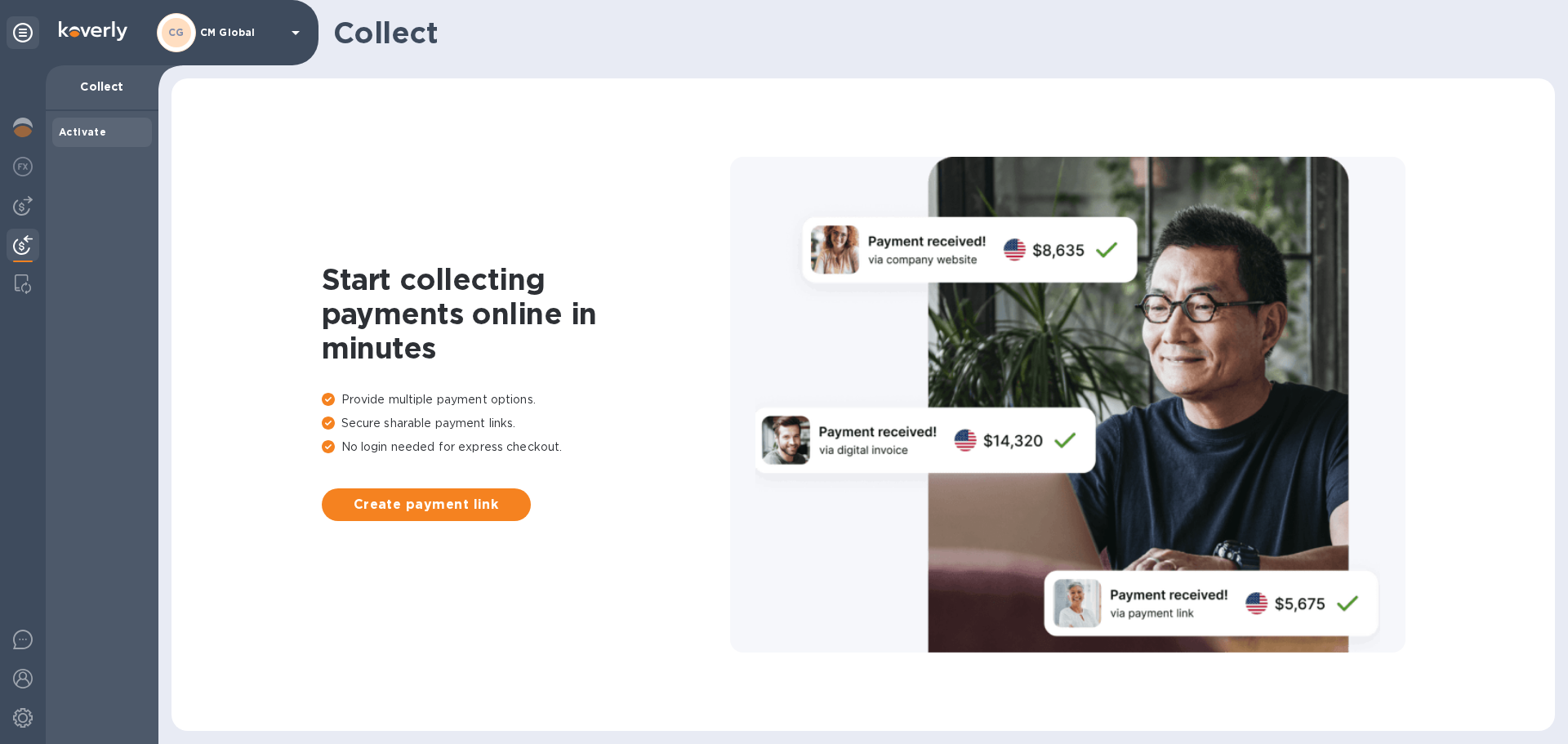 click at bounding box center (23, 404) 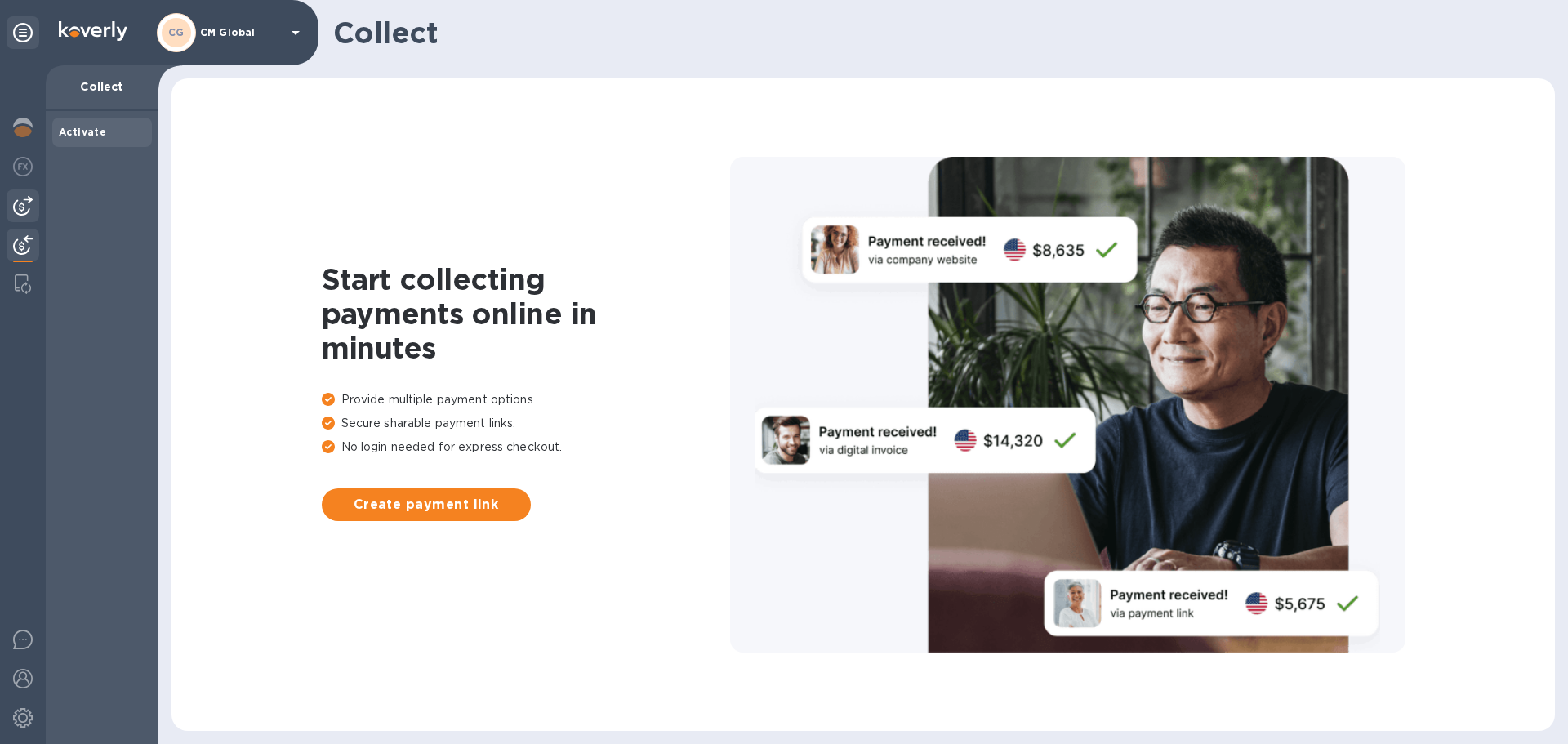 click at bounding box center [23, 206] 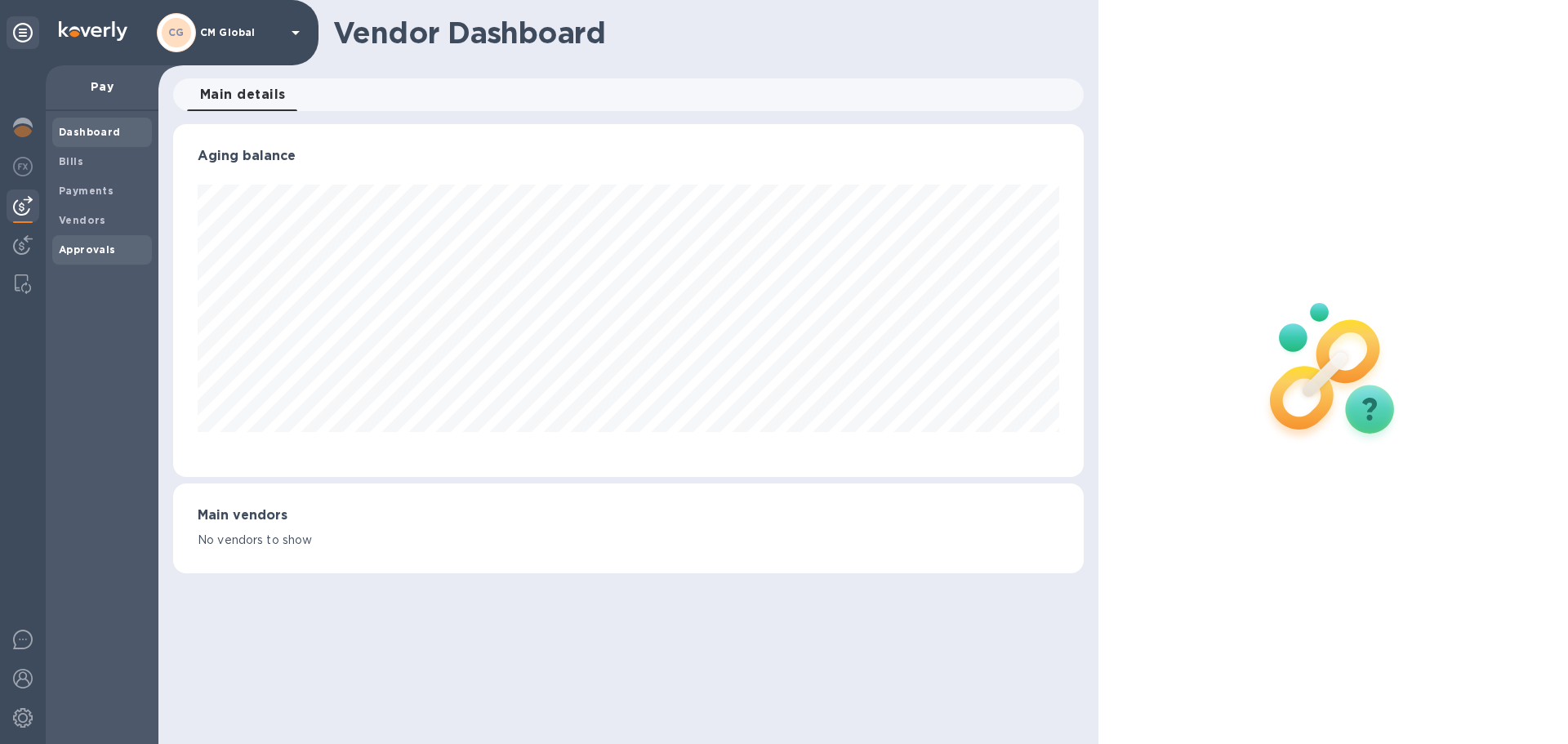 scroll, scrollTop: 816332, scrollLeft: 815756, axis: both 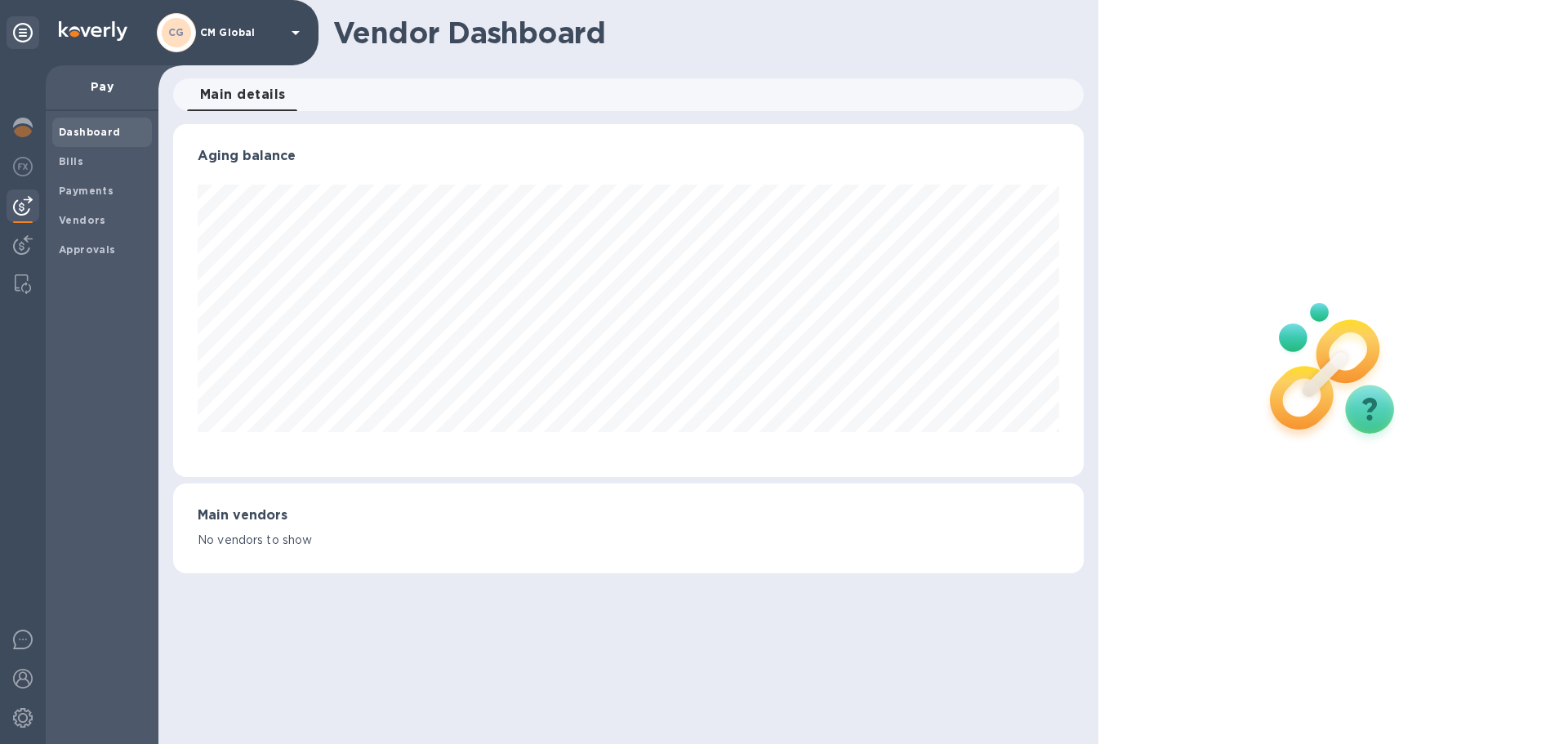click on "Dashboard Bills Payments Vendors Approvals" at bounding box center (102, 427) 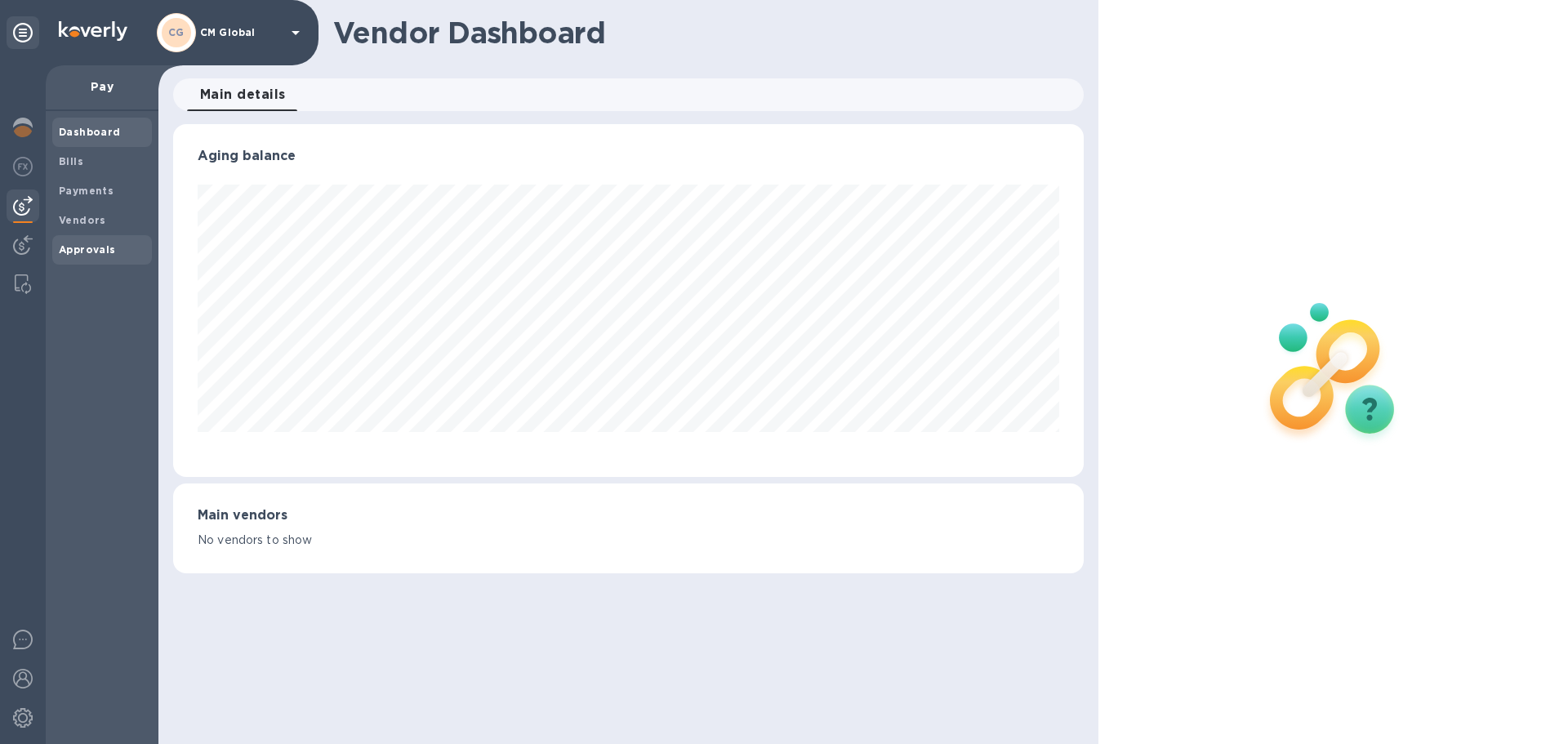 click on "Approvals" at bounding box center [87, 249] 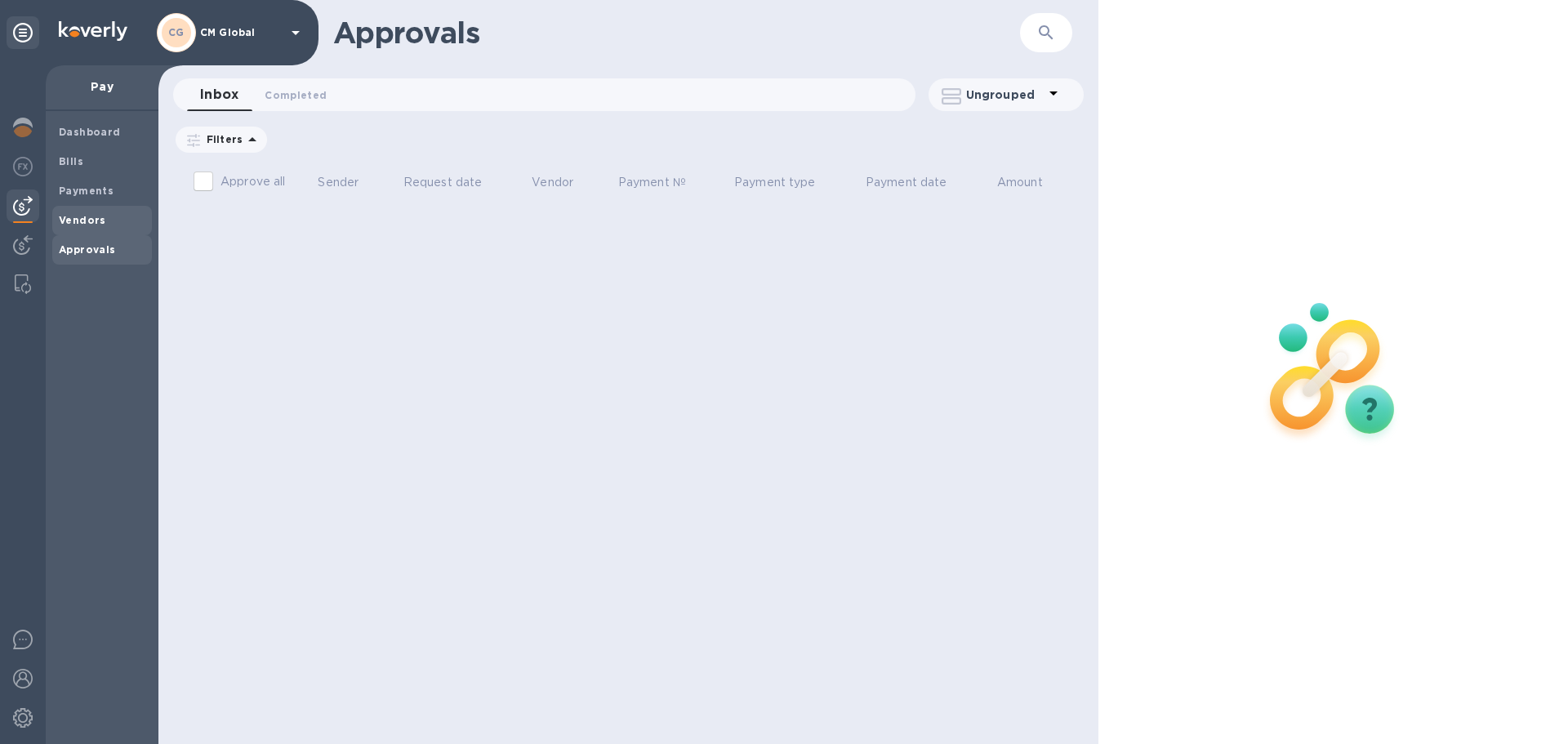 click on "Vendors" at bounding box center [102, 221] 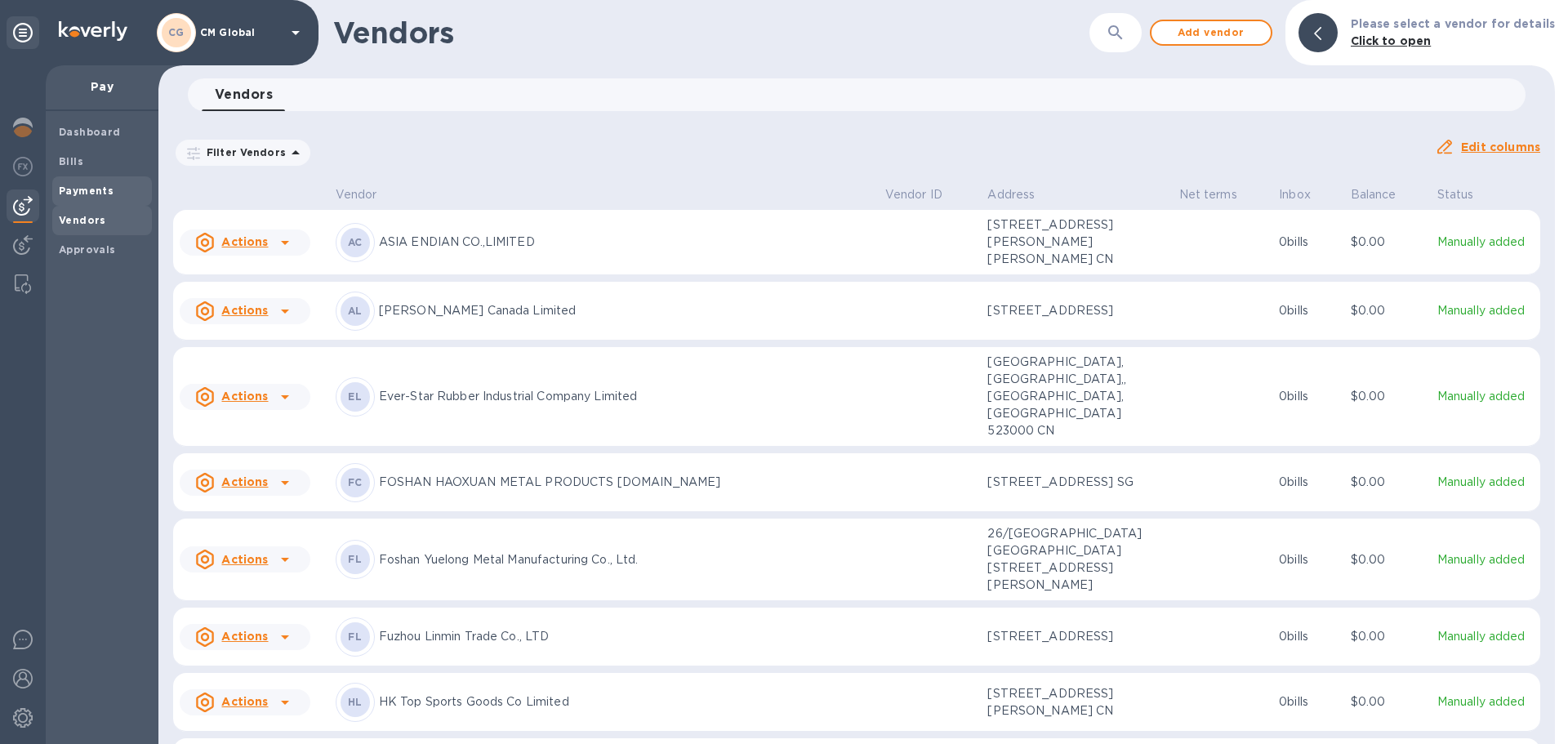 click on "Payments" at bounding box center [102, 191] 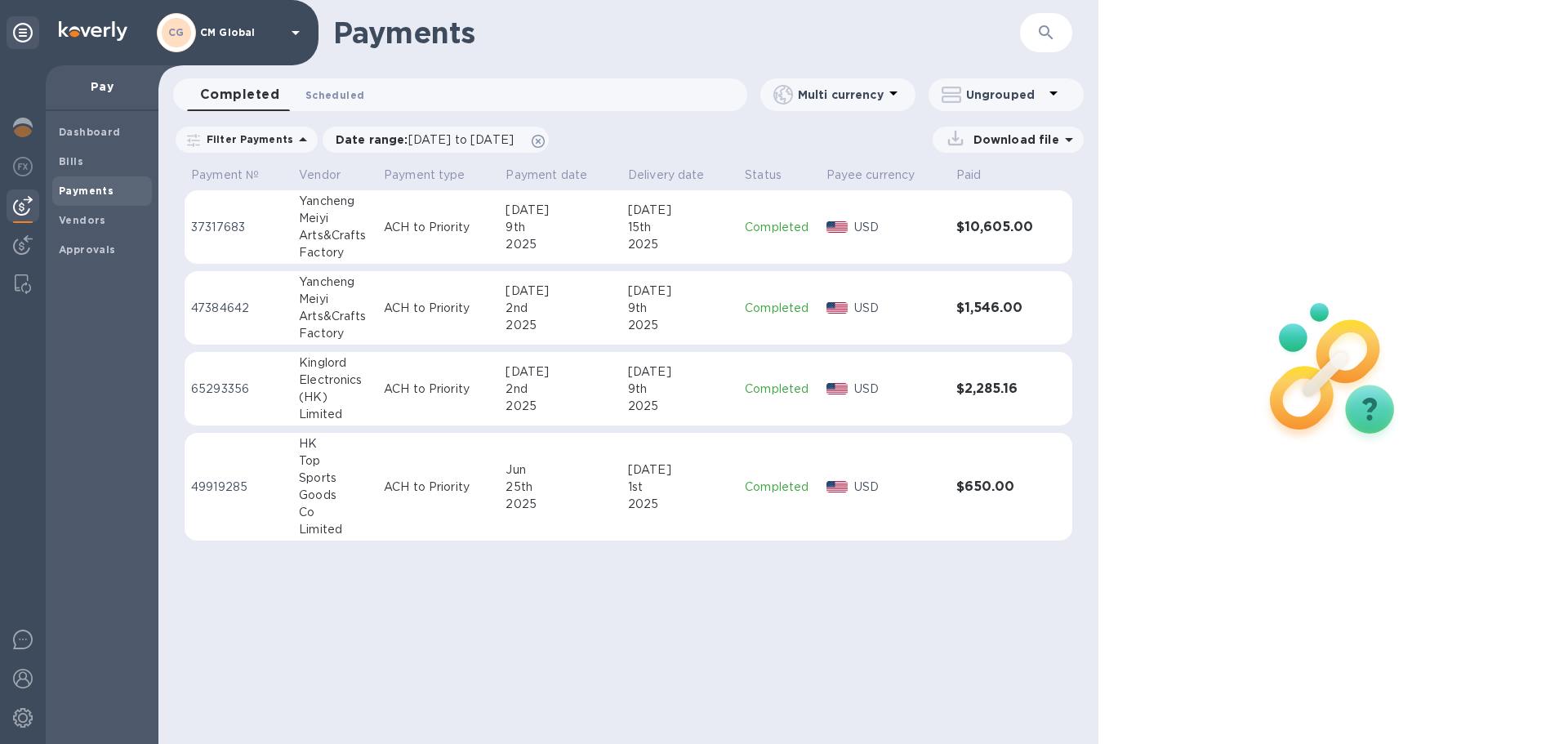 click on "Scheduled 0" at bounding box center [335, 95] 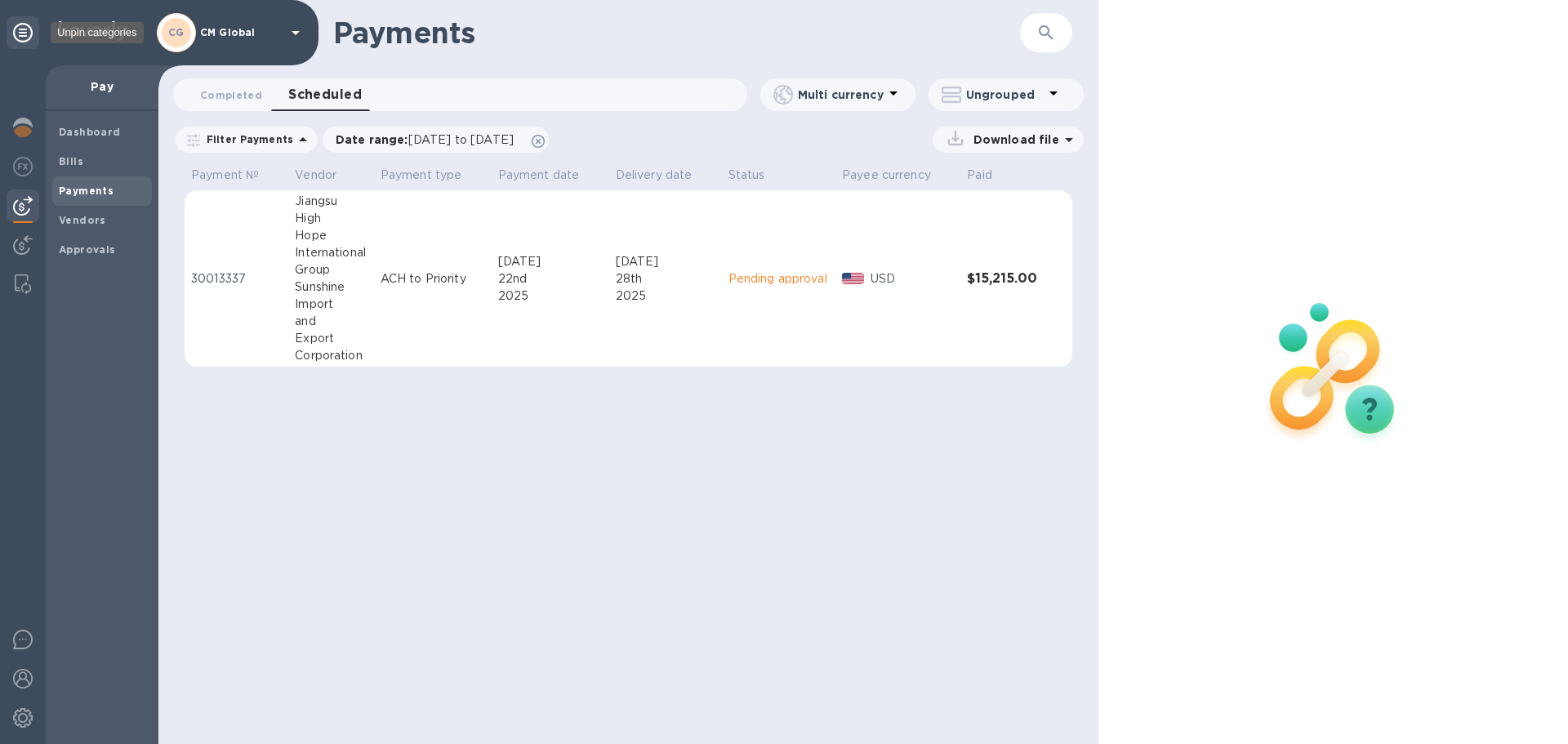 click 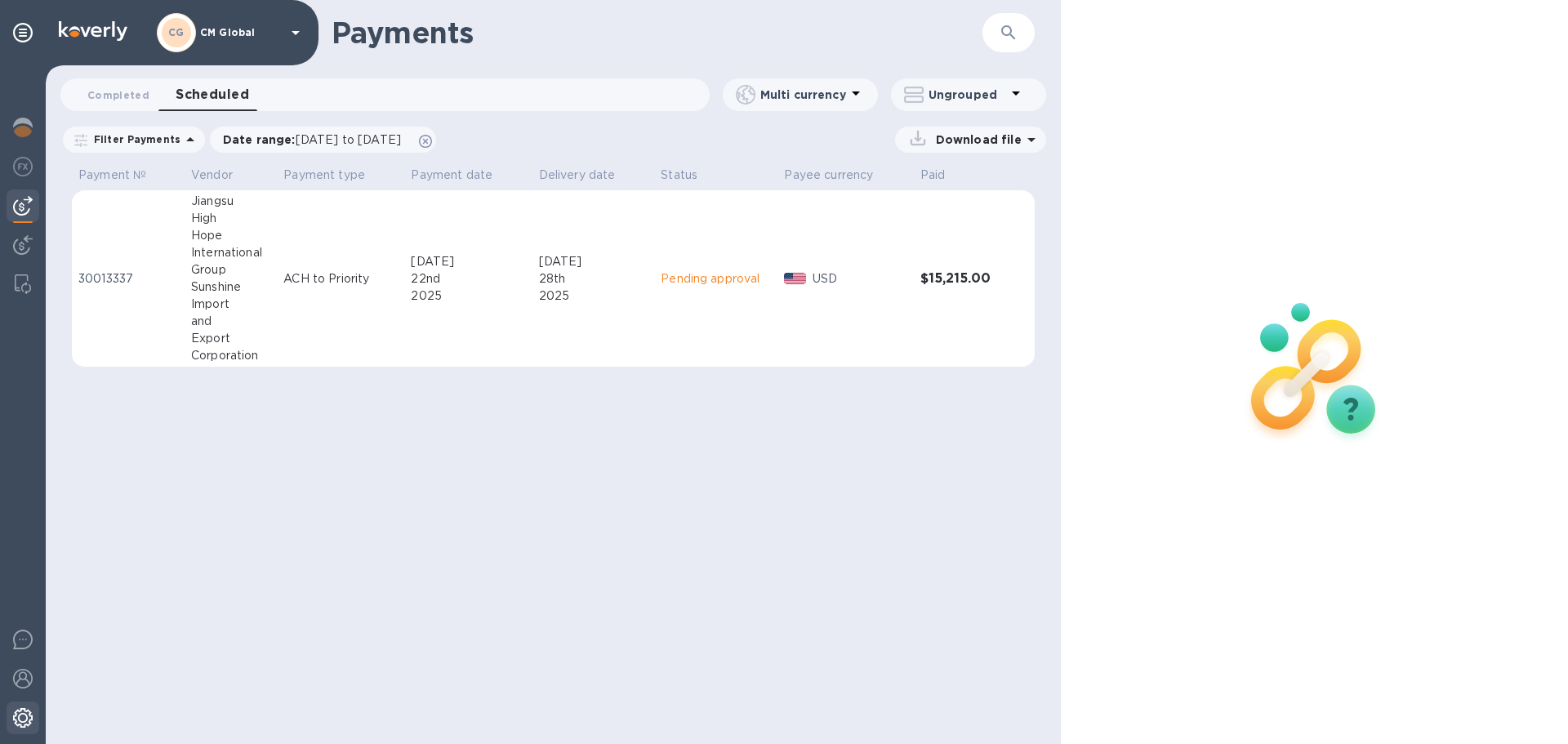 click at bounding box center (23, 718) 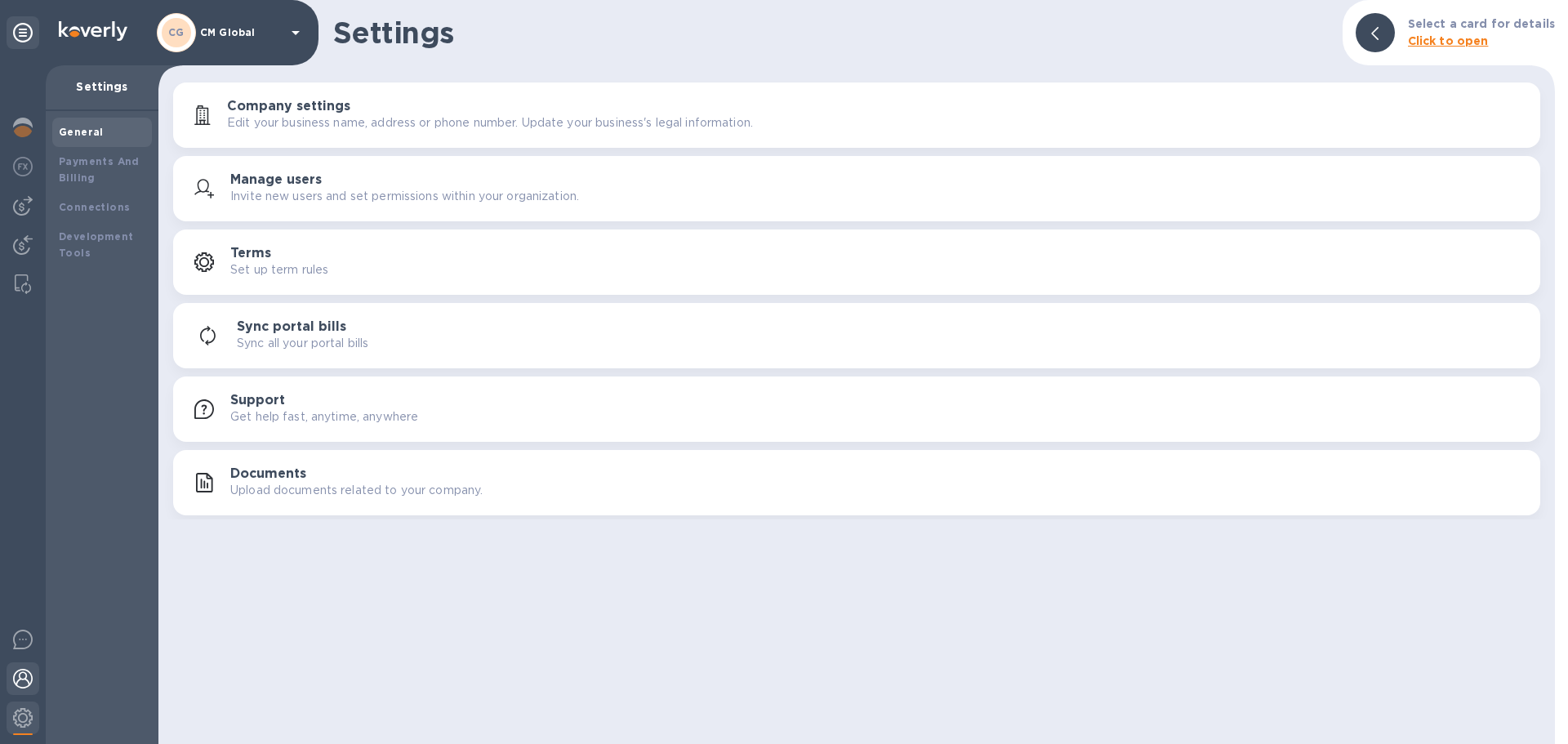 click at bounding box center (23, 679) 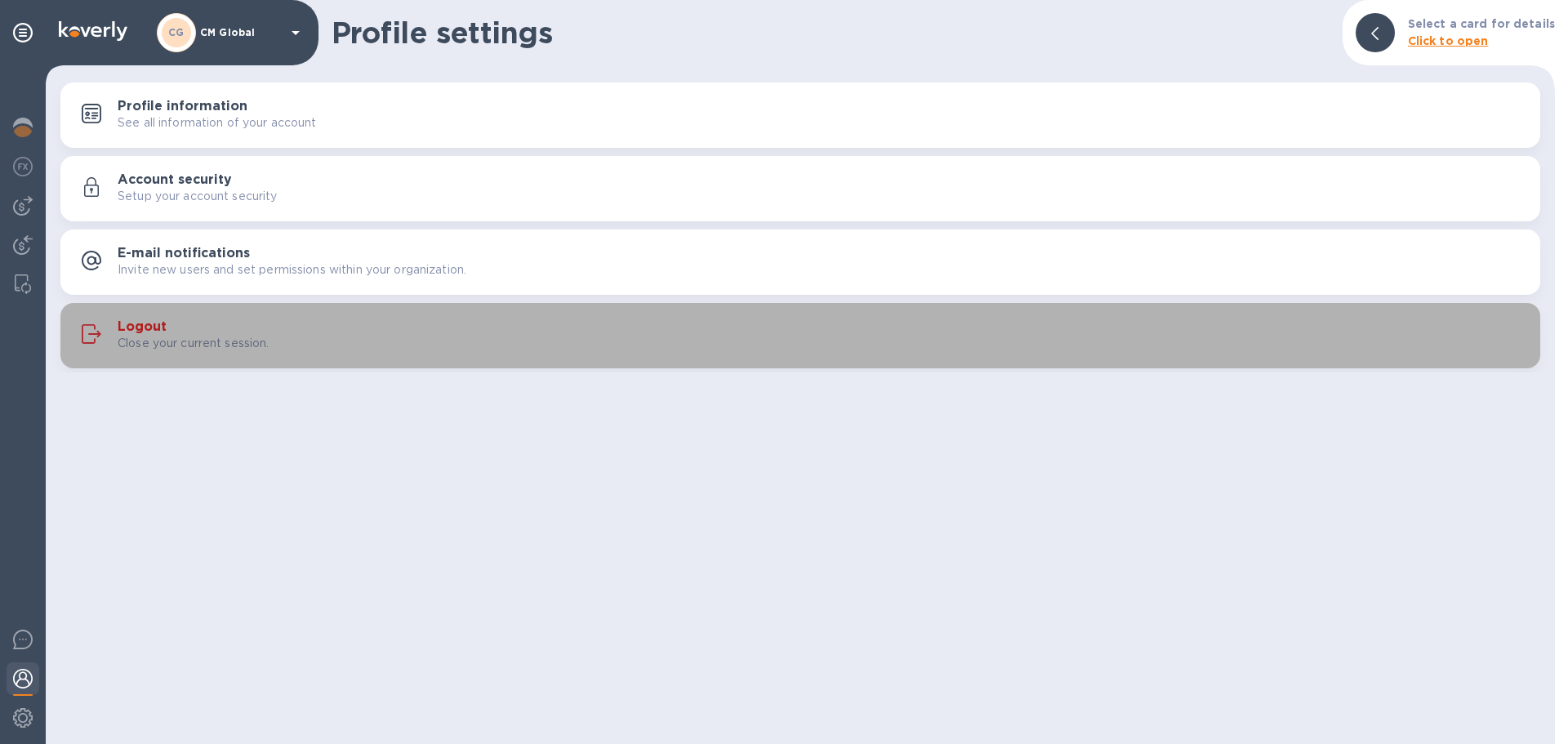 click on "Logout" at bounding box center [142, 327] 